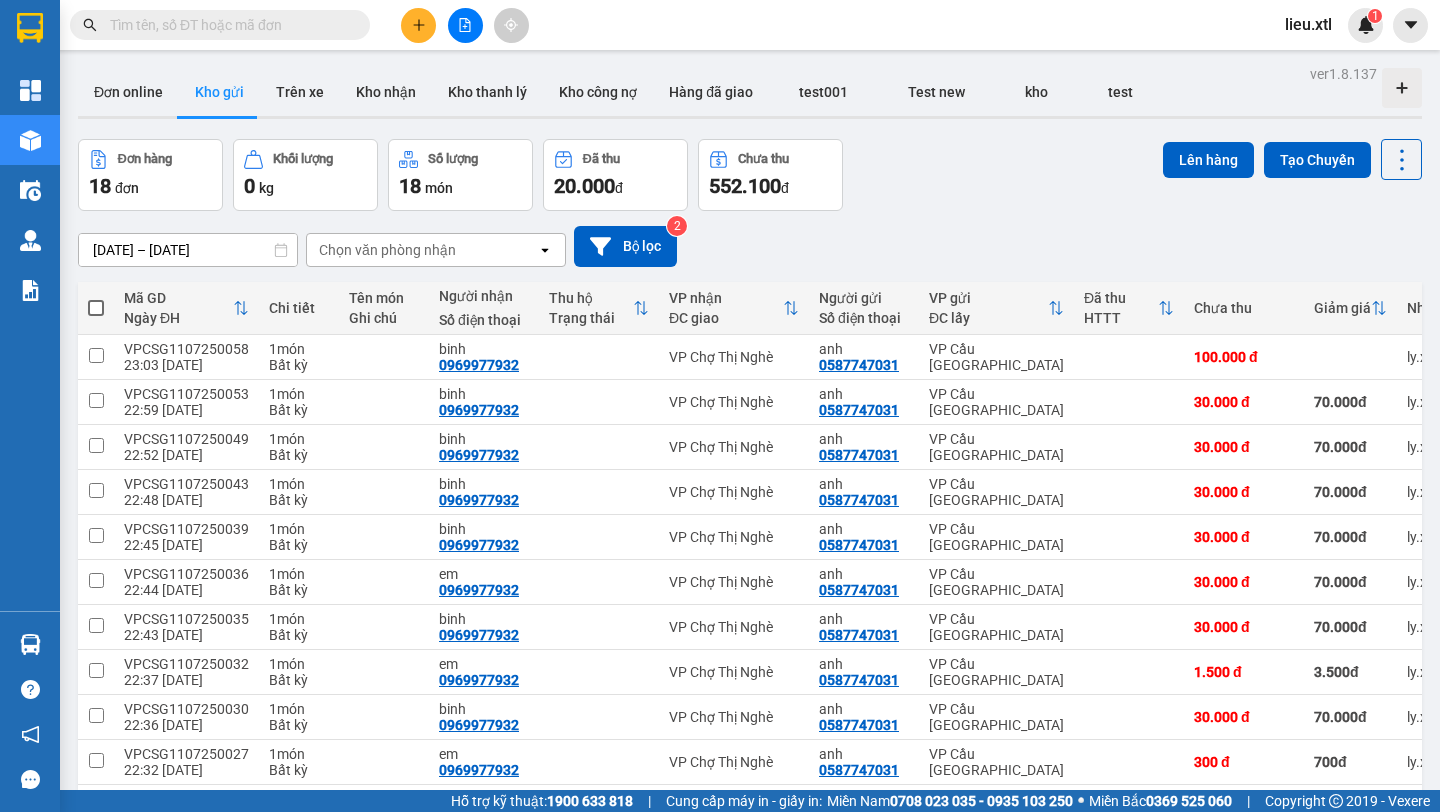 scroll, scrollTop: 0, scrollLeft: 0, axis: both 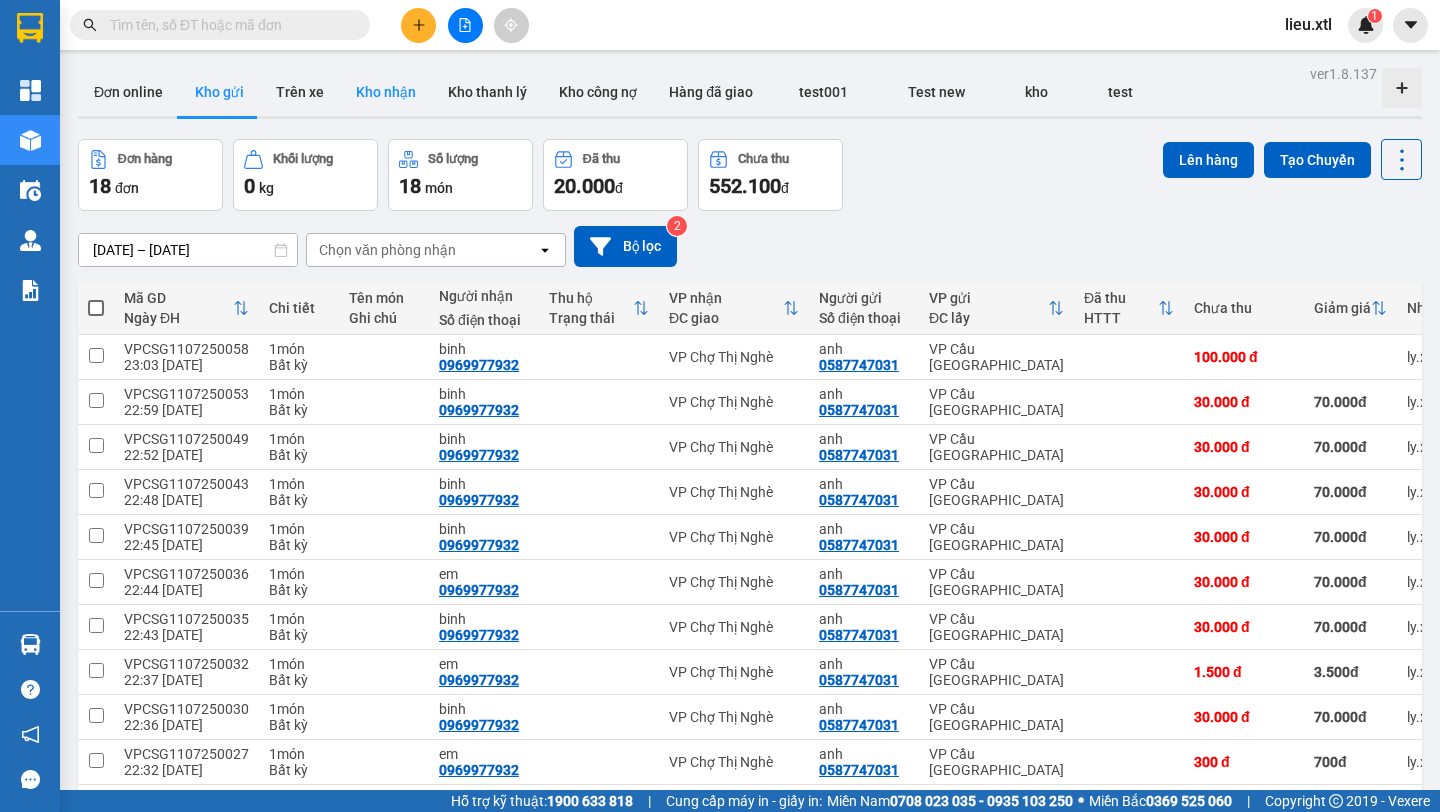 click on "Kho nhận" at bounding box center [386, 92] 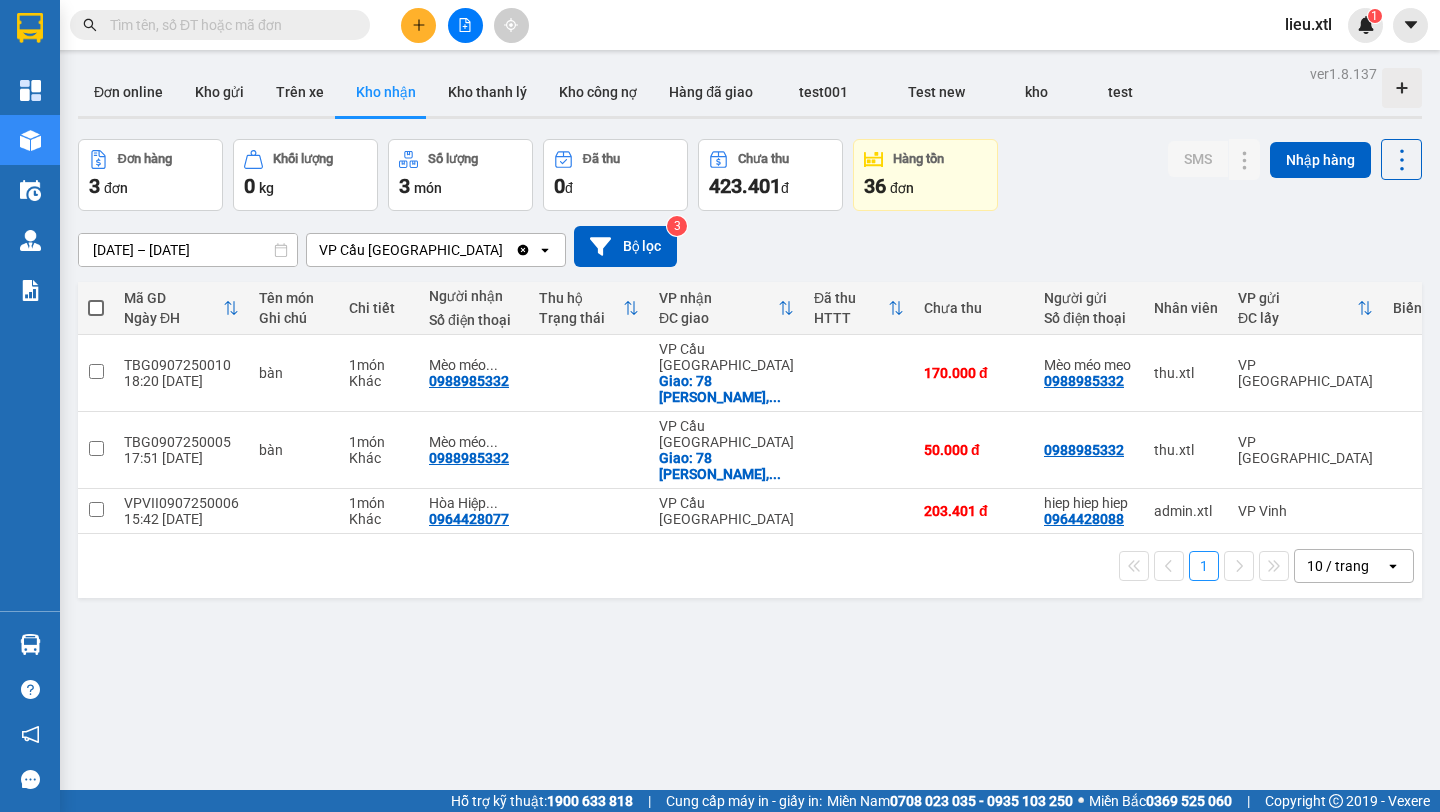 click on "VP Cầu [GEOGRAPHIC_DATA]" at bounding box center [411, 250] 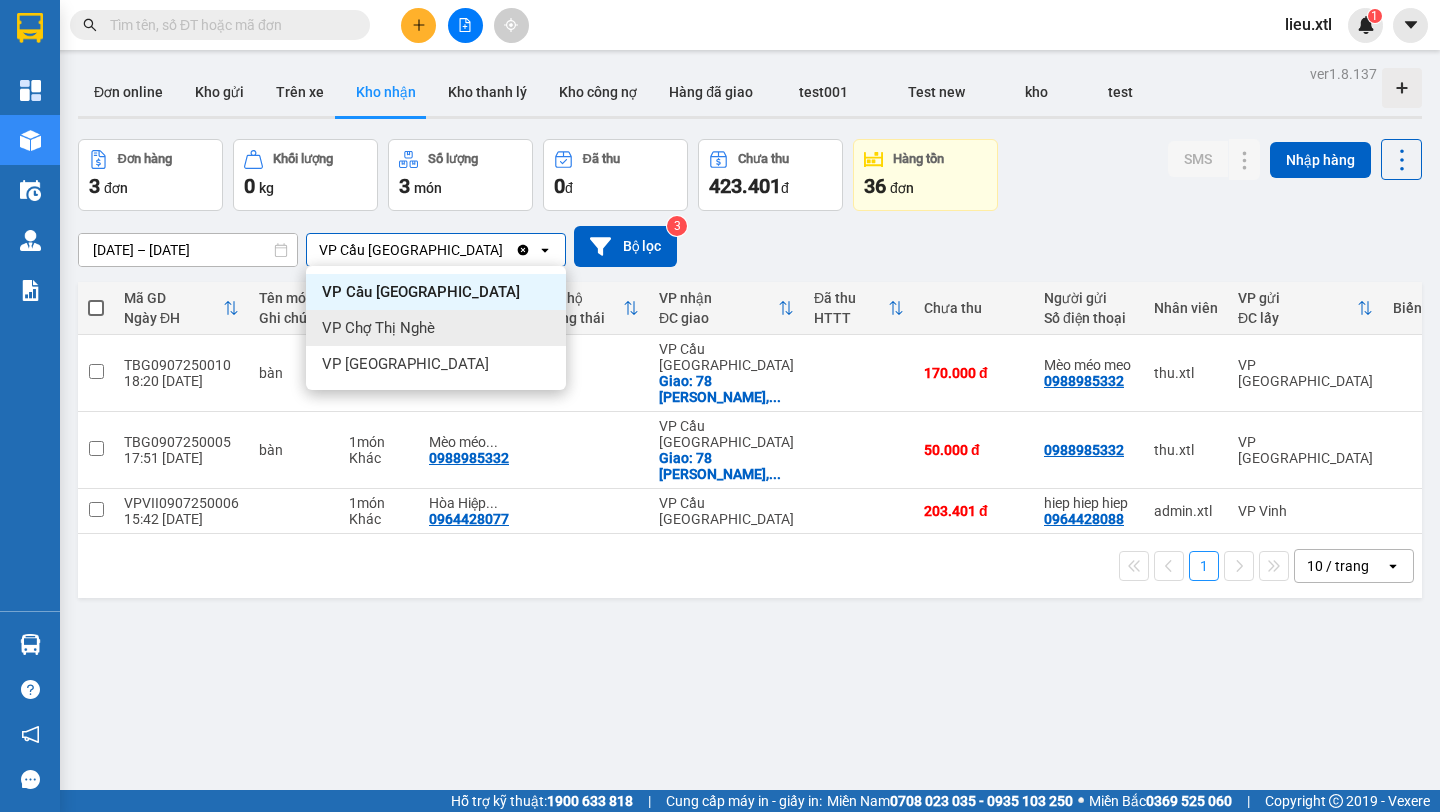 click on "VP Chợ Thị Nghè" at bounding box center [378, 328] 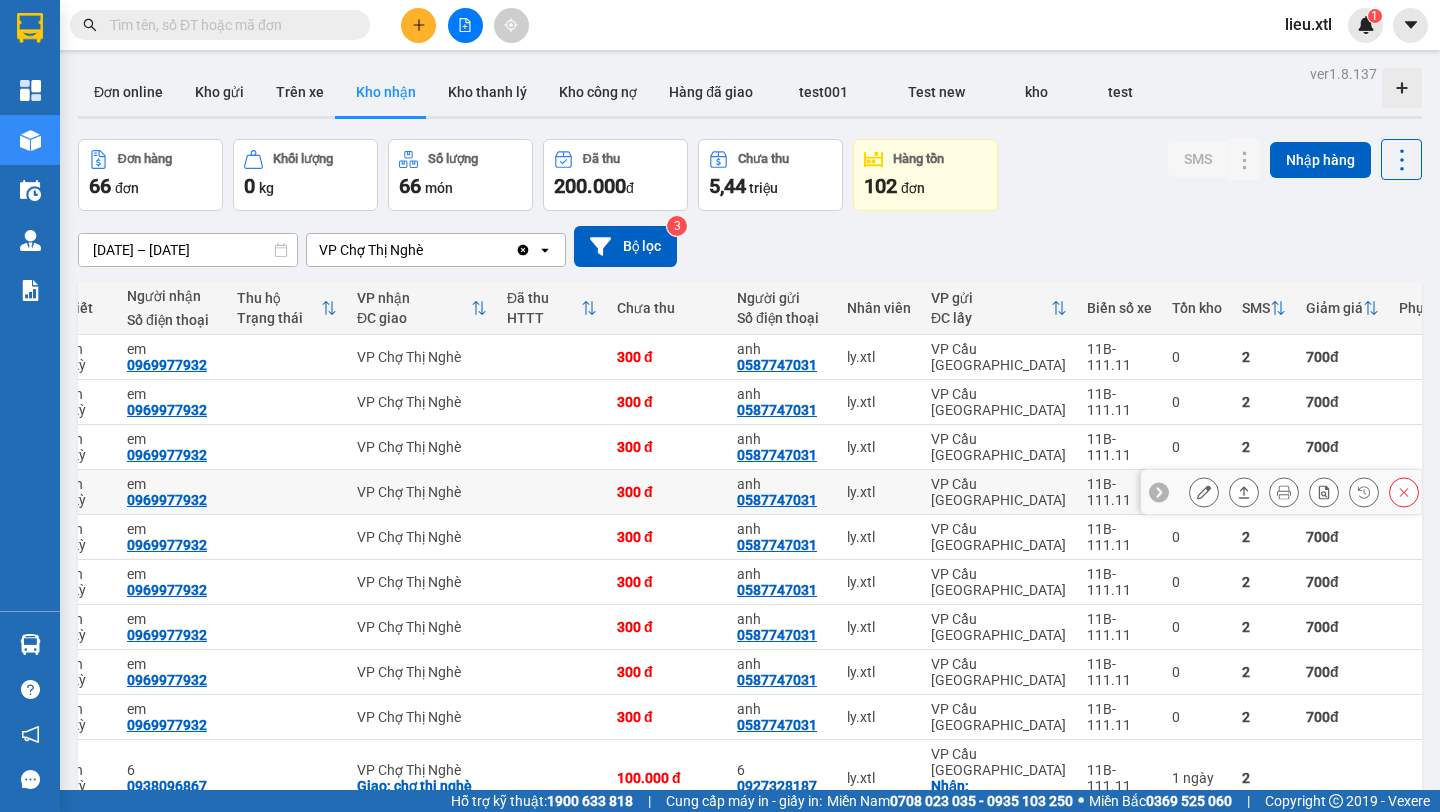 scroll, scrollTop: 0, scrollLeft: 0, axis: both 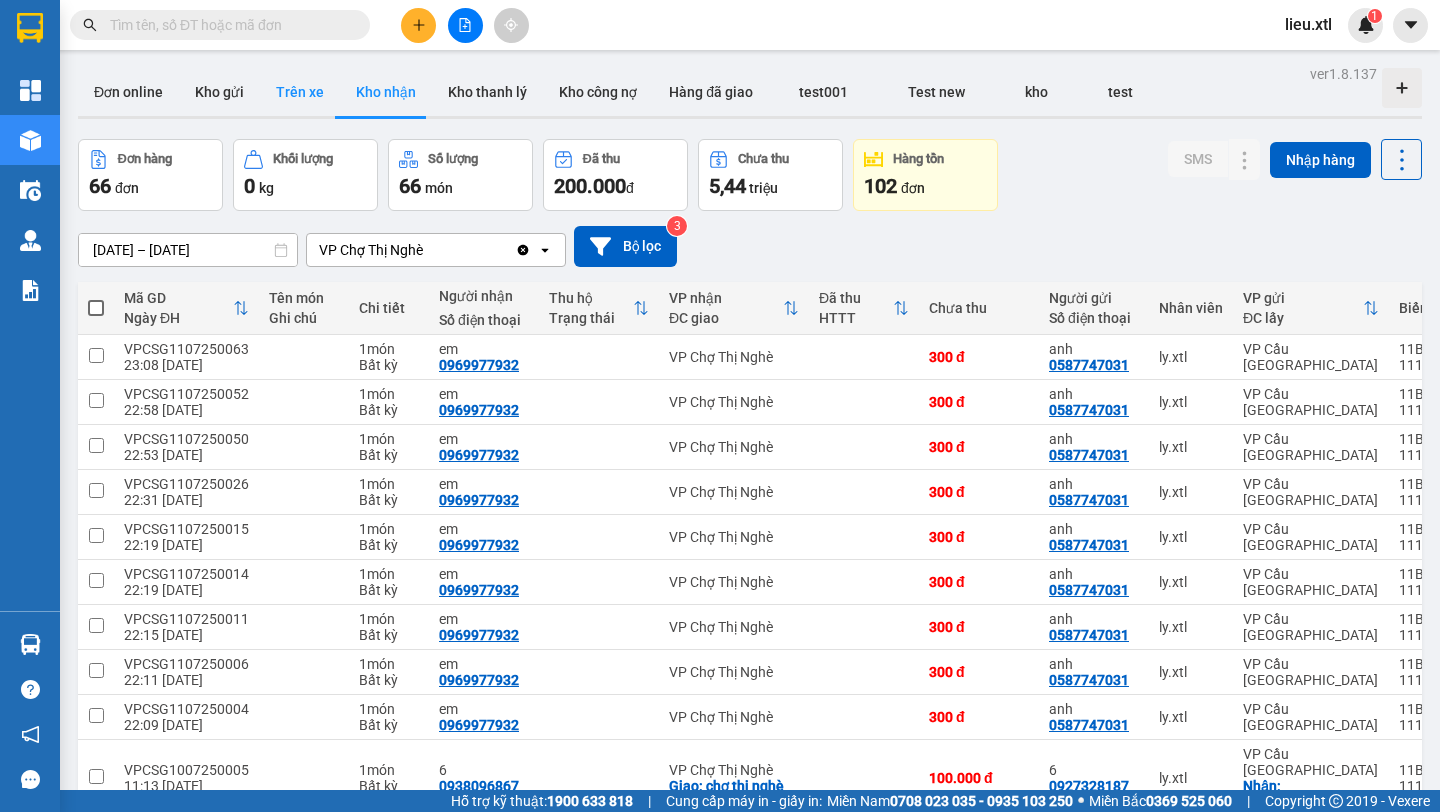 click on "Trên xe" at bounding box center (300, 92) 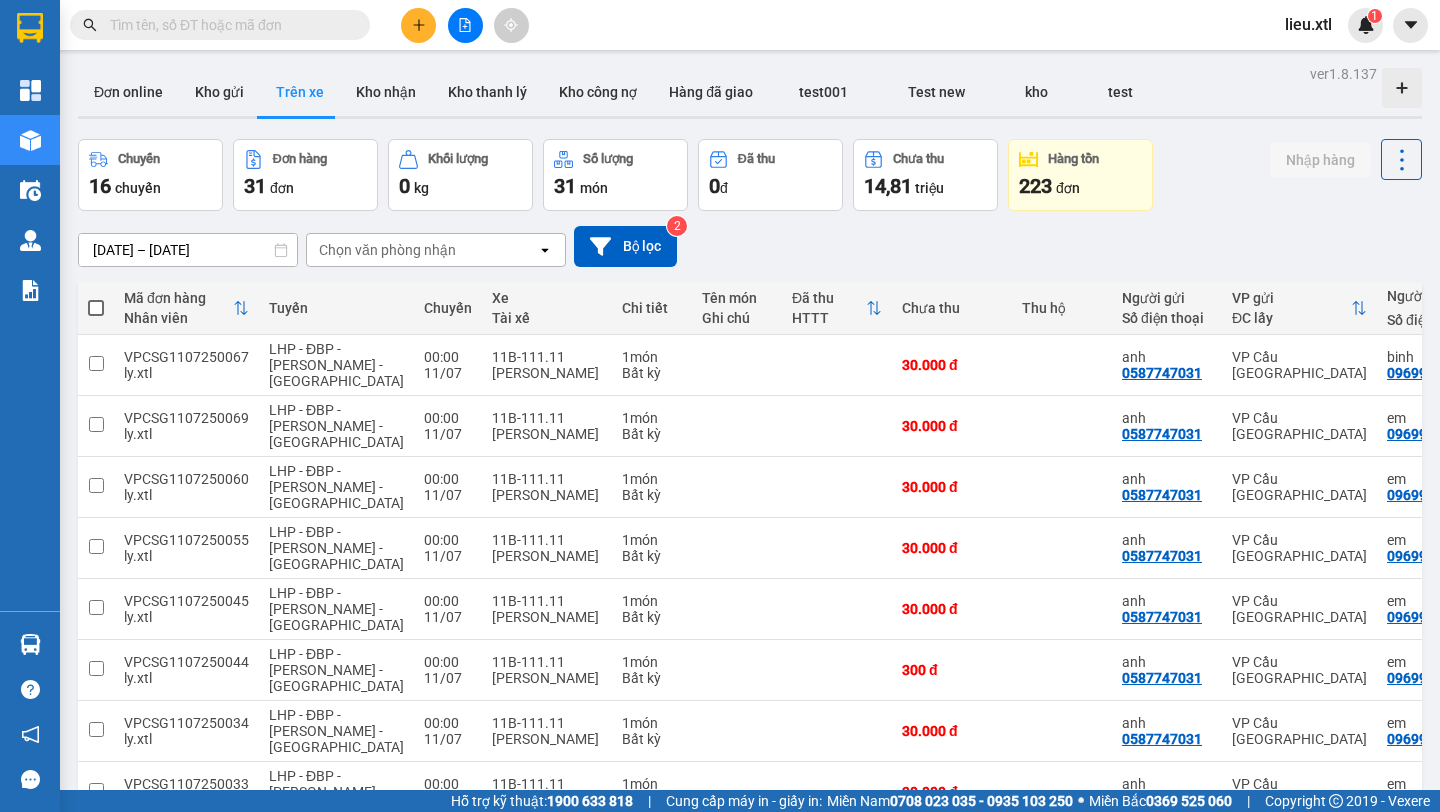 click at bounding box center [96, 308] 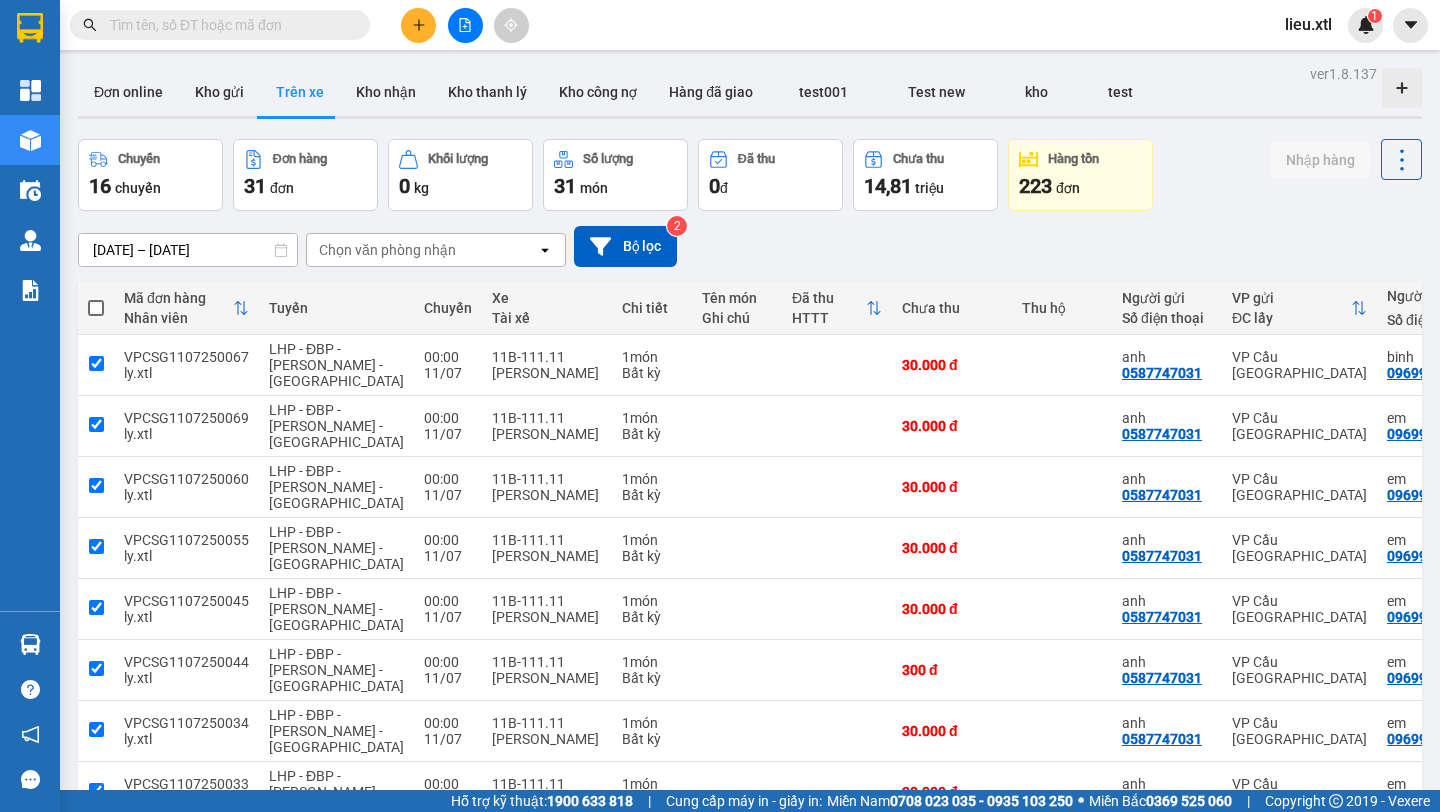 checkbox on "true" 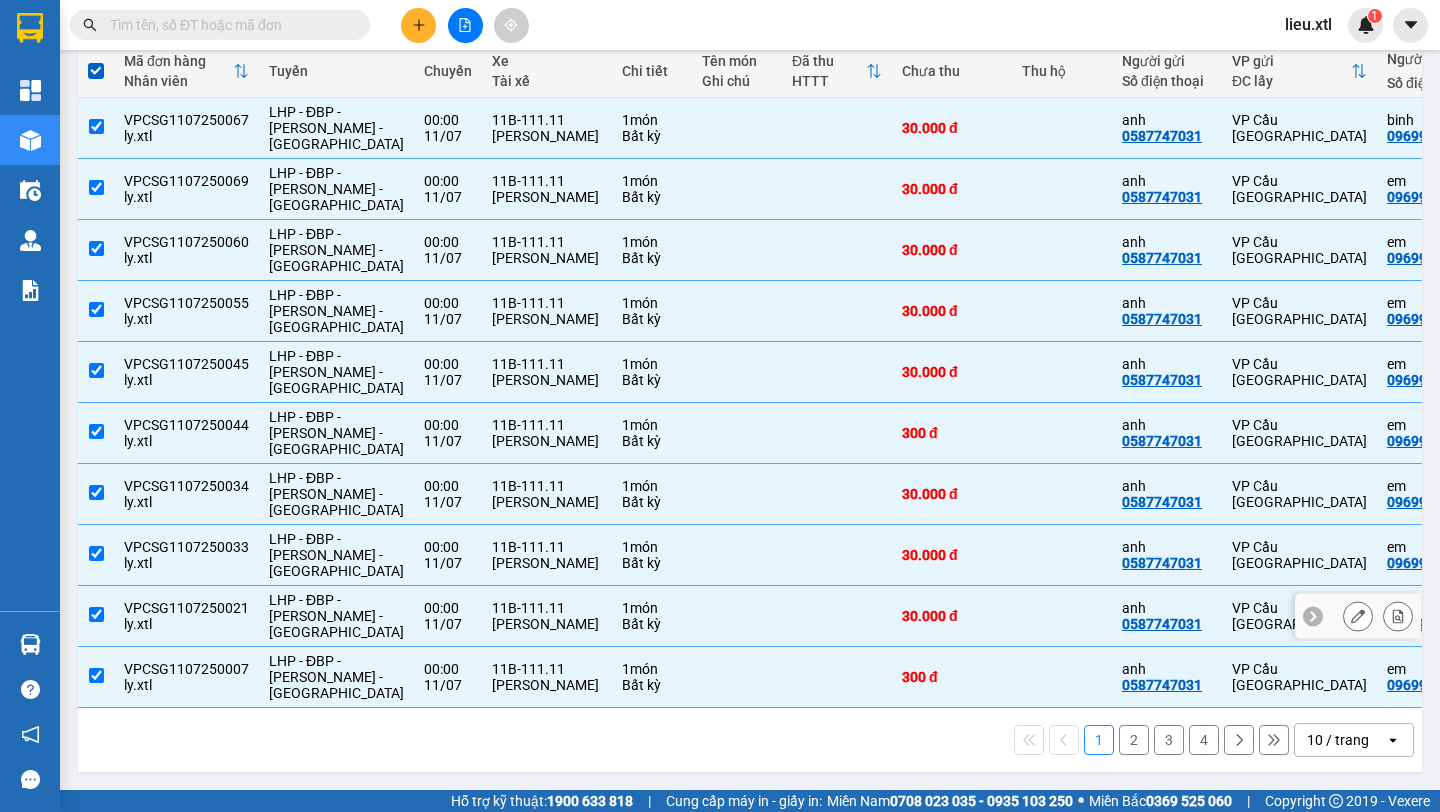 scroll, scrollTop: 0, scrollLeft: 0, axis: both 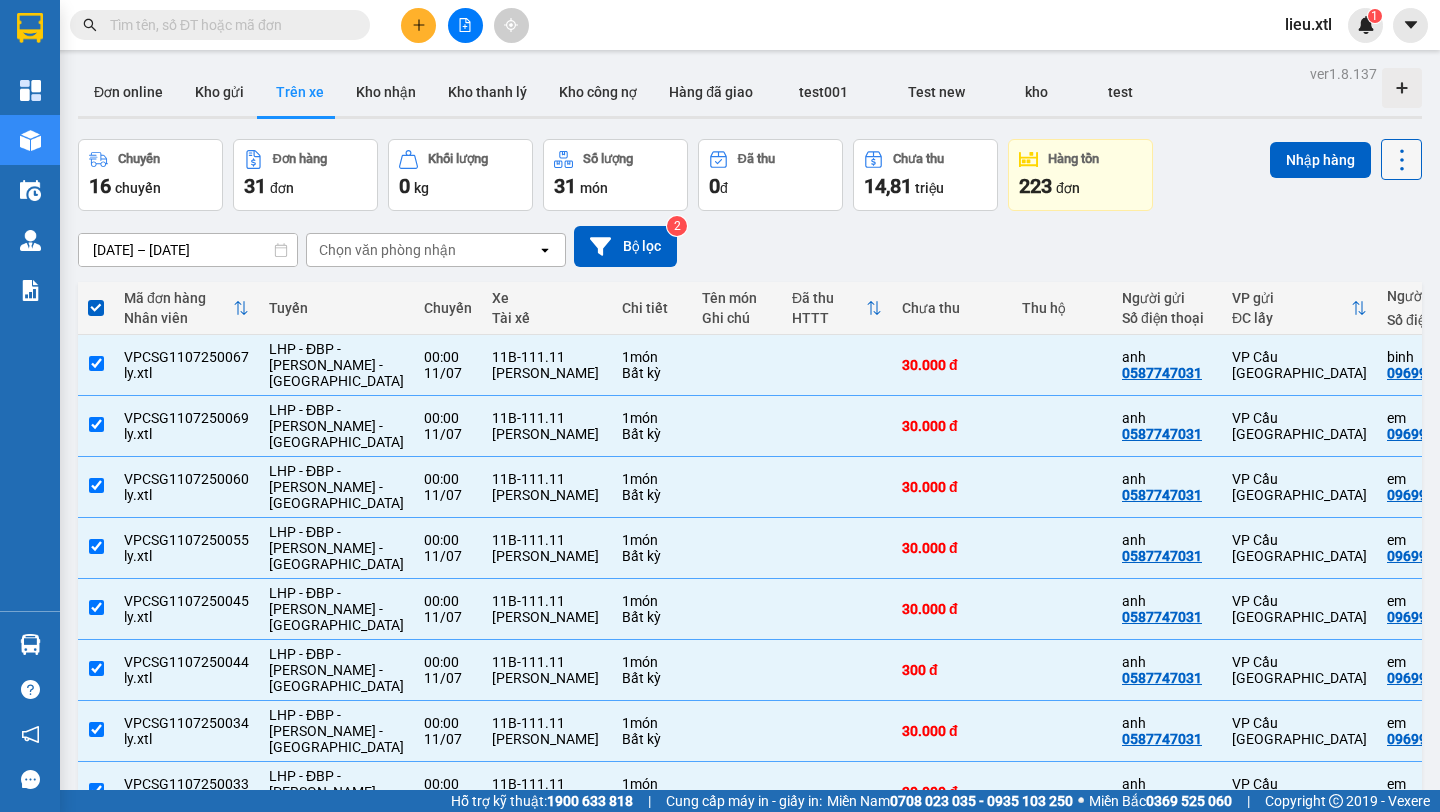 click 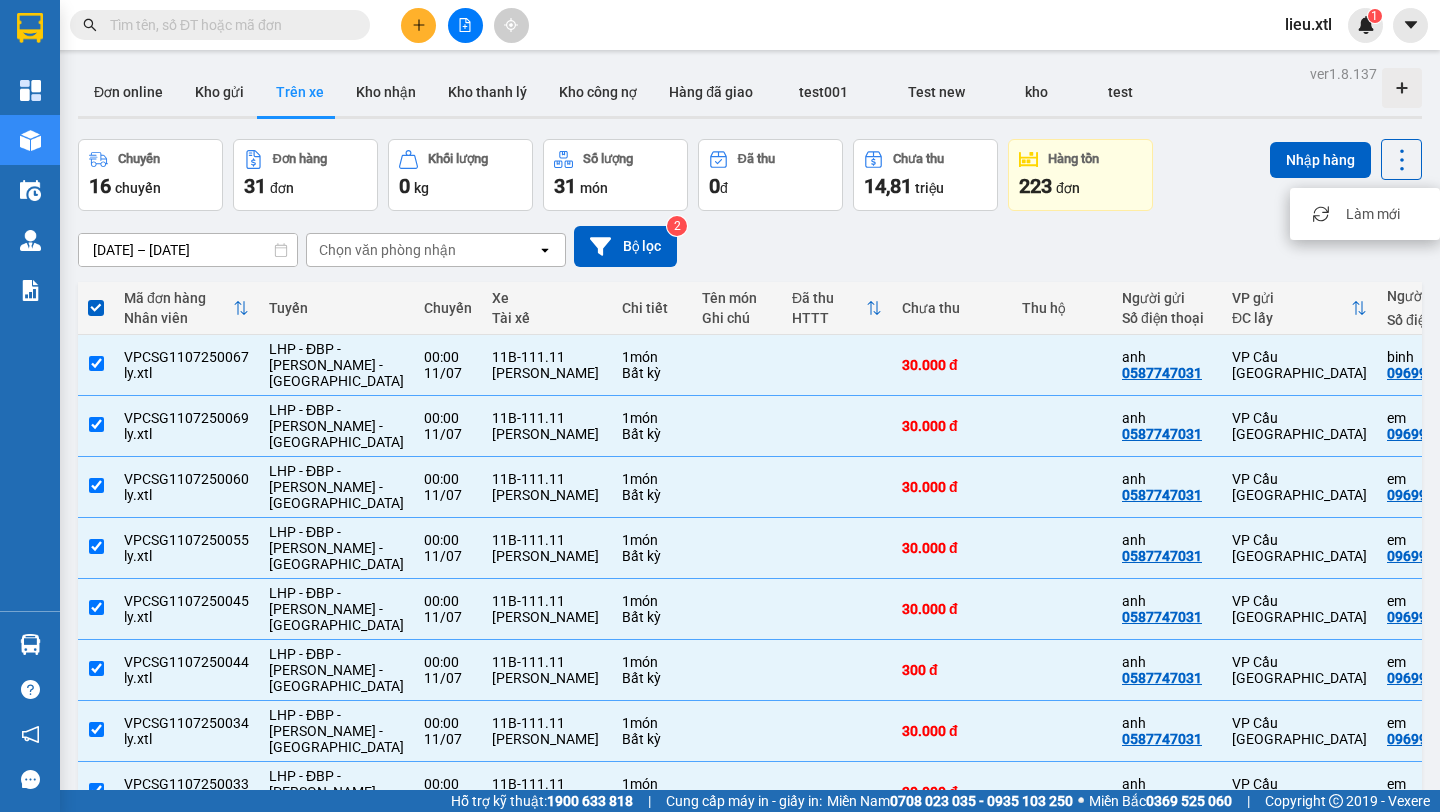 click on "[DATE] – [DATE] Press the down arrow key to interact with the calendar and select a date. Press the escape button to close the calendar. Selected date range is from [DATE] to [DATE]. Chọn văn phòng nhận open Bộ lọc 2" at bounding box center [750, 246] 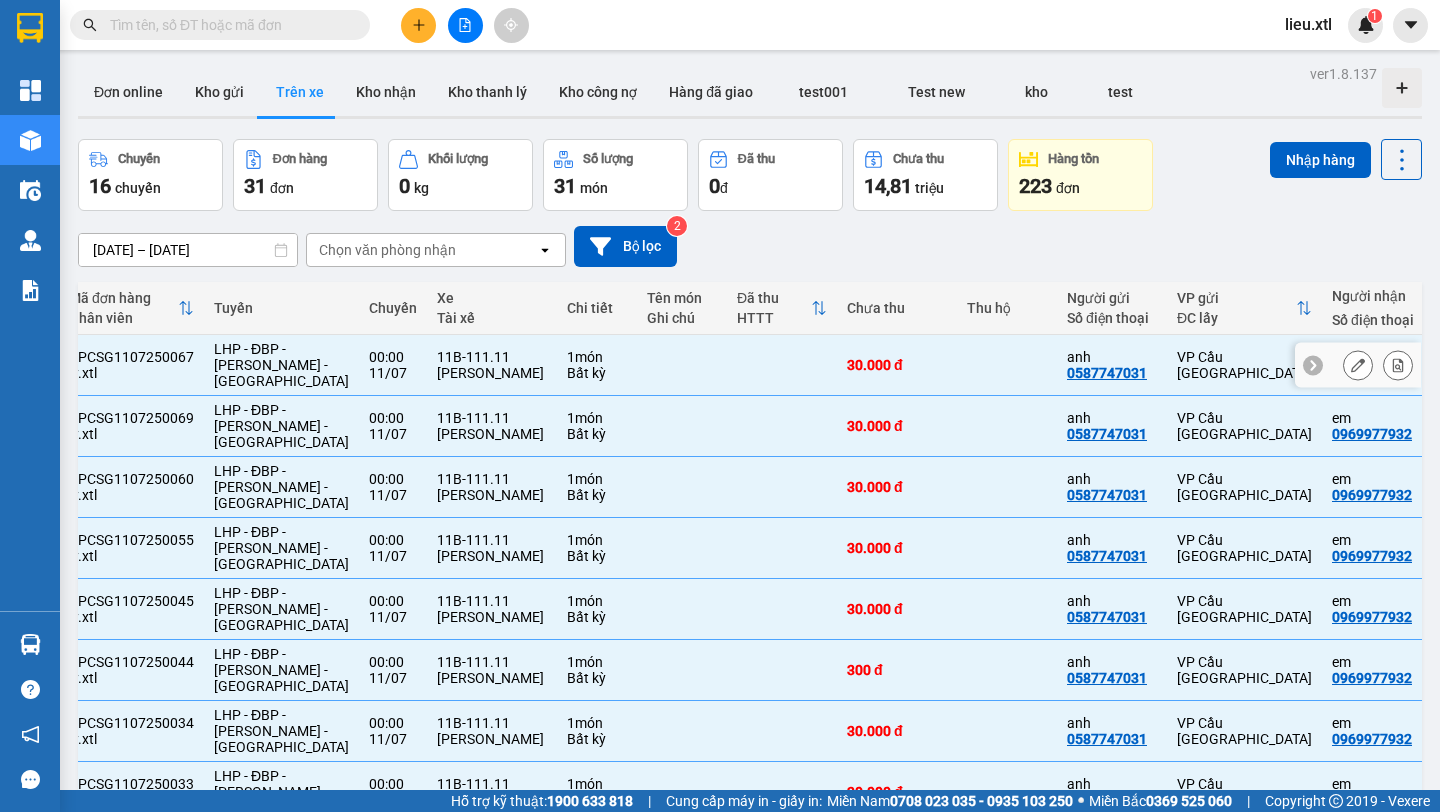scroll, scrollTop: 0, scrollLeft: 0, axis: both 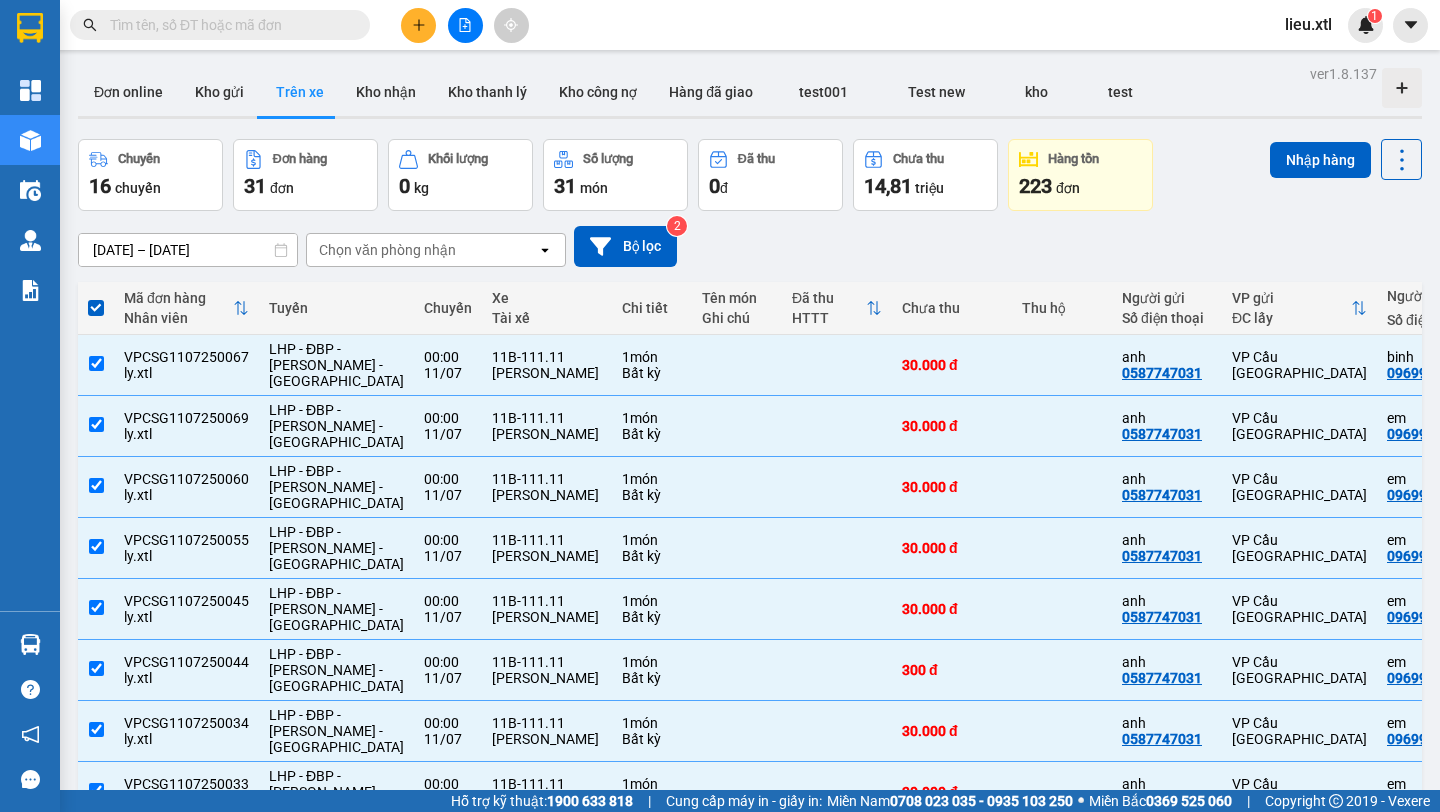 click at bounding box center [96, 308] 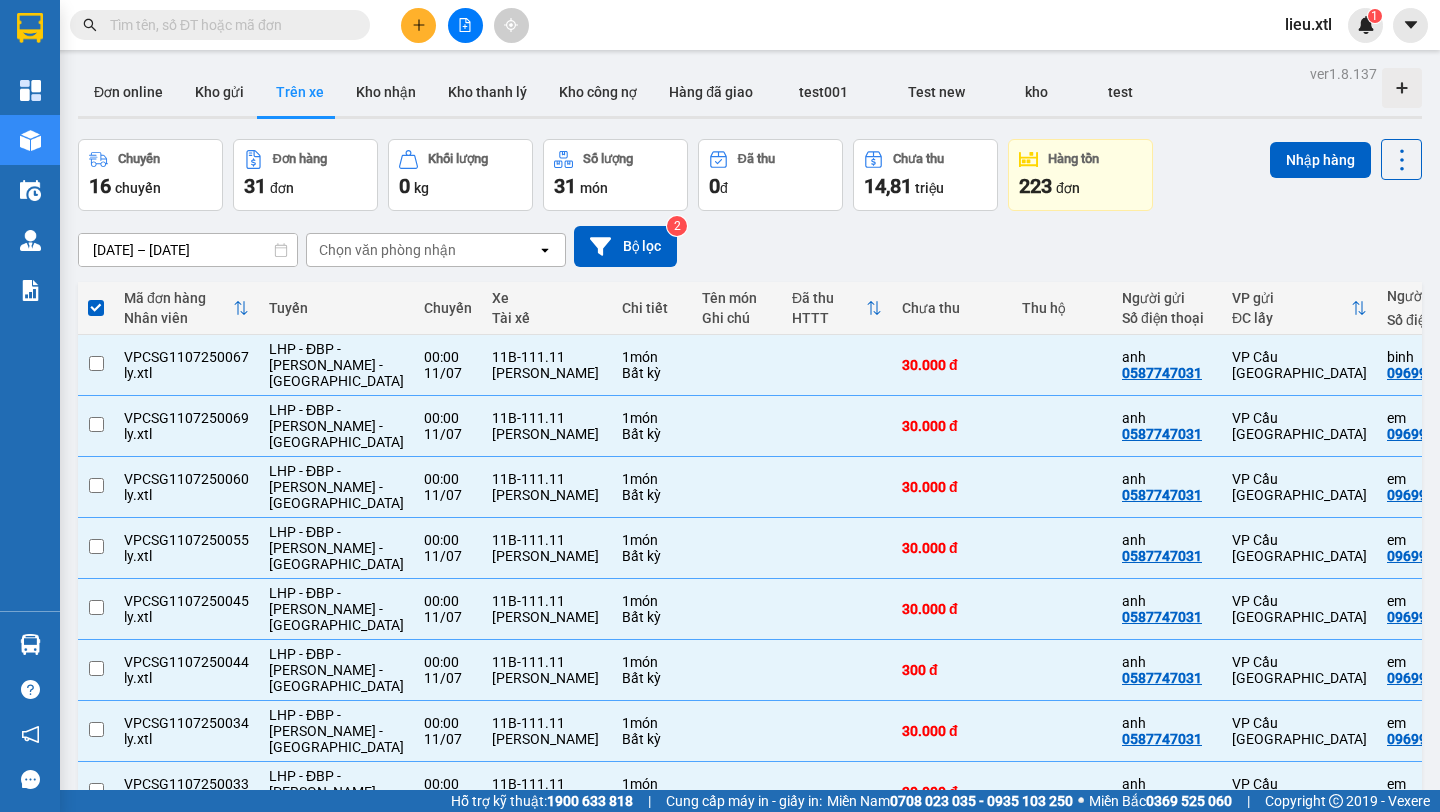 checkbox on "false" 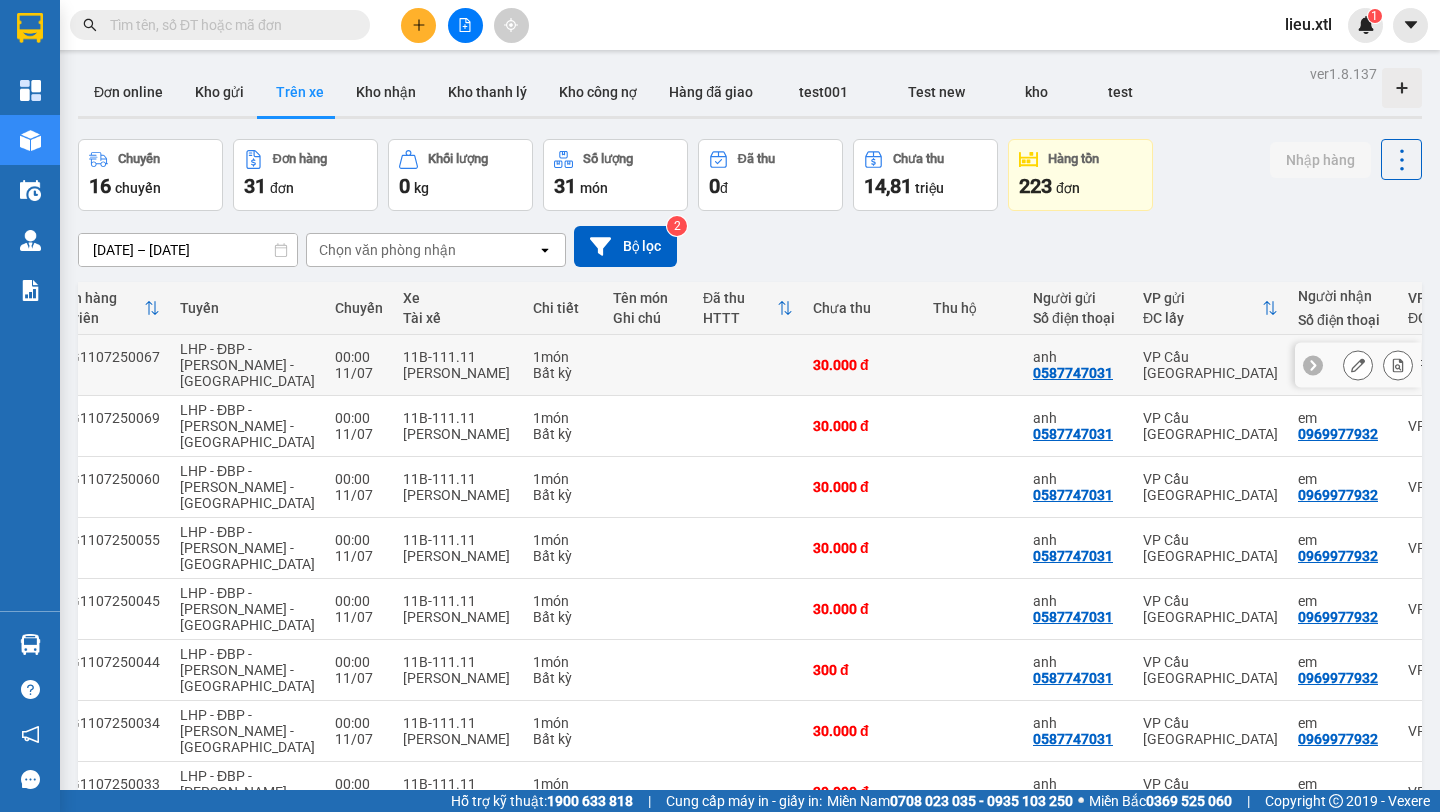 scroll, scrollTop: 0, scrollLeft: 0, axis: both 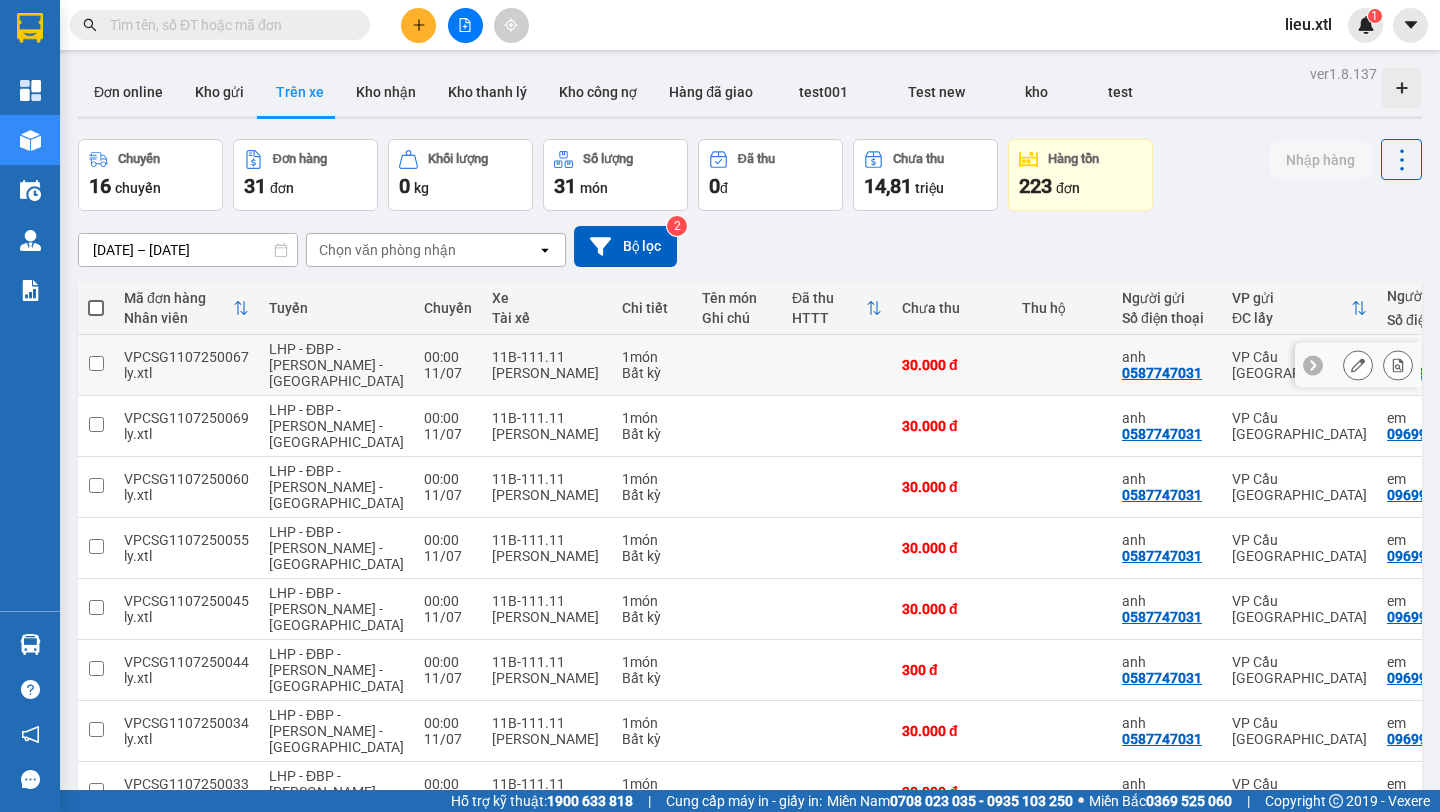 click at bounding box center (1358, 365) 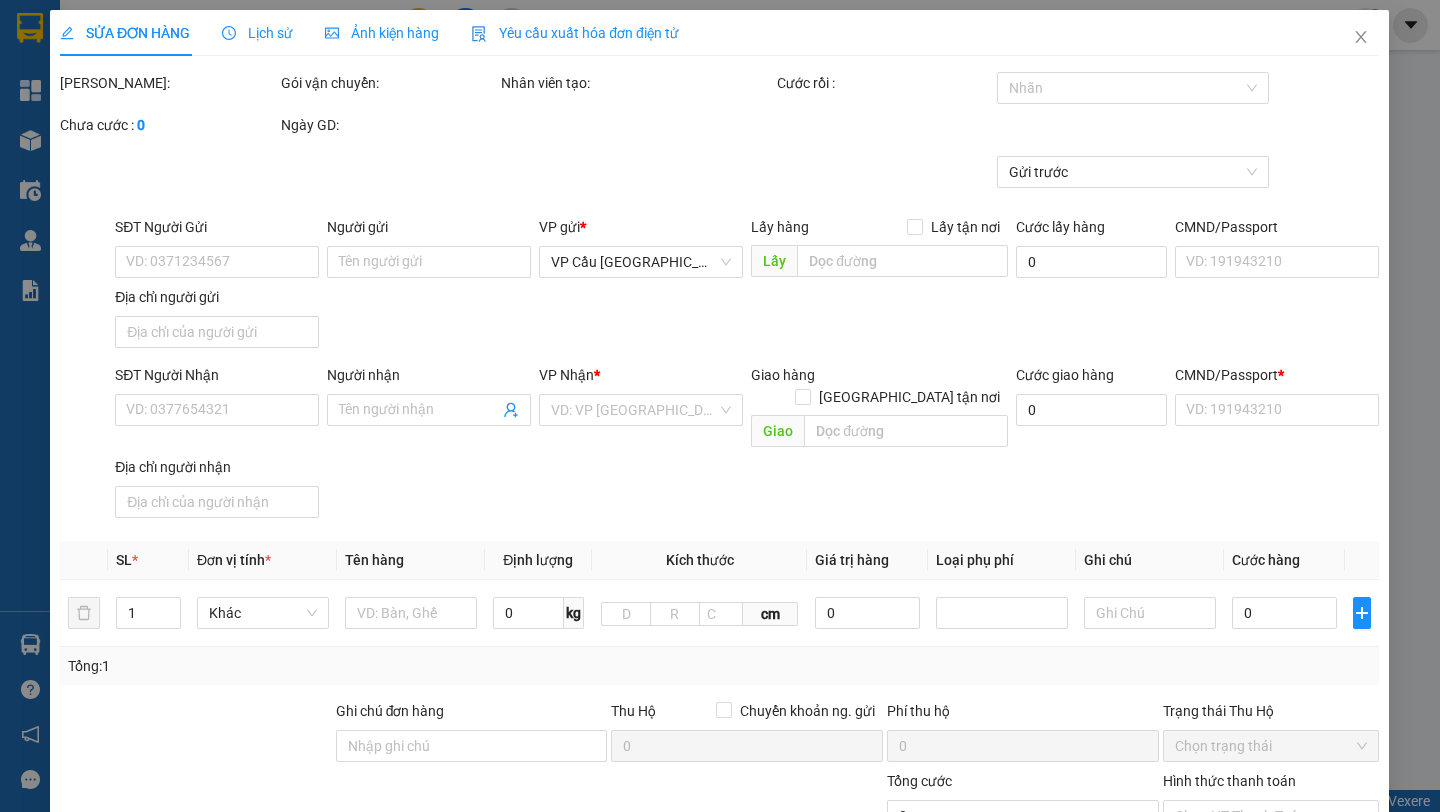 type on "0587747031" 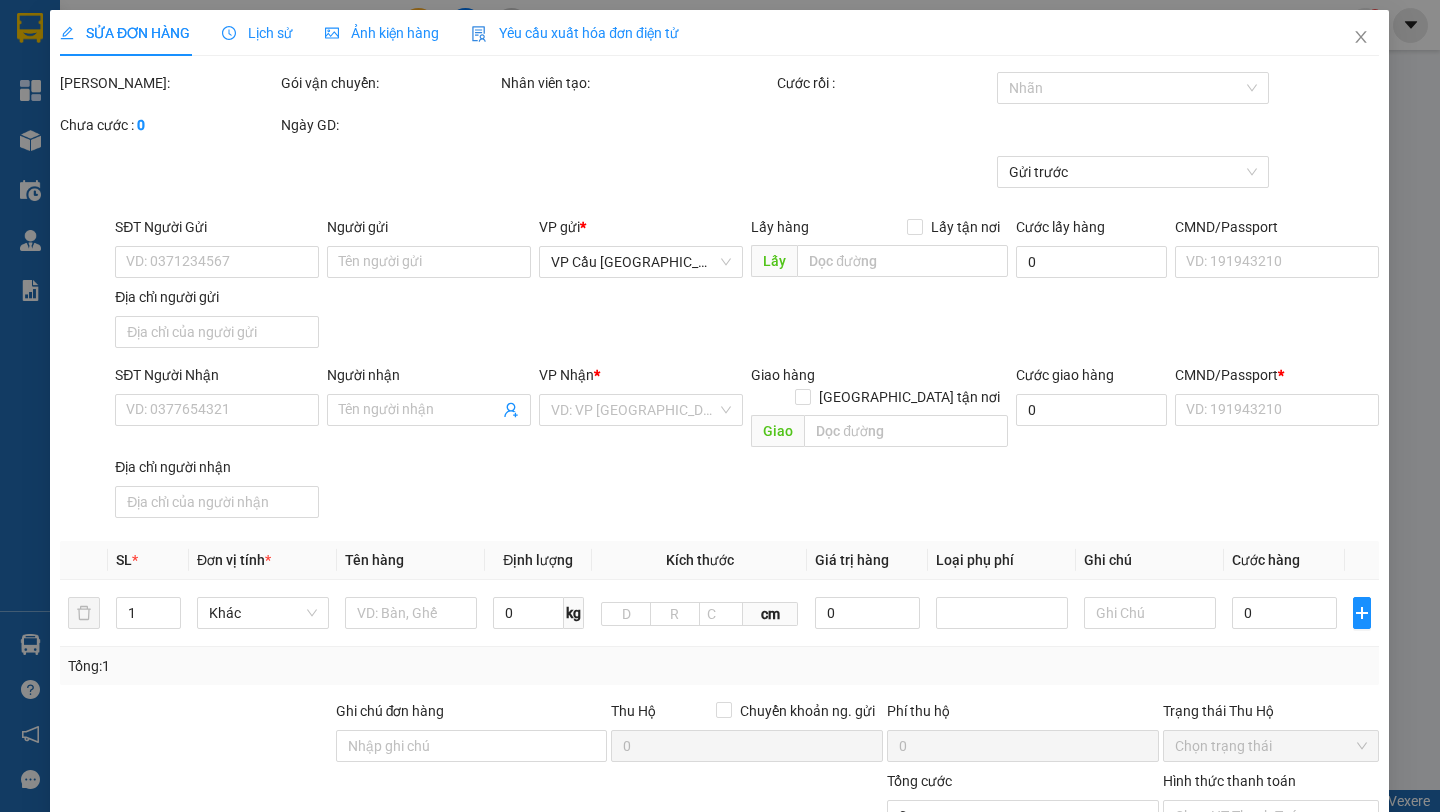 type on "anh" 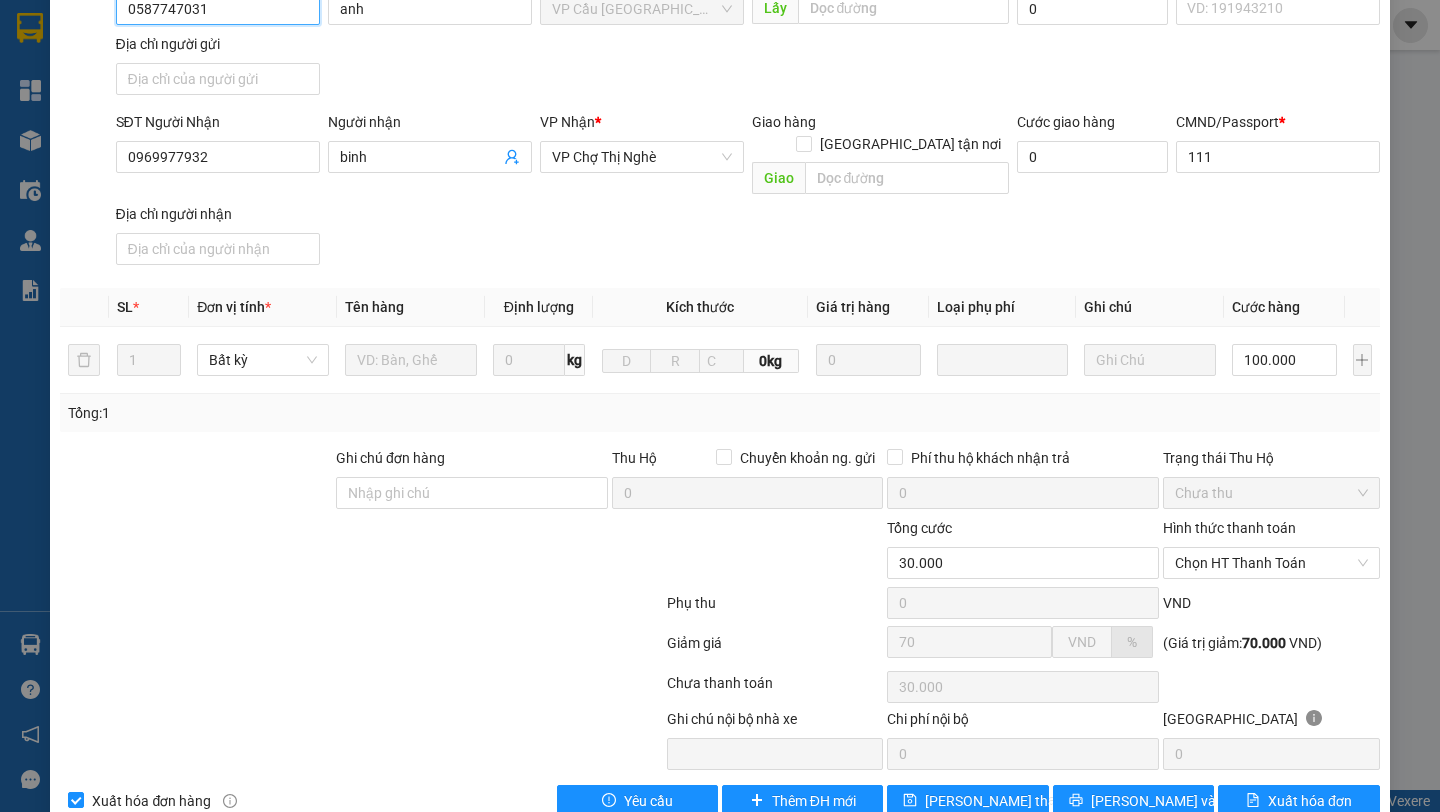 scroll, scrollTop: 0, scrollLeft: 0, axis: both 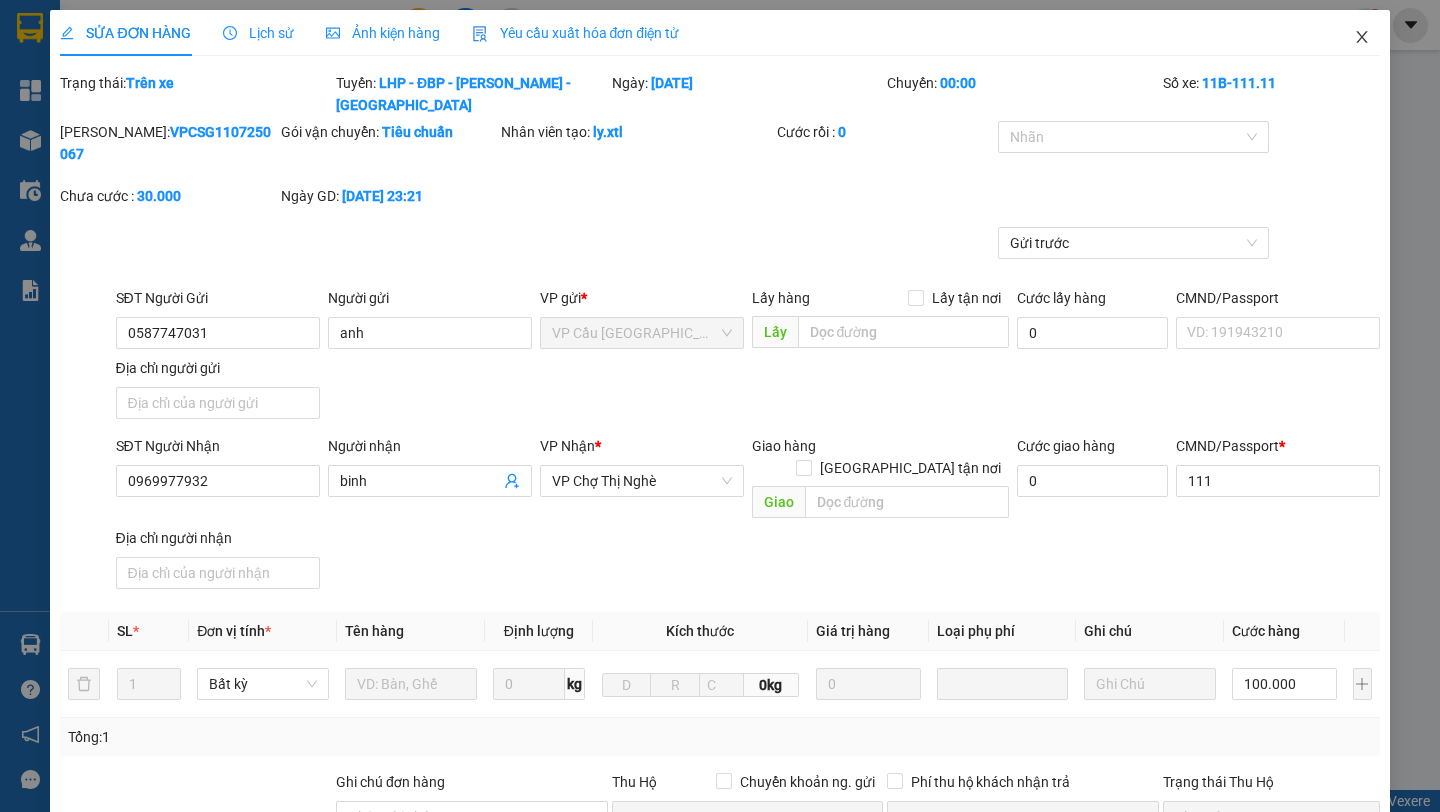click 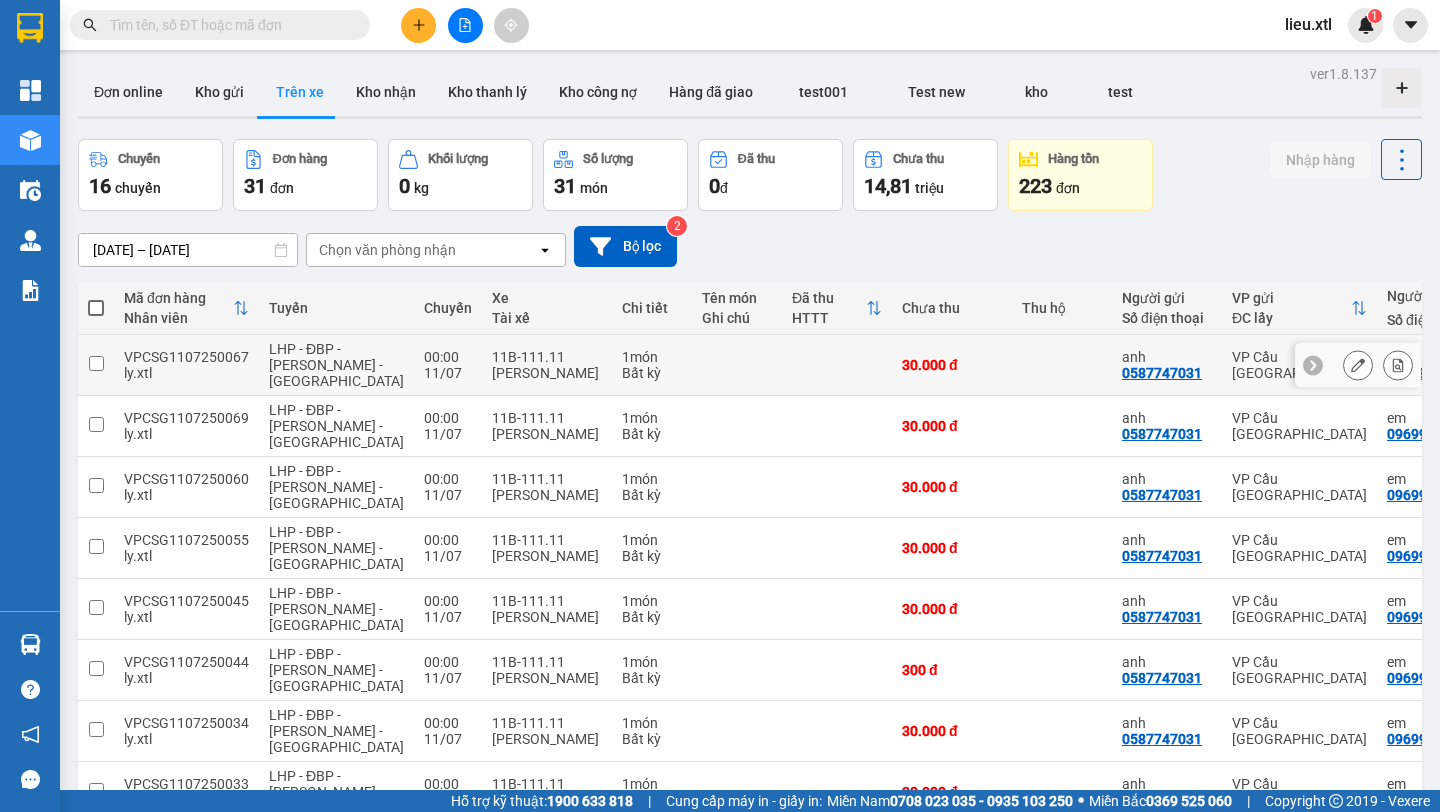 click 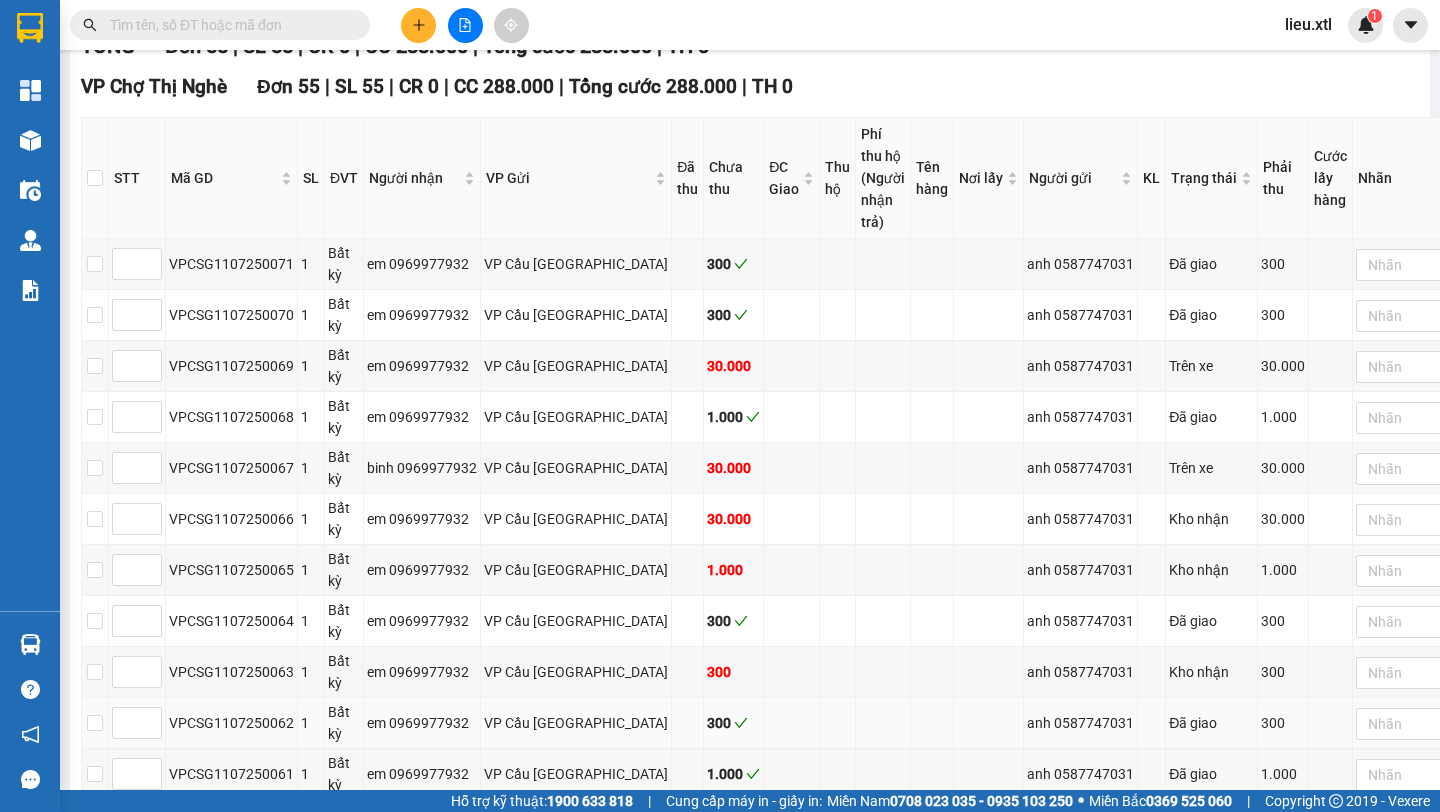 scroll, scrollTop: 0, scrollLeft: 0, axis: both 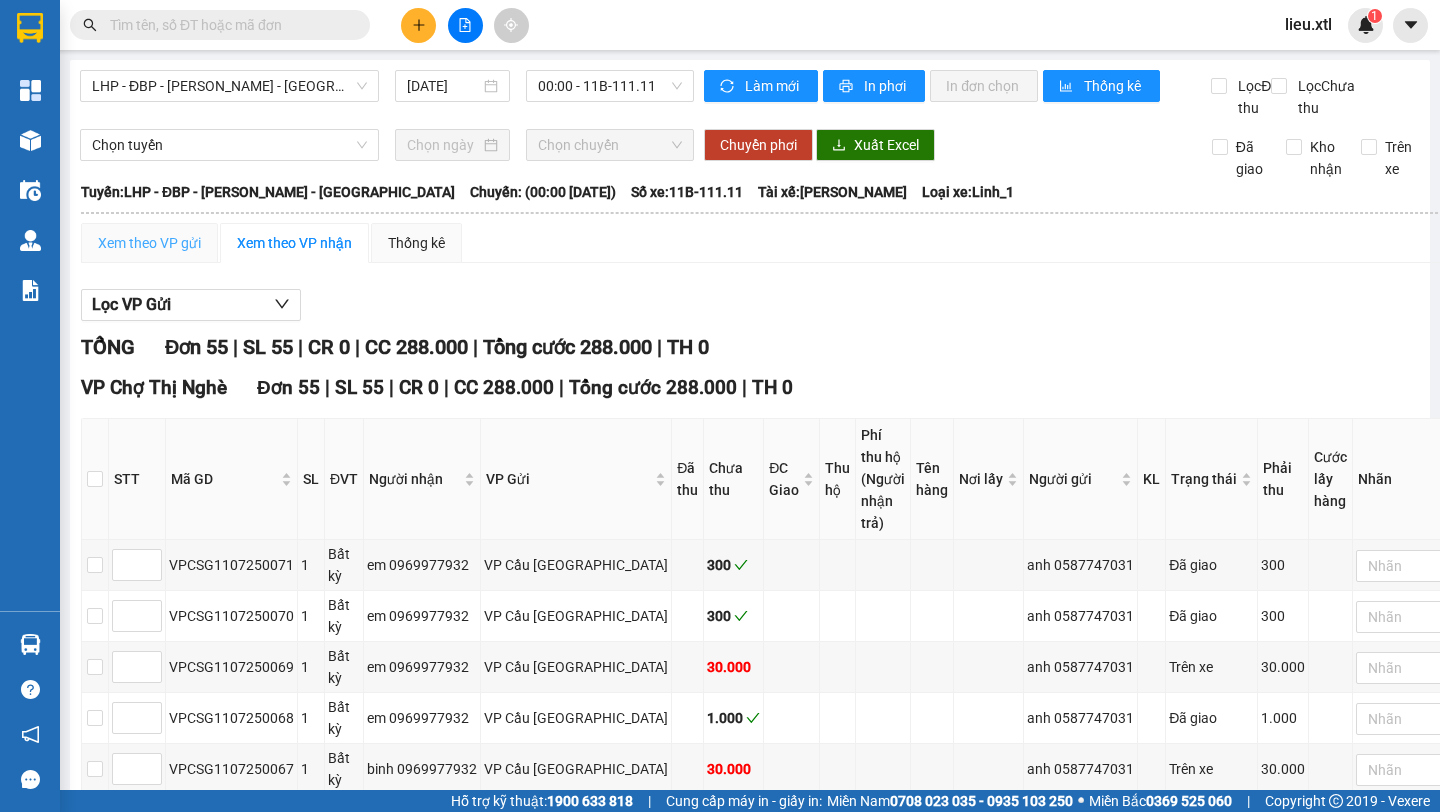 click on "Xem theo VP gửi" at bounding box center [149, 243] 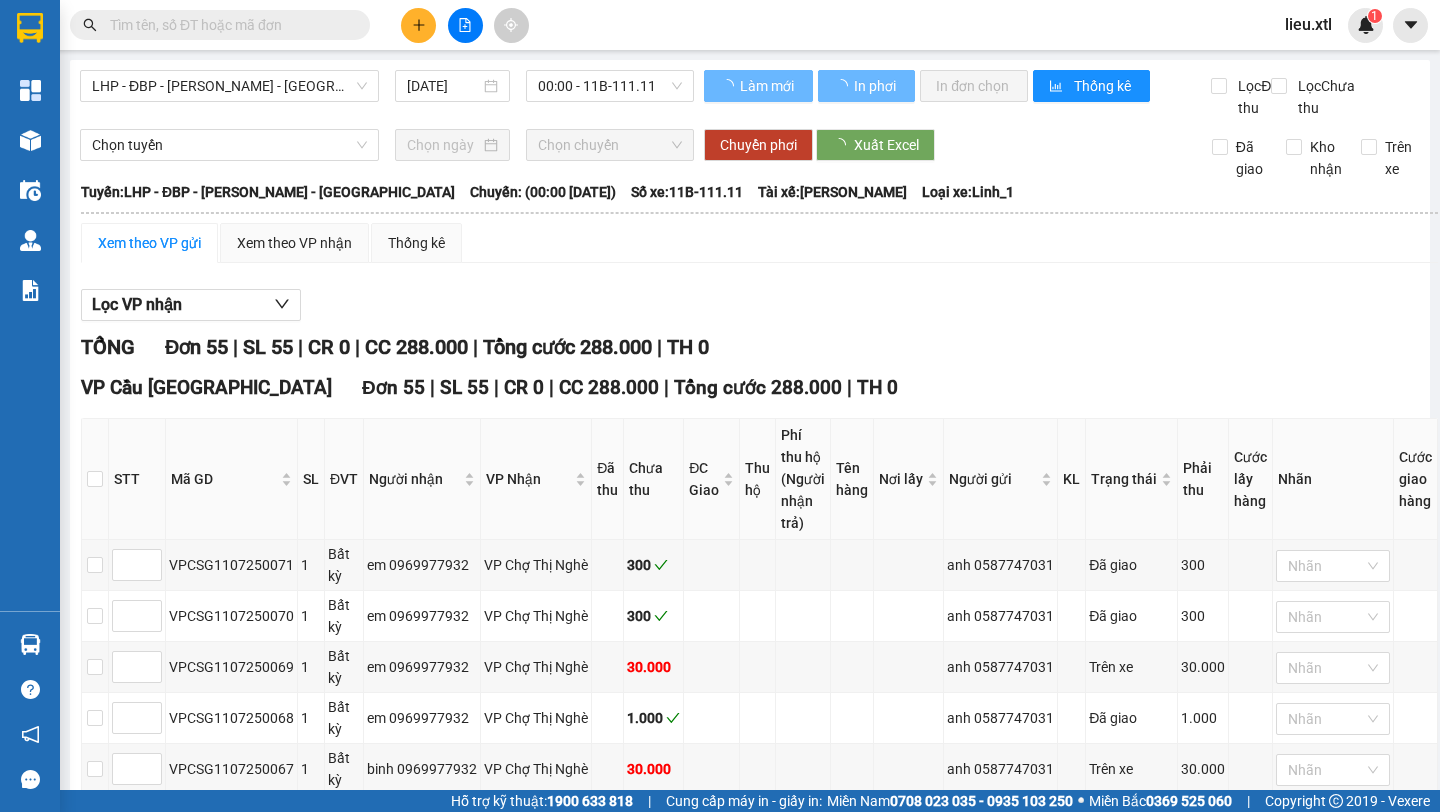 click at bounding box center [95, 479] 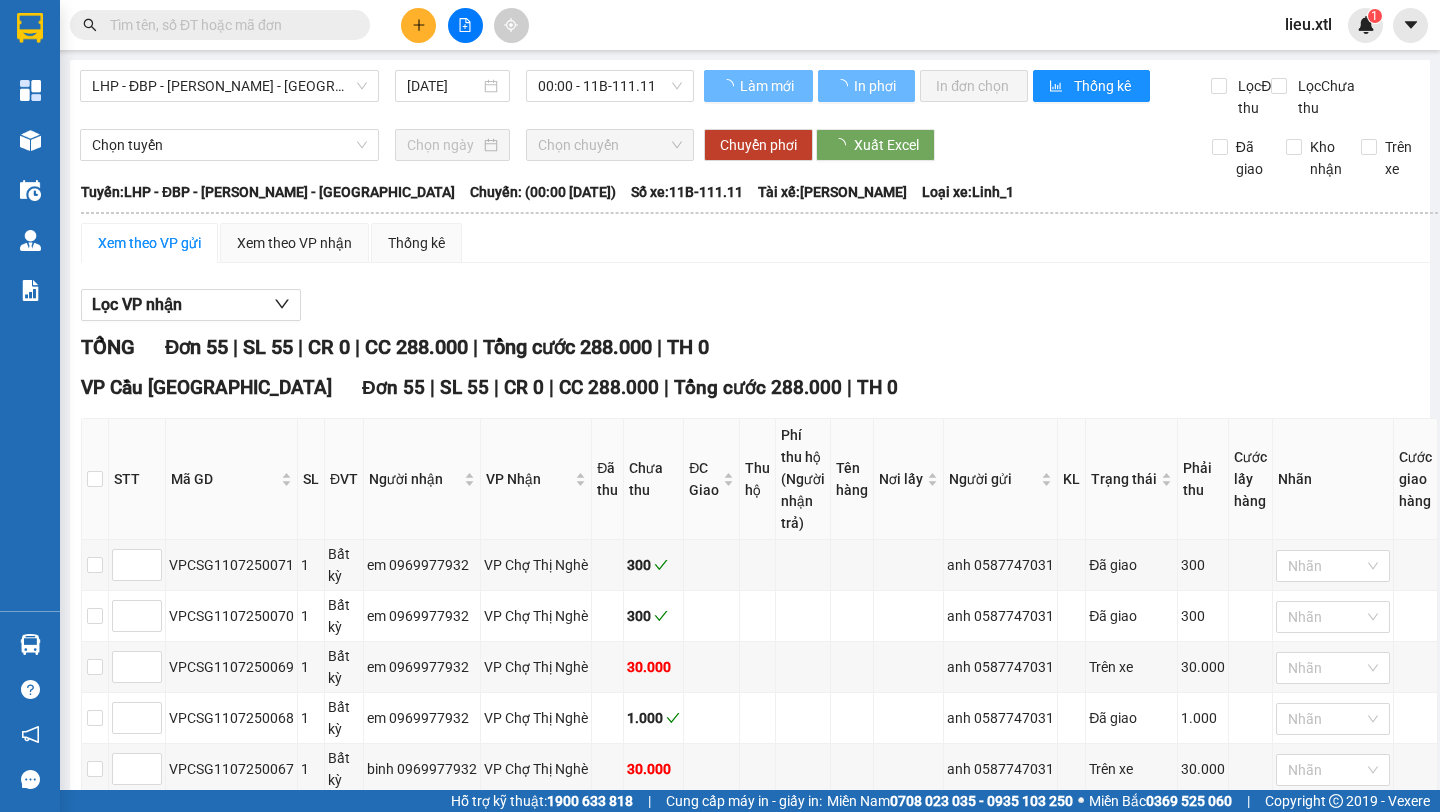 checkbox on "true" 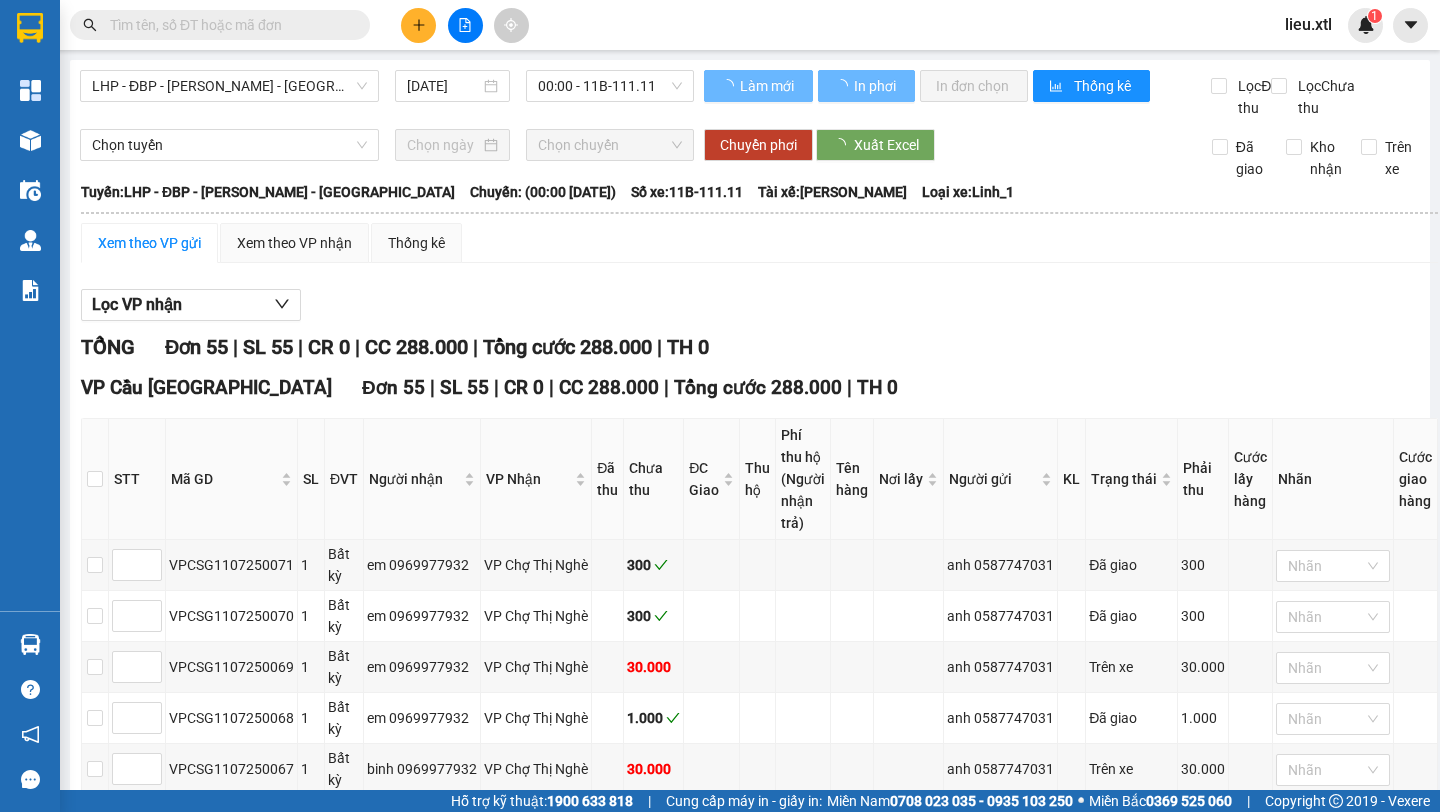 checkbox on "true" 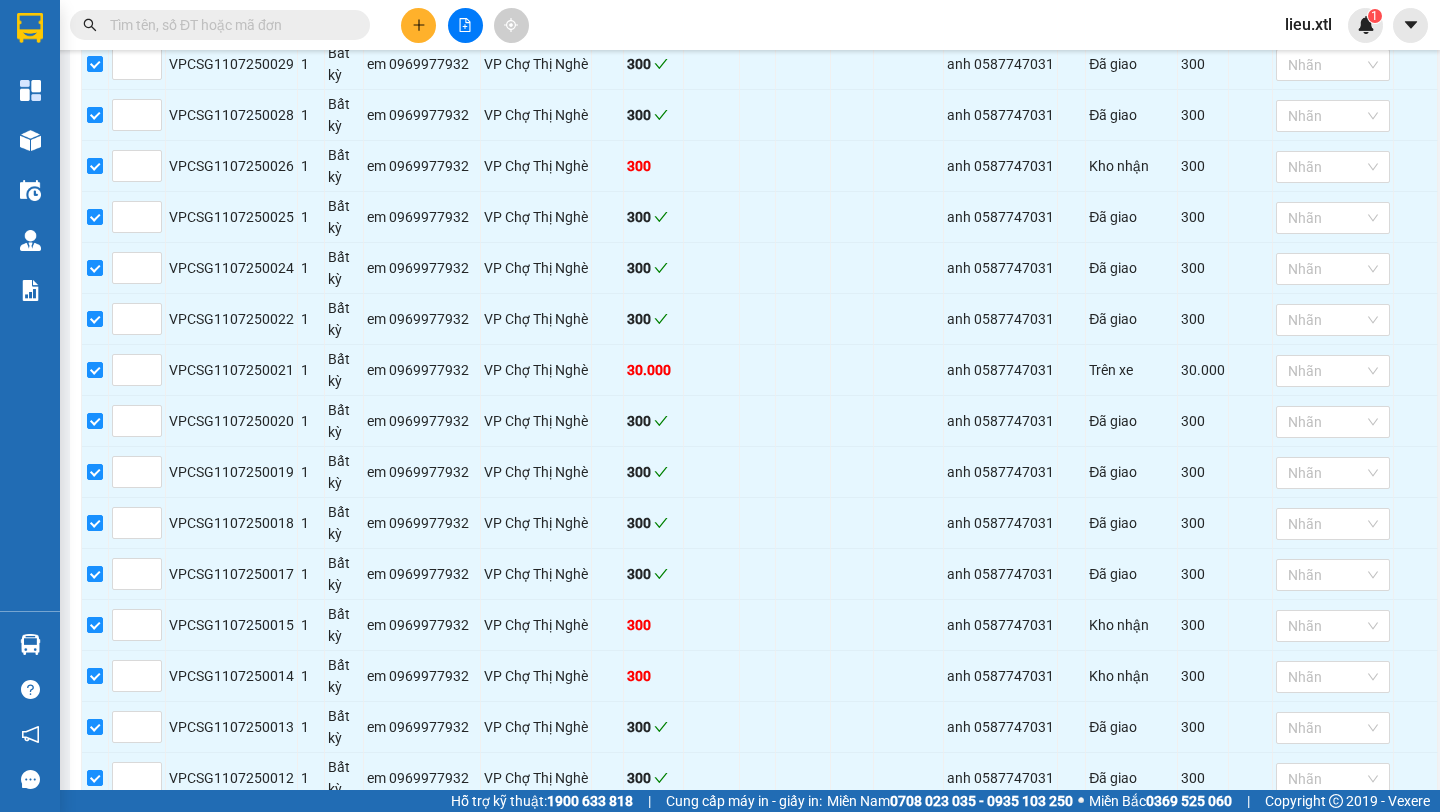 scroll, scrollTop: 2680, scrollLeft: 0, axis: vertical 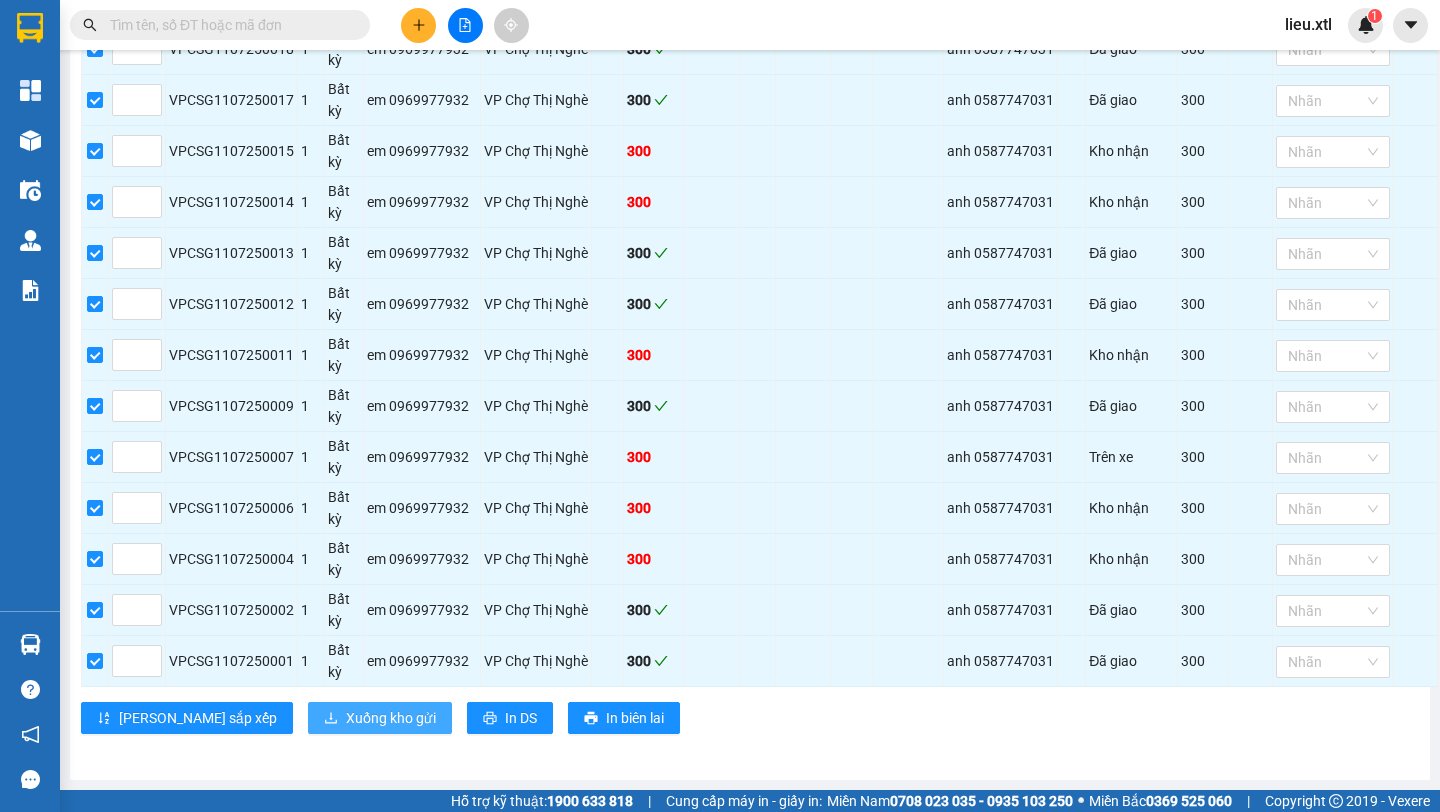 click on "Xuống kho gửi" at bounding box center [391, 718] 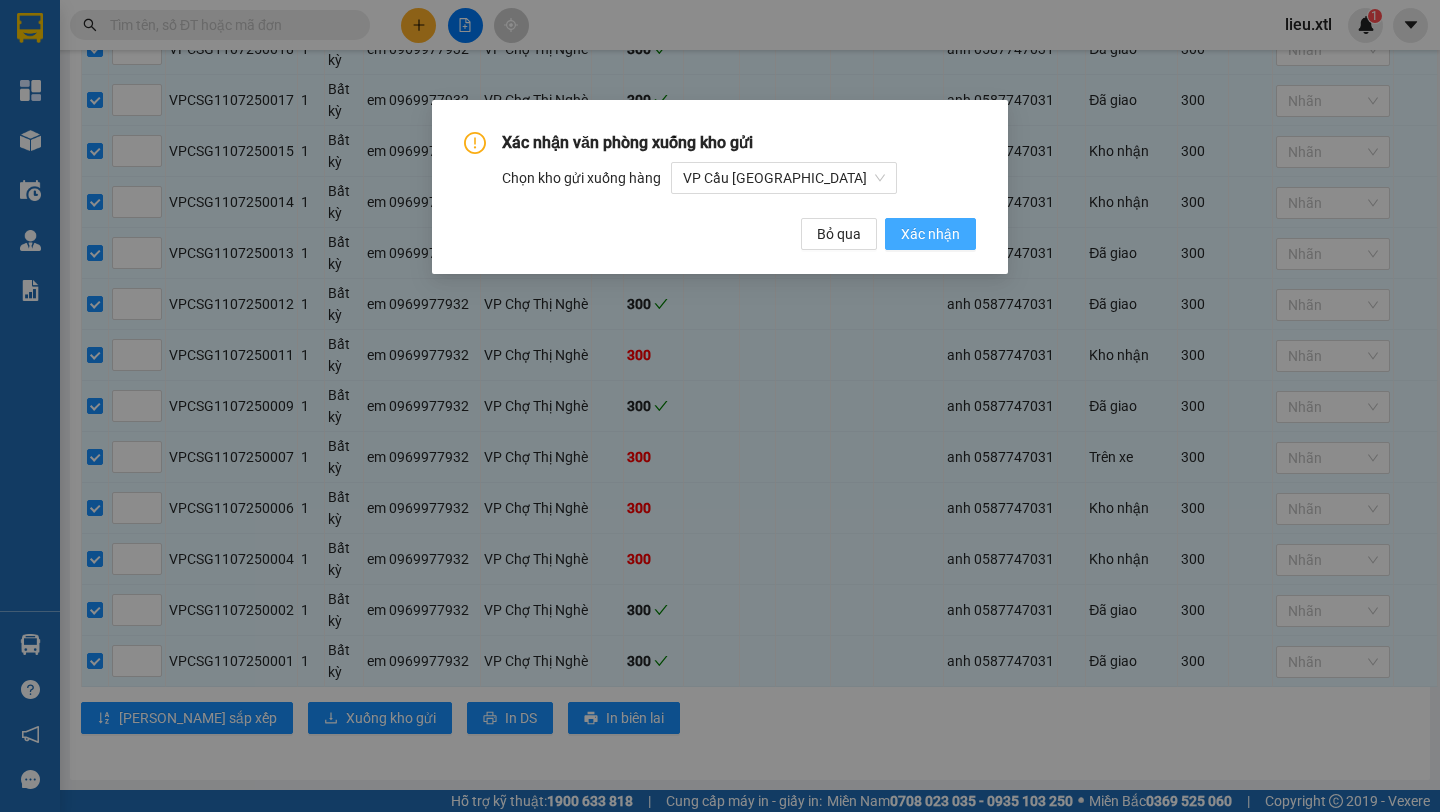 click on "Xác nhận" at bounding box center (930, 234) 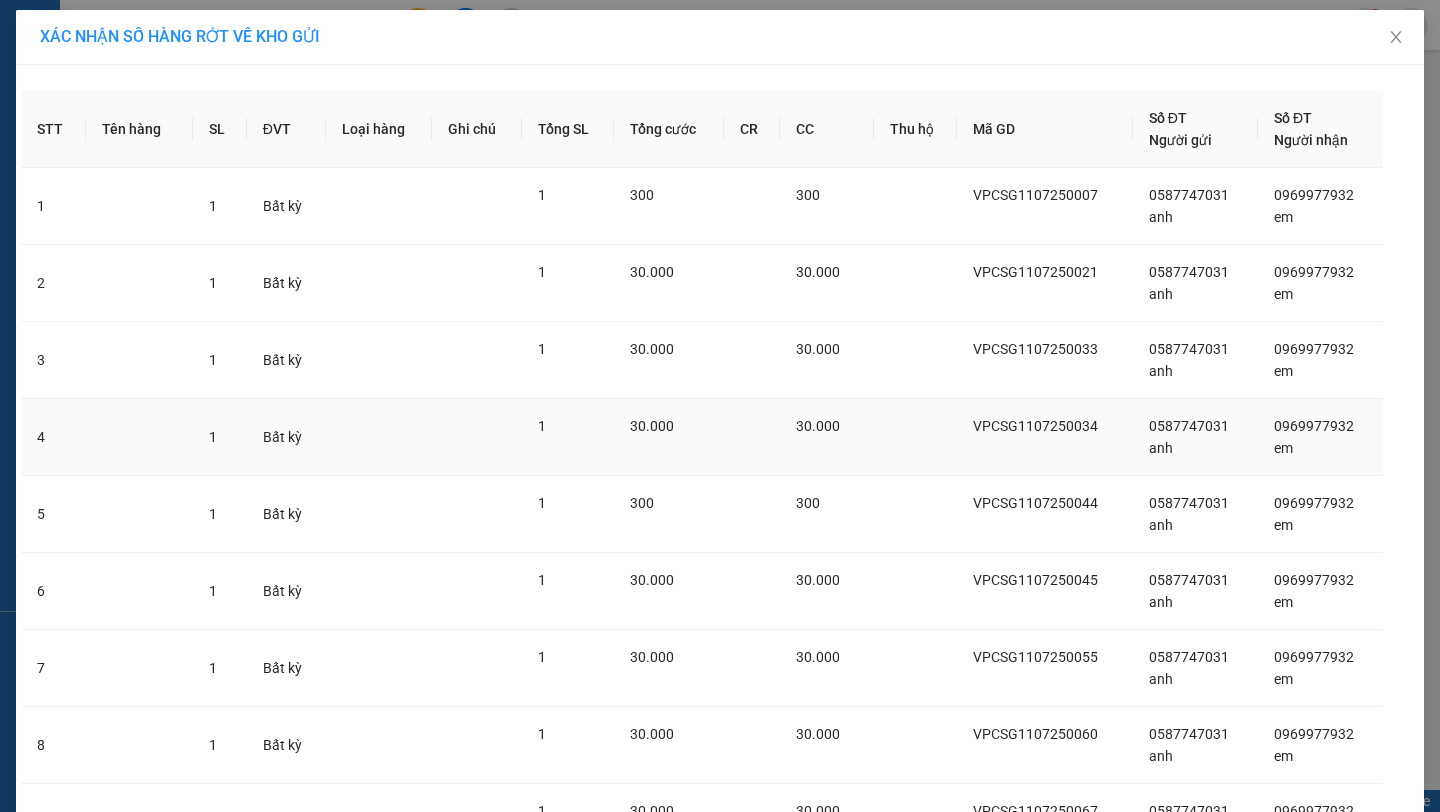 scroll, scrollTop: 272, scrollLeft: 0, axis: vertical 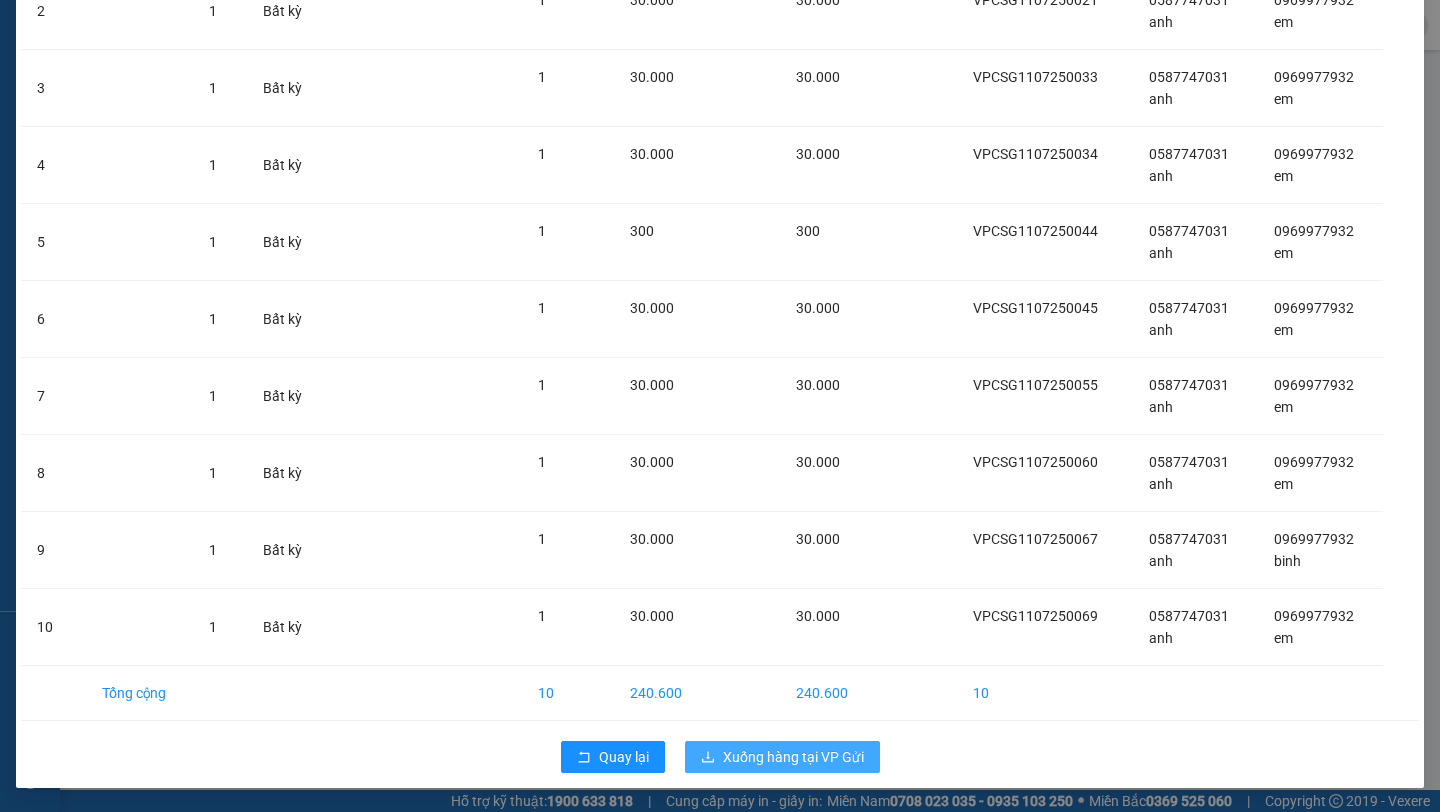 click on "Xuống hàng tại VP Gửi" at bounding box center (793, 757) 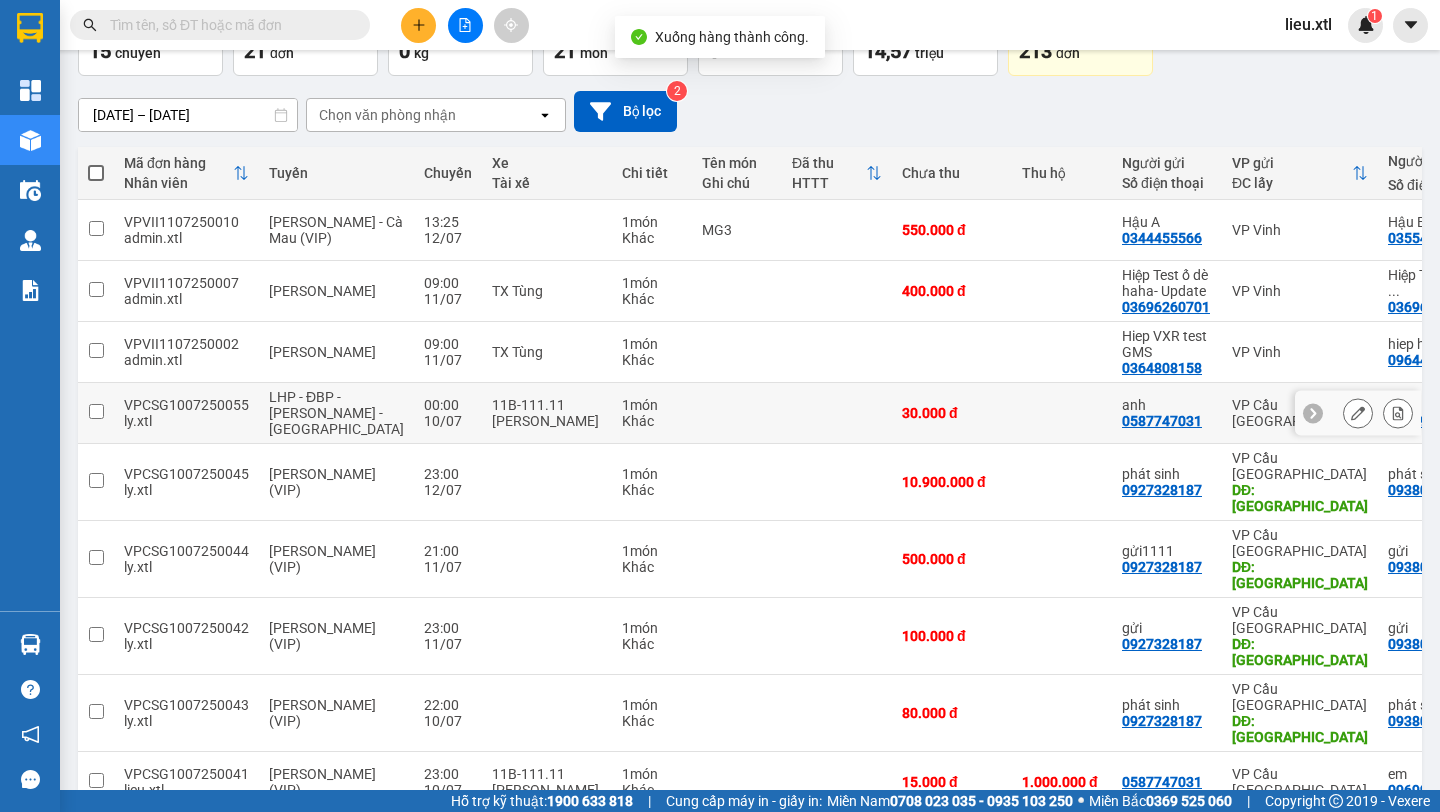 scroll, scrollTop: 0, scrollLeft: 0, axis: both 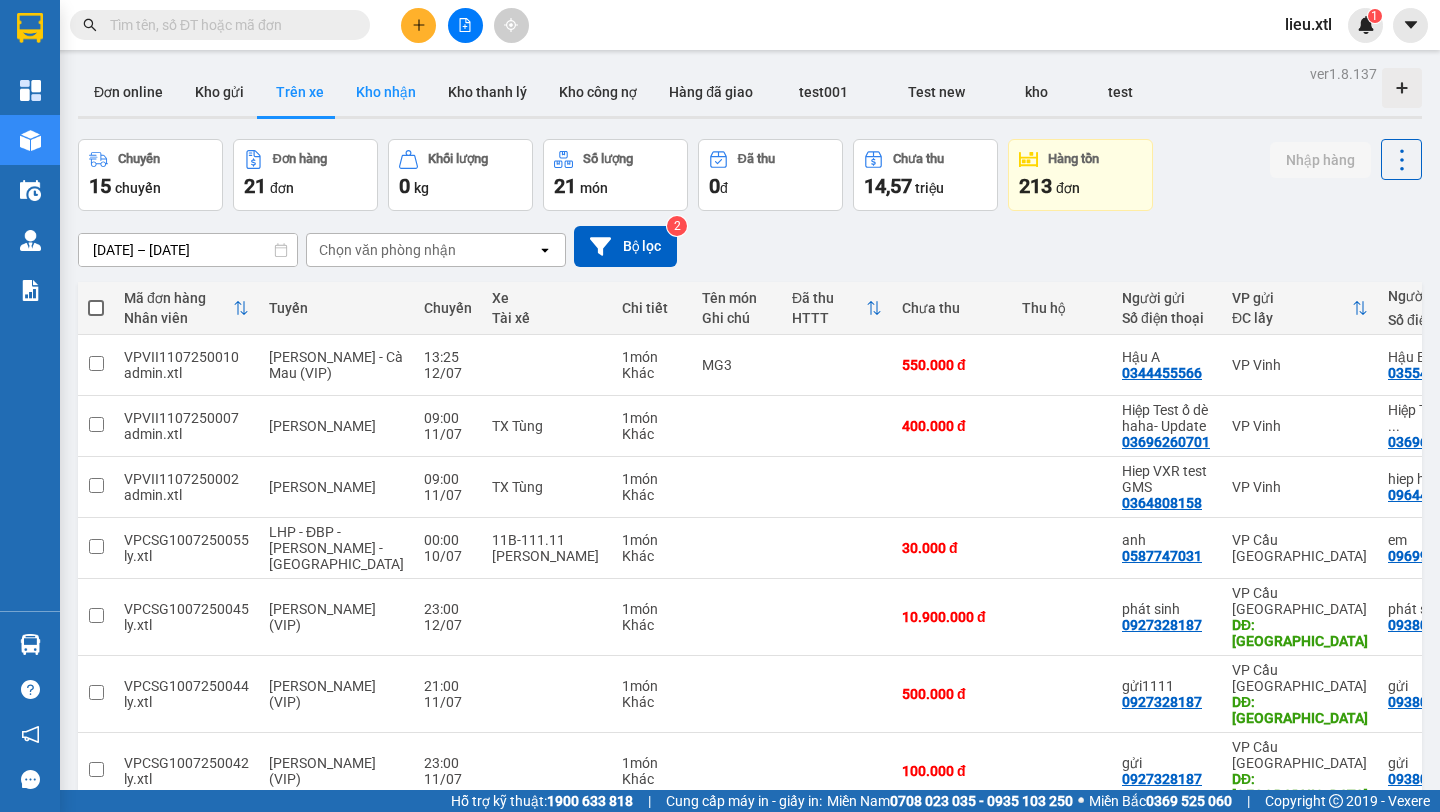 click on "Kho nhận" at bounding box center (386, 92) 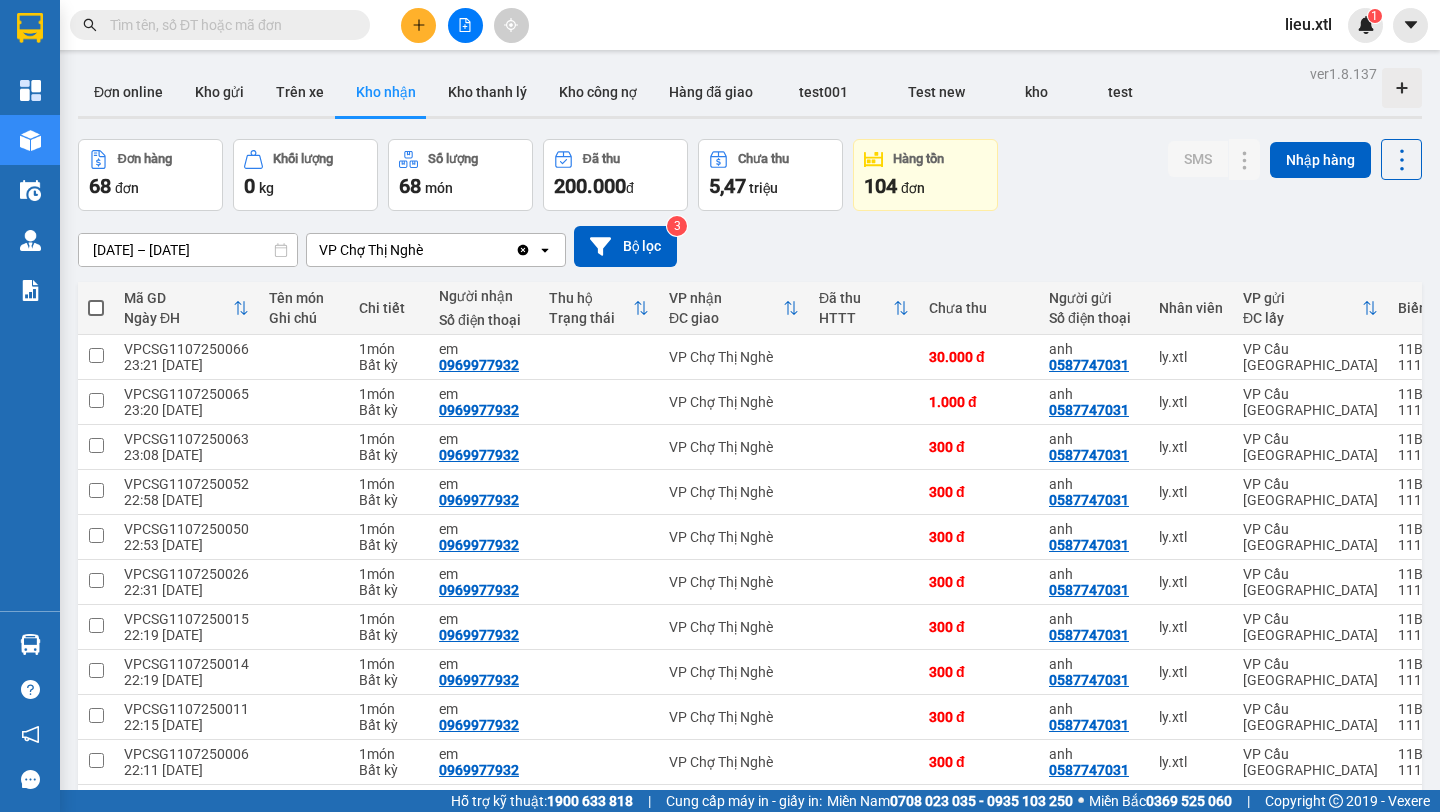 click at bounding box center [96, 308] 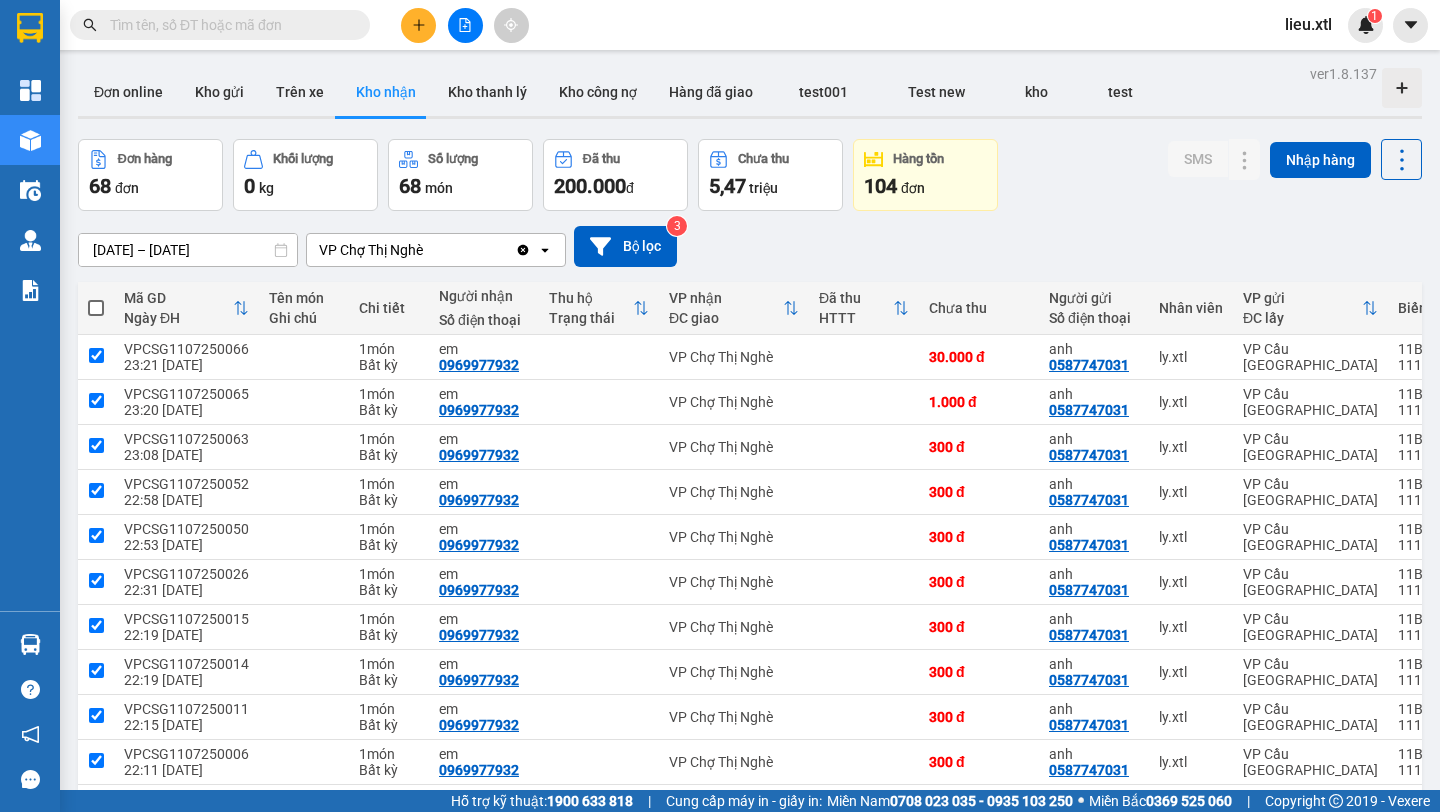checkbox on "true" 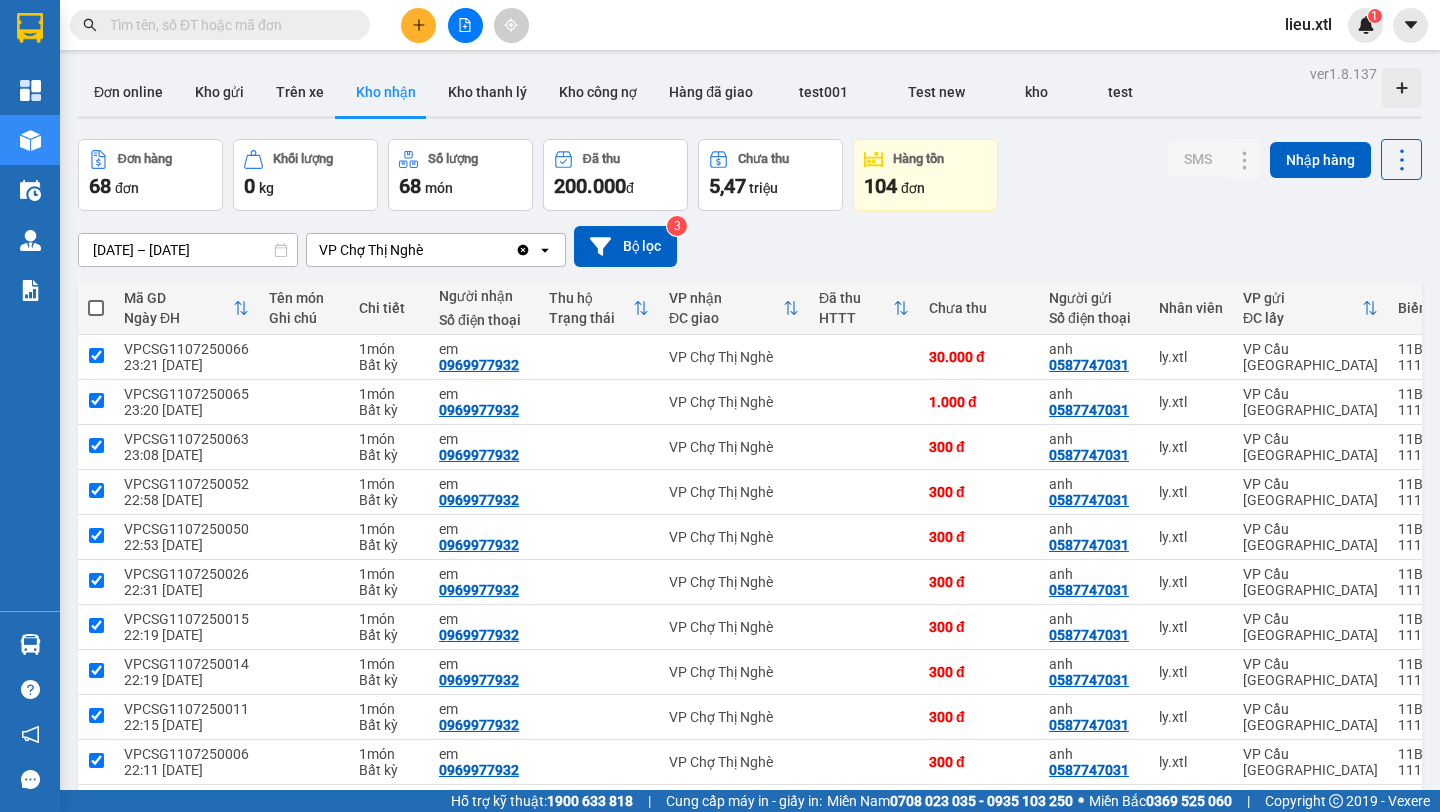 checkbox on "true" 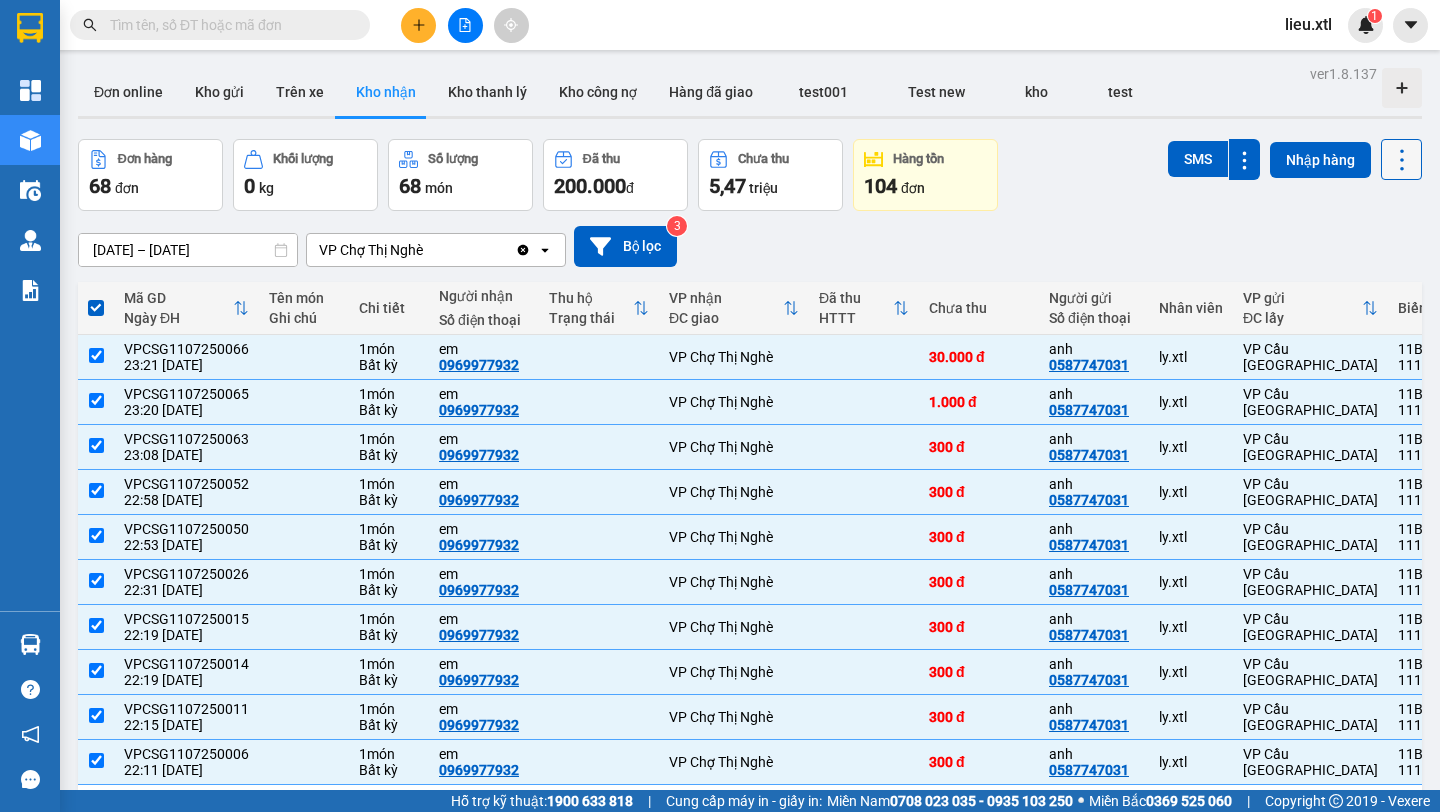 click 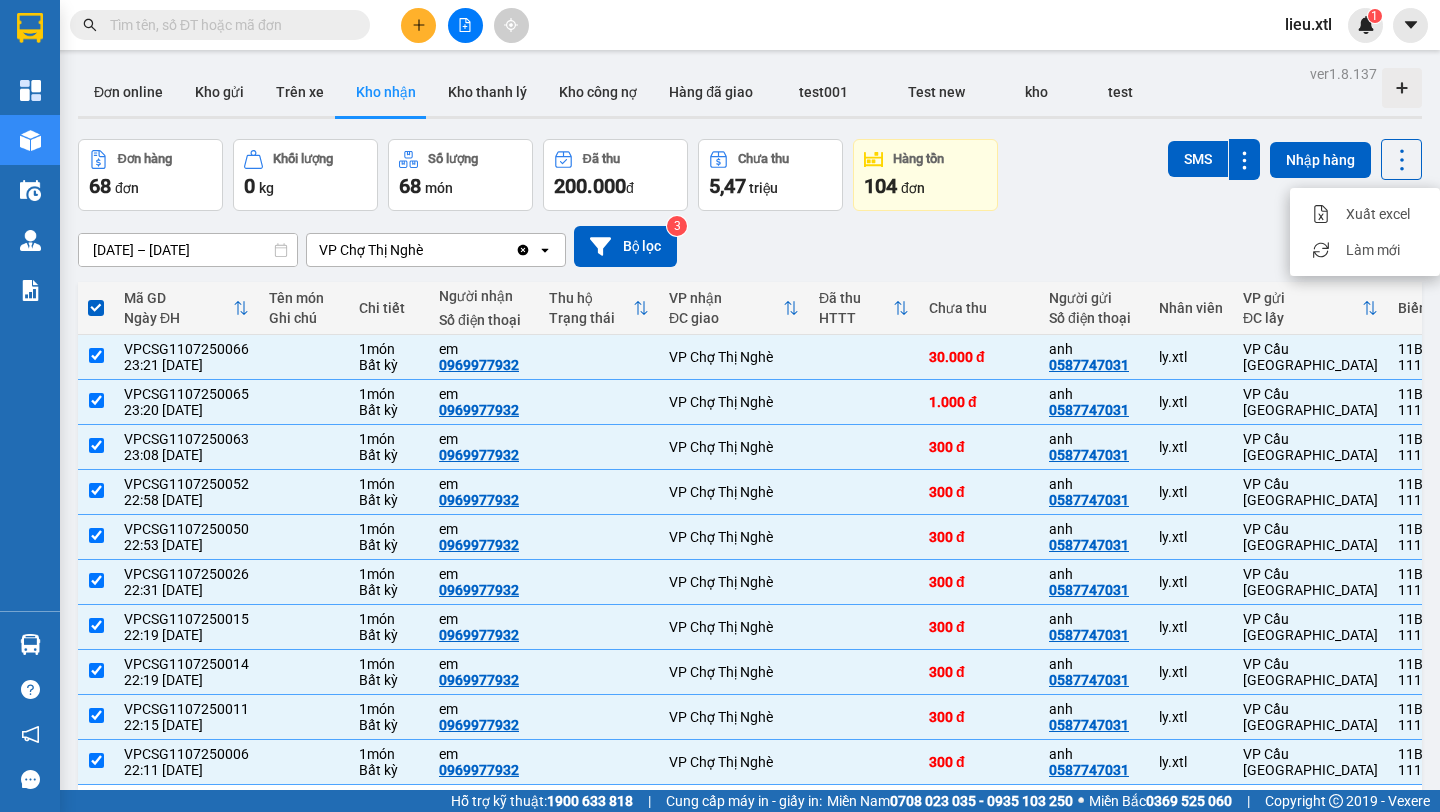 click on "SMS Nhập hàng" at bounding box center [1295, 175] 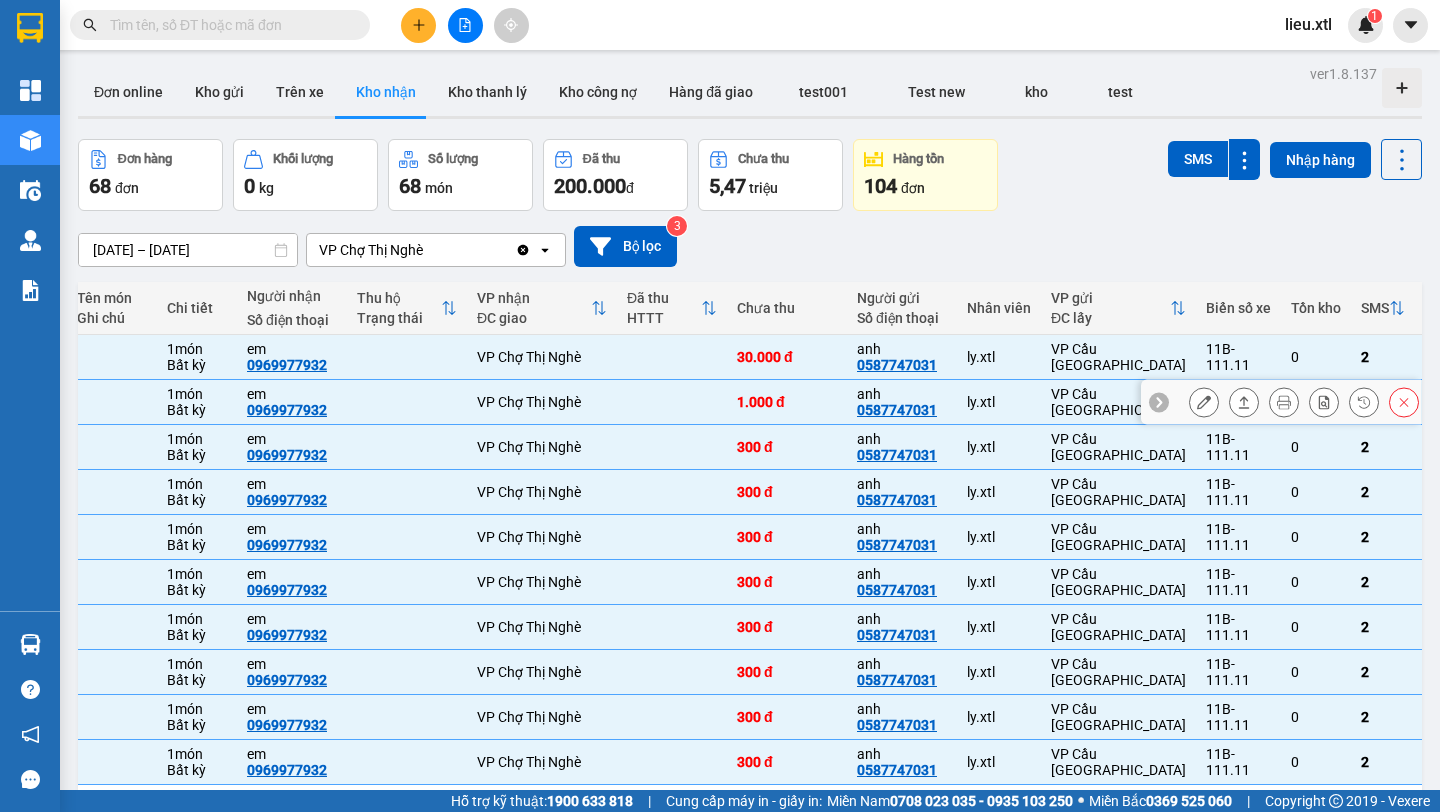 scroll, scrollTop: 0, scrollLeft: 0, axis: both 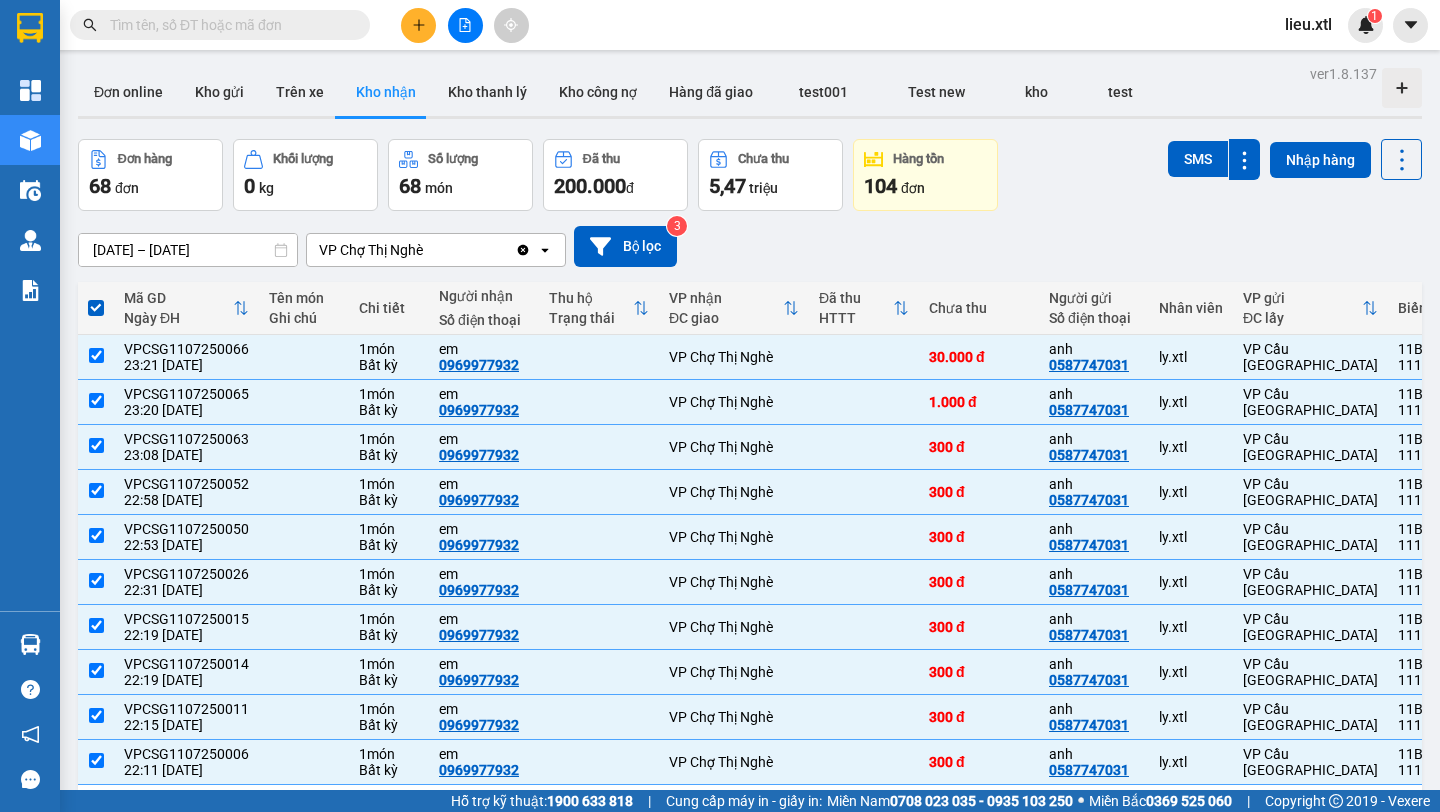 click at bounding box center (96, 308) 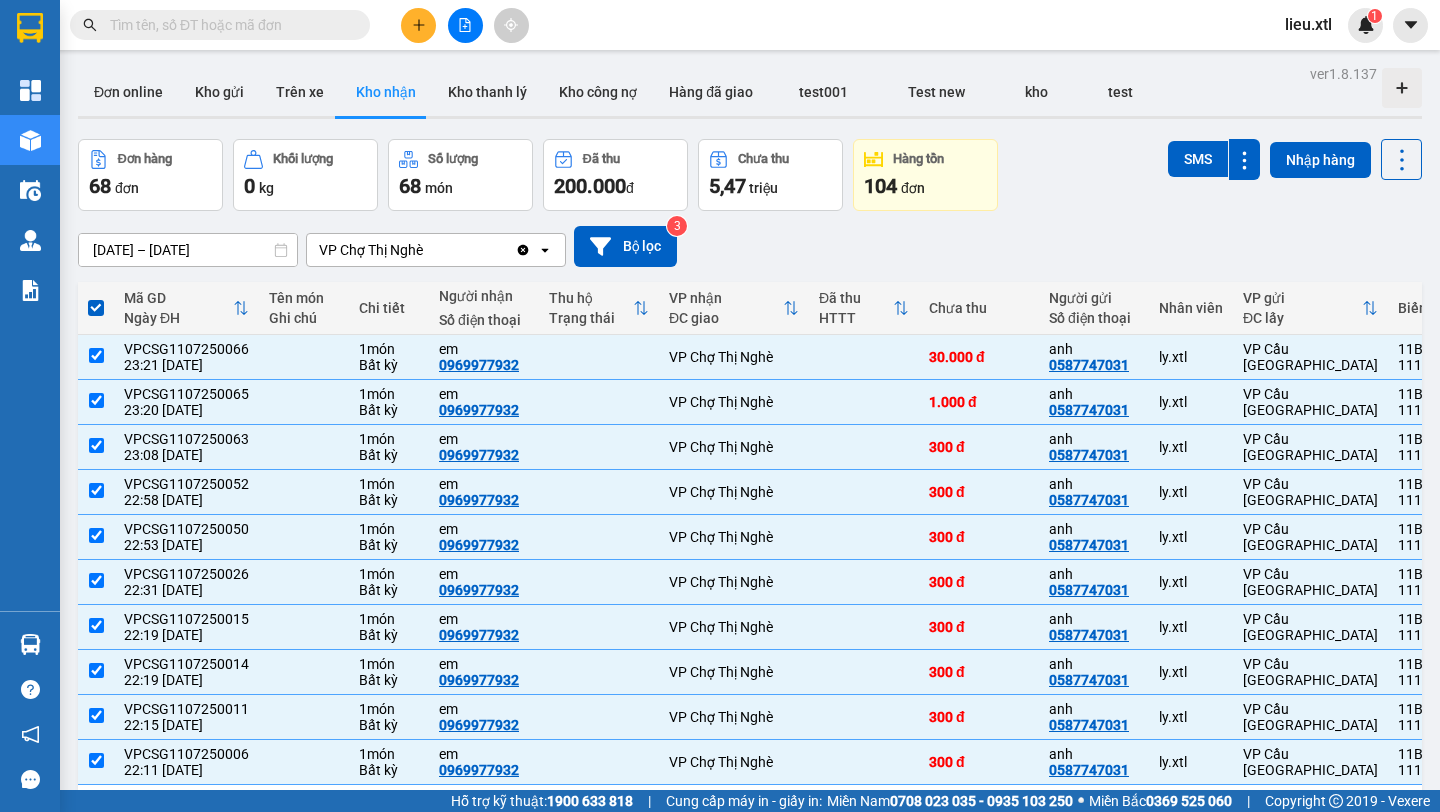 click at bounding box center (96, 298) 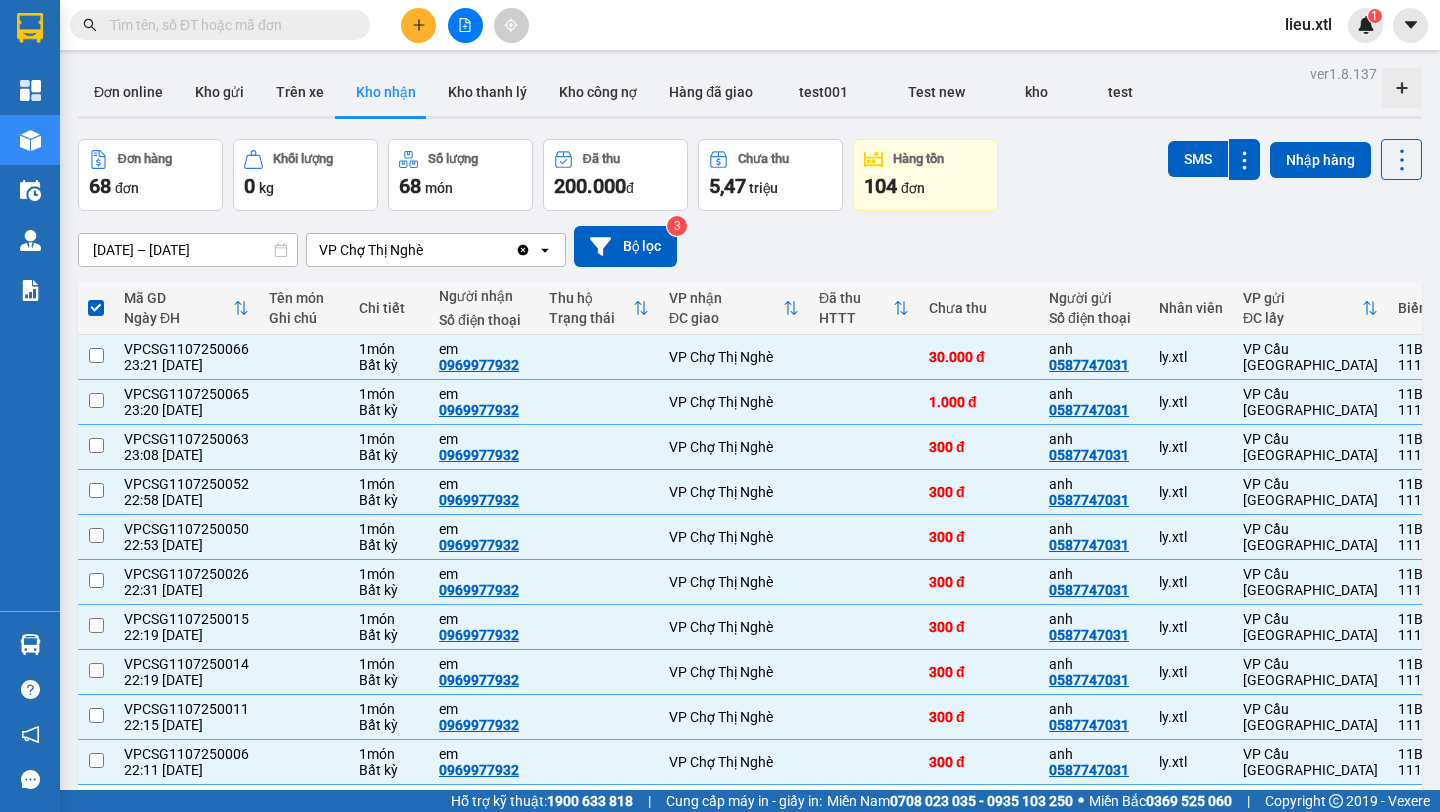 checkbox on "false" 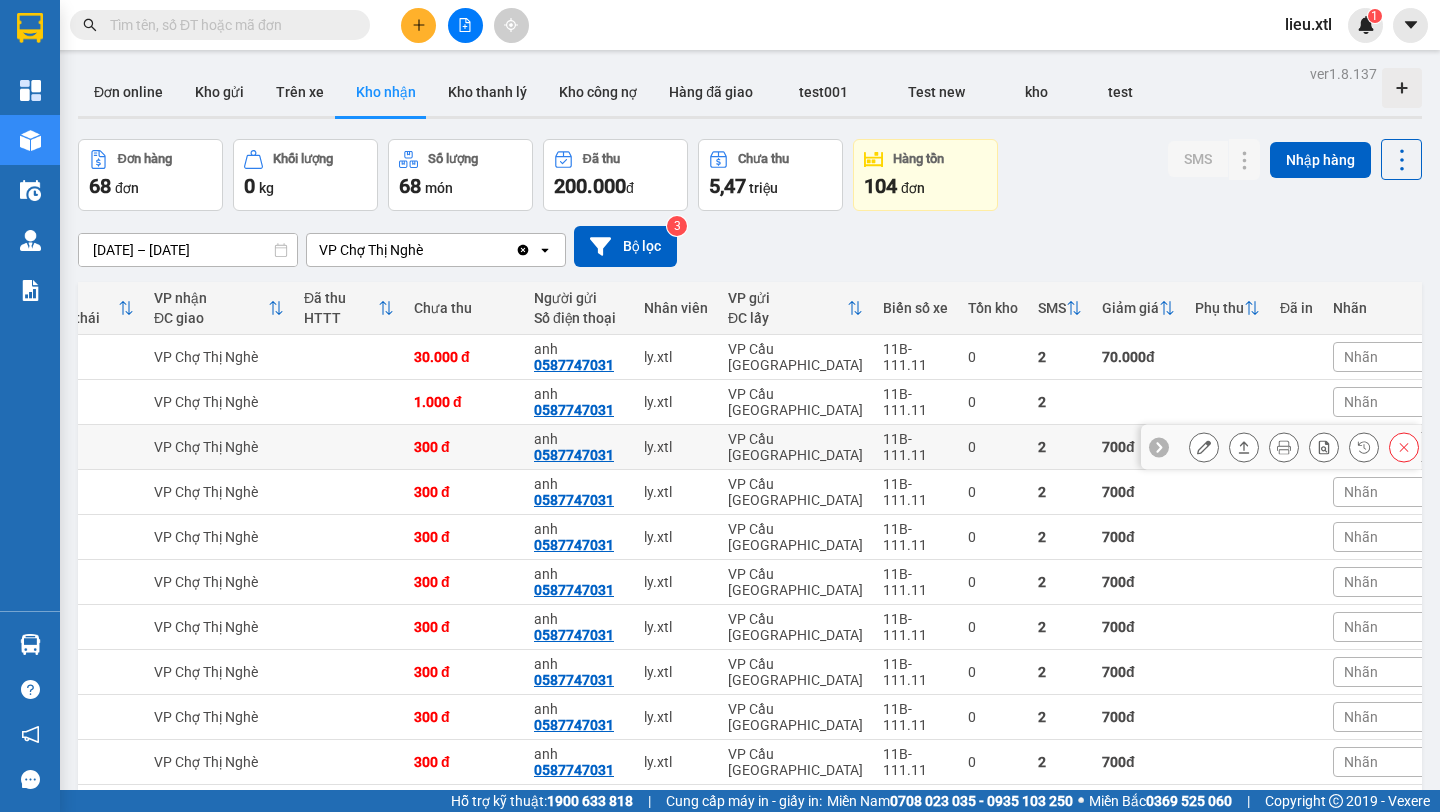 scroll, scrollTop: 0, scrollLeft: 553, axis: horizontal 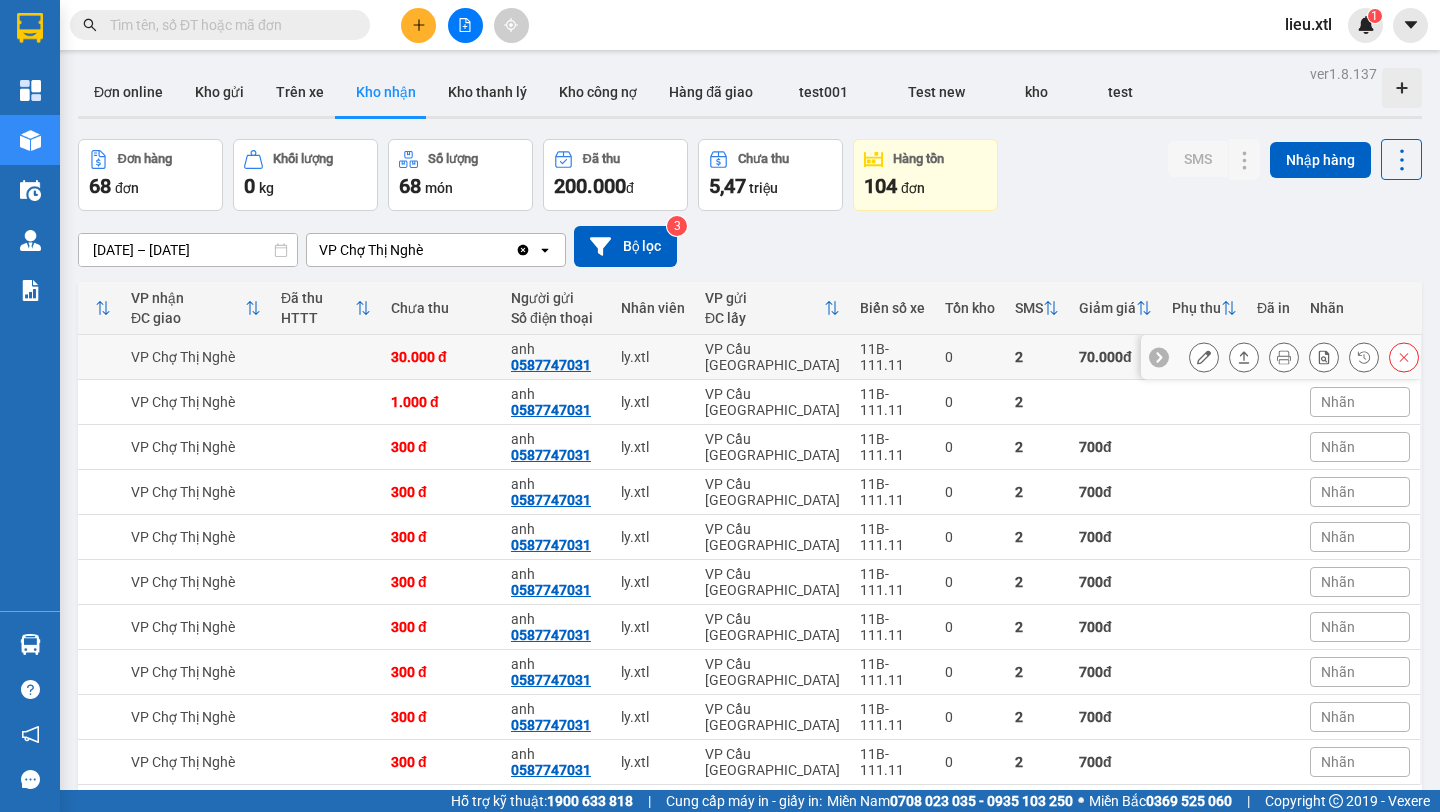 click 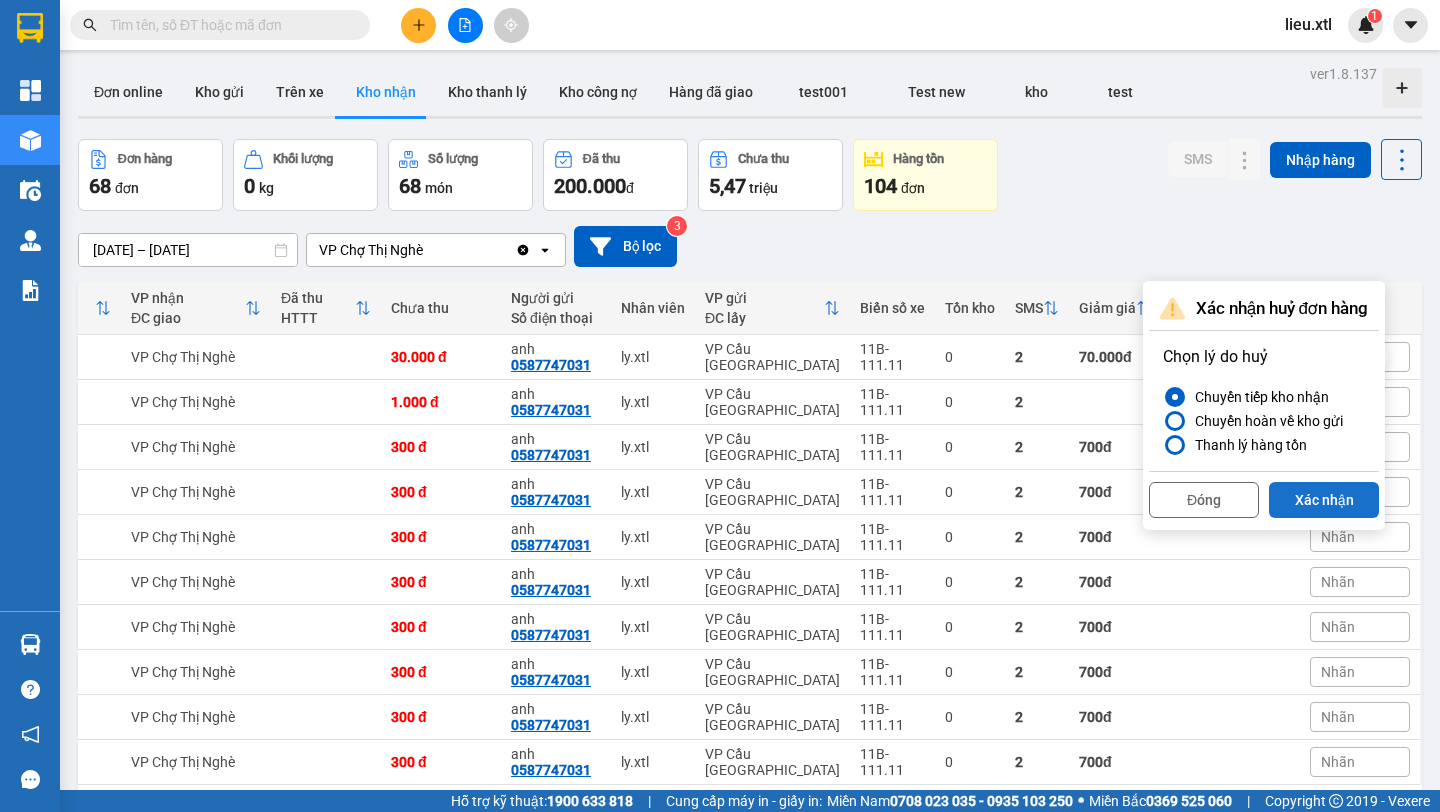 click on "Xác nhận" at bounding box center [1324, 500] 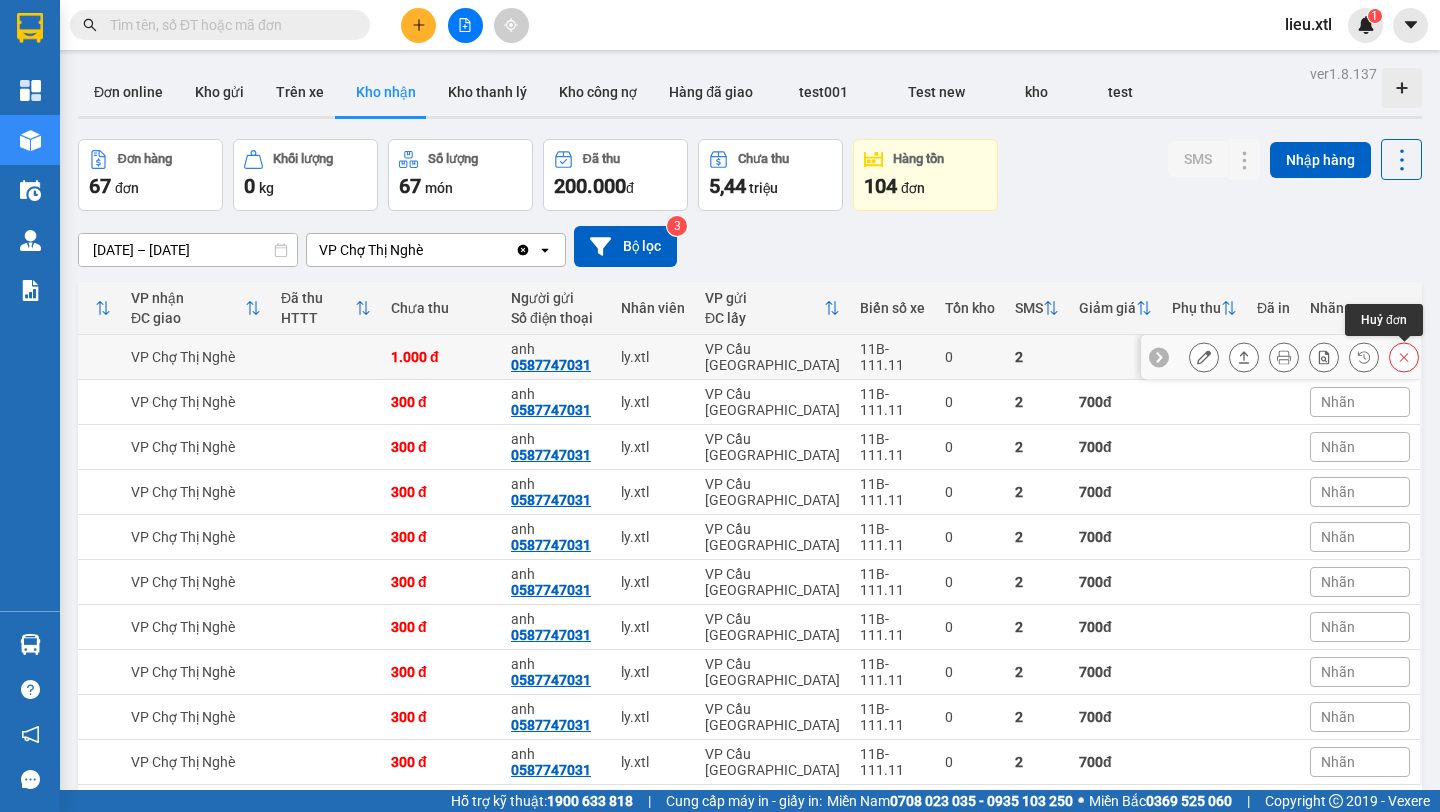 click 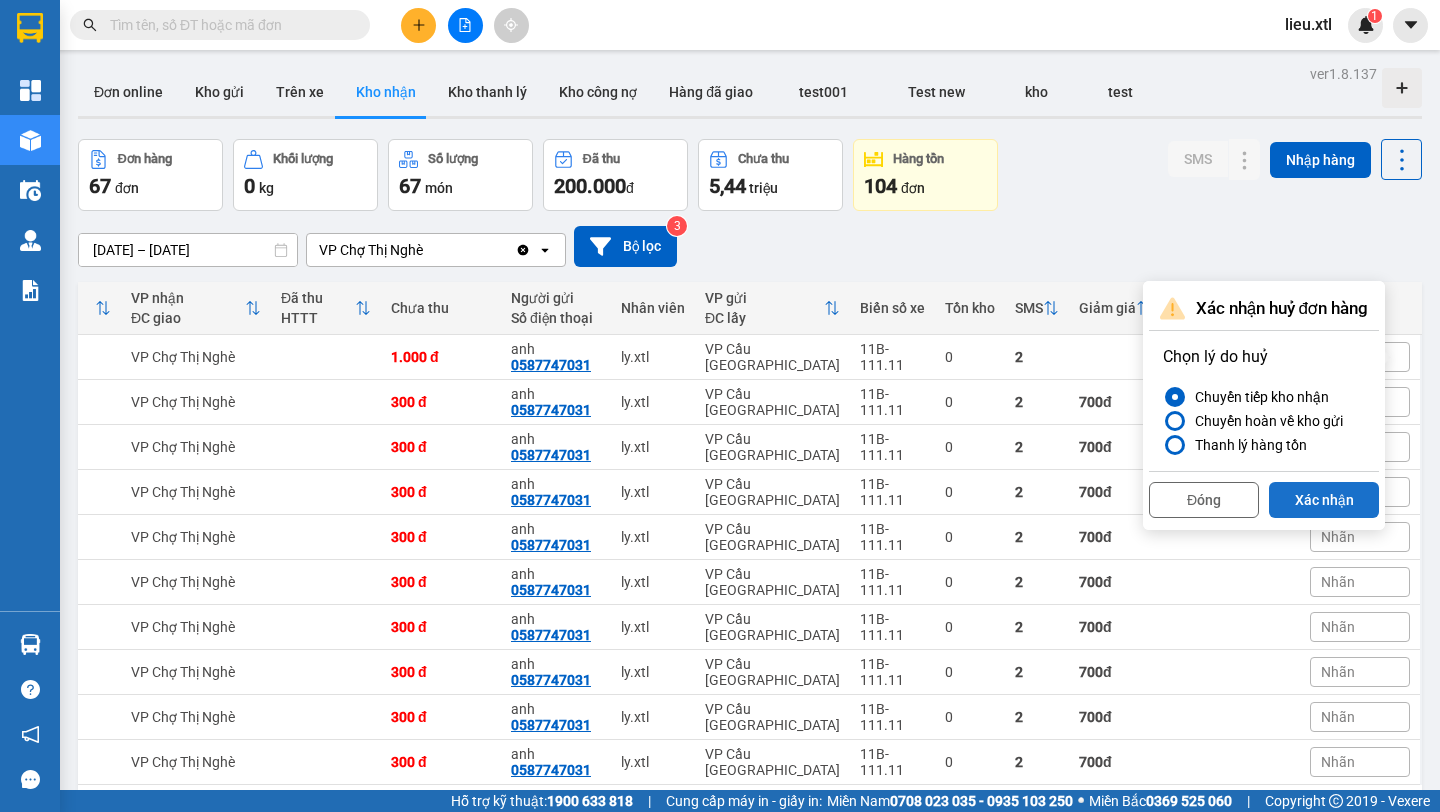click on "Xác nhận" at bounding box center [1324, 500] 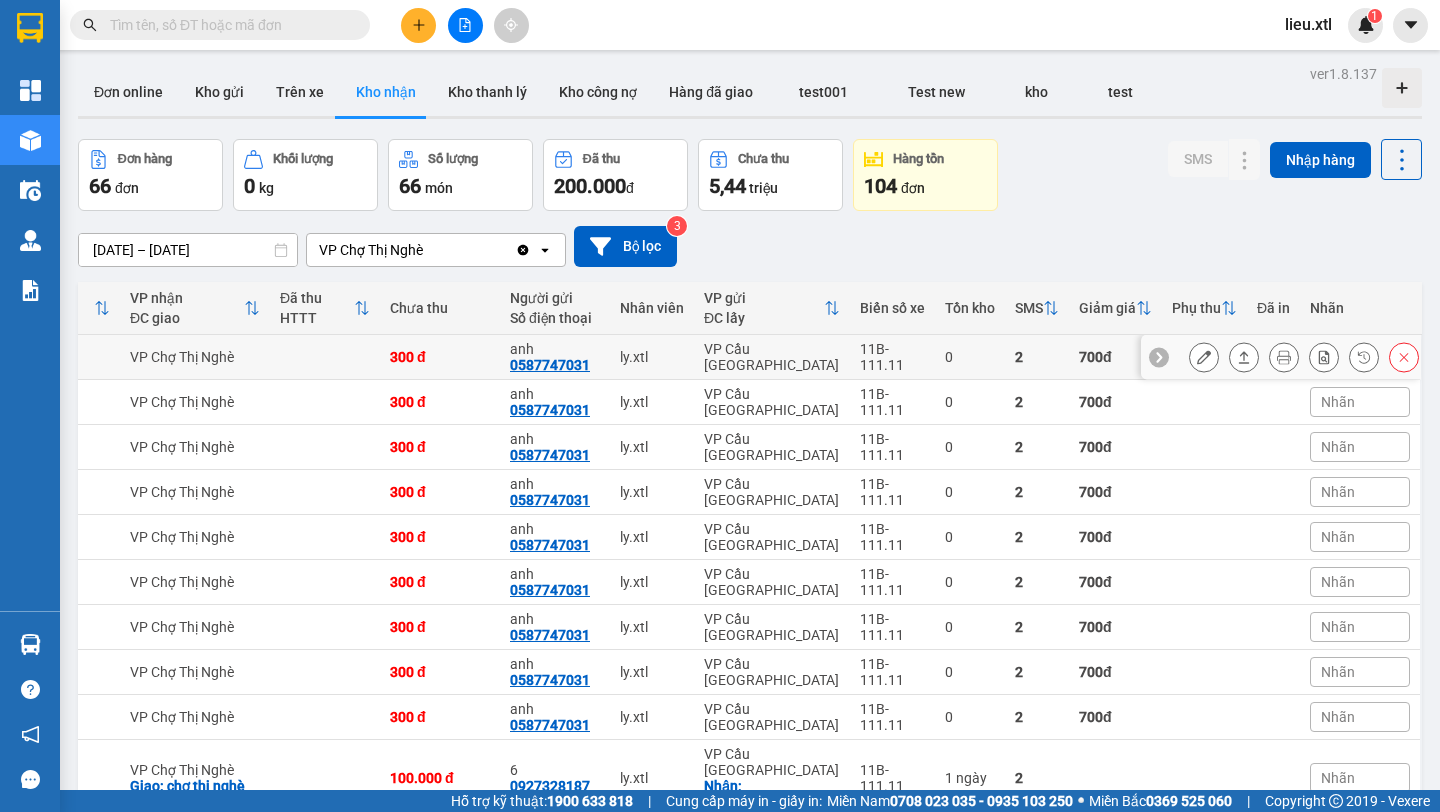 click 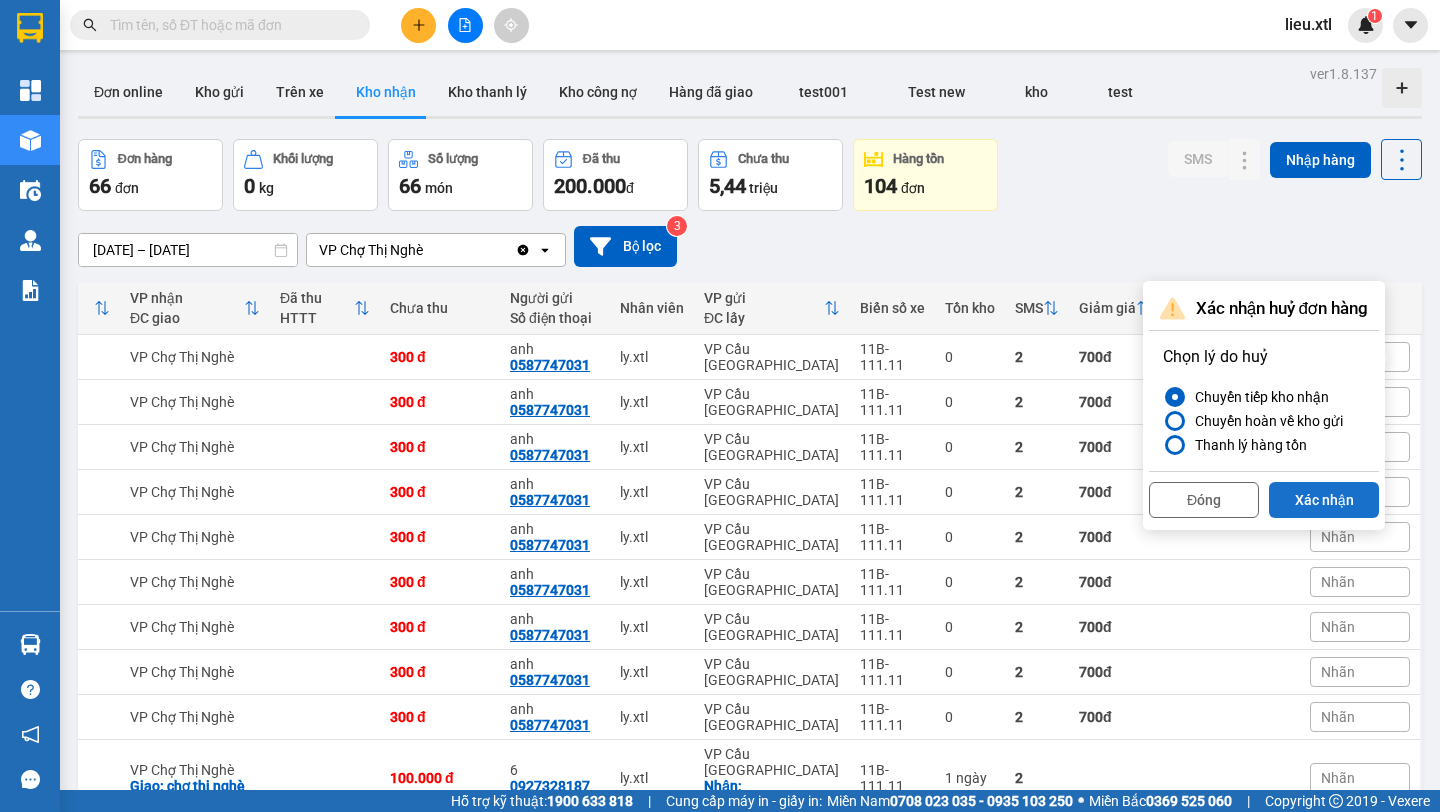 click on "Xác nhận" at bounding box center [1324, 500] 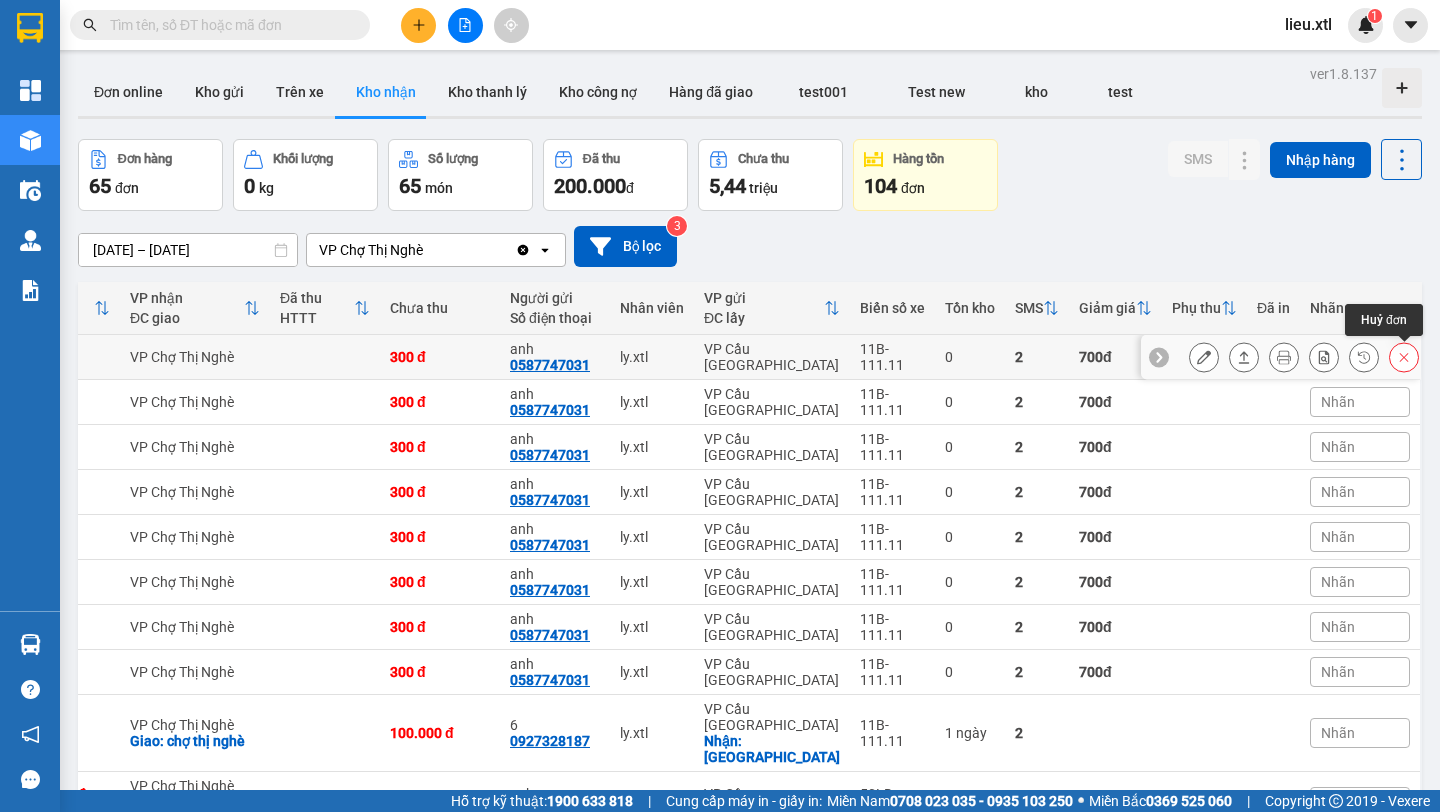click 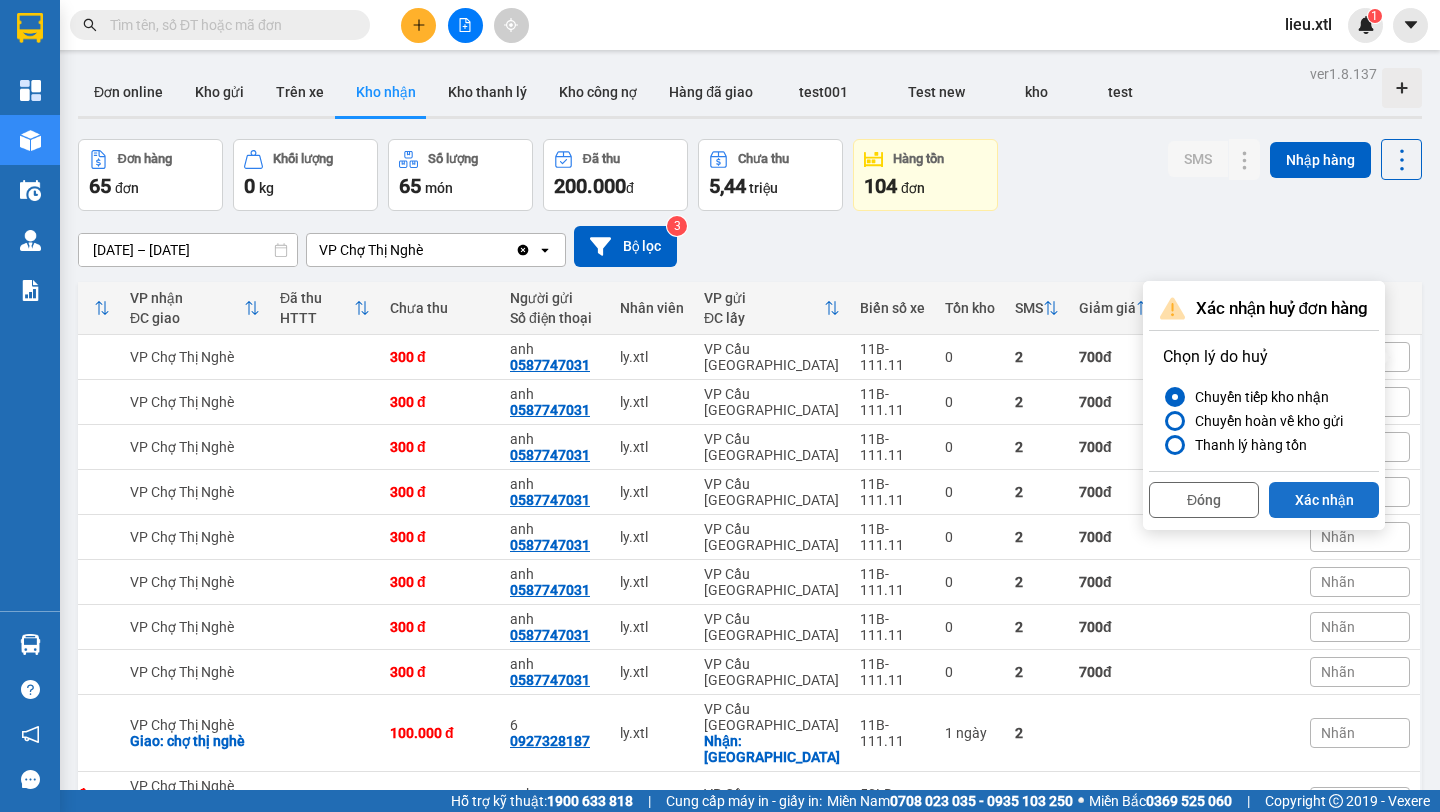 click on "Xác nhận" at bounding box center (1324, 500) 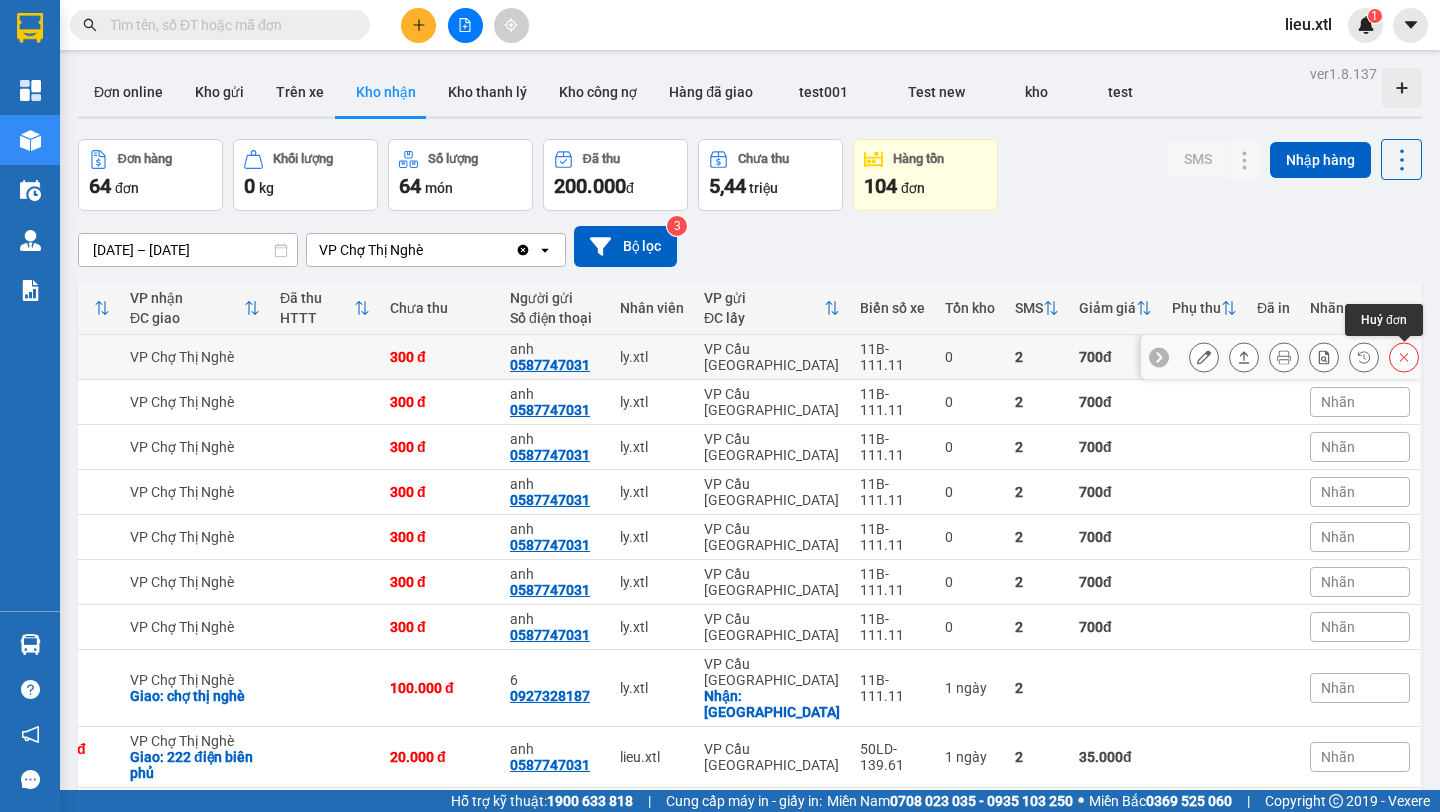 click 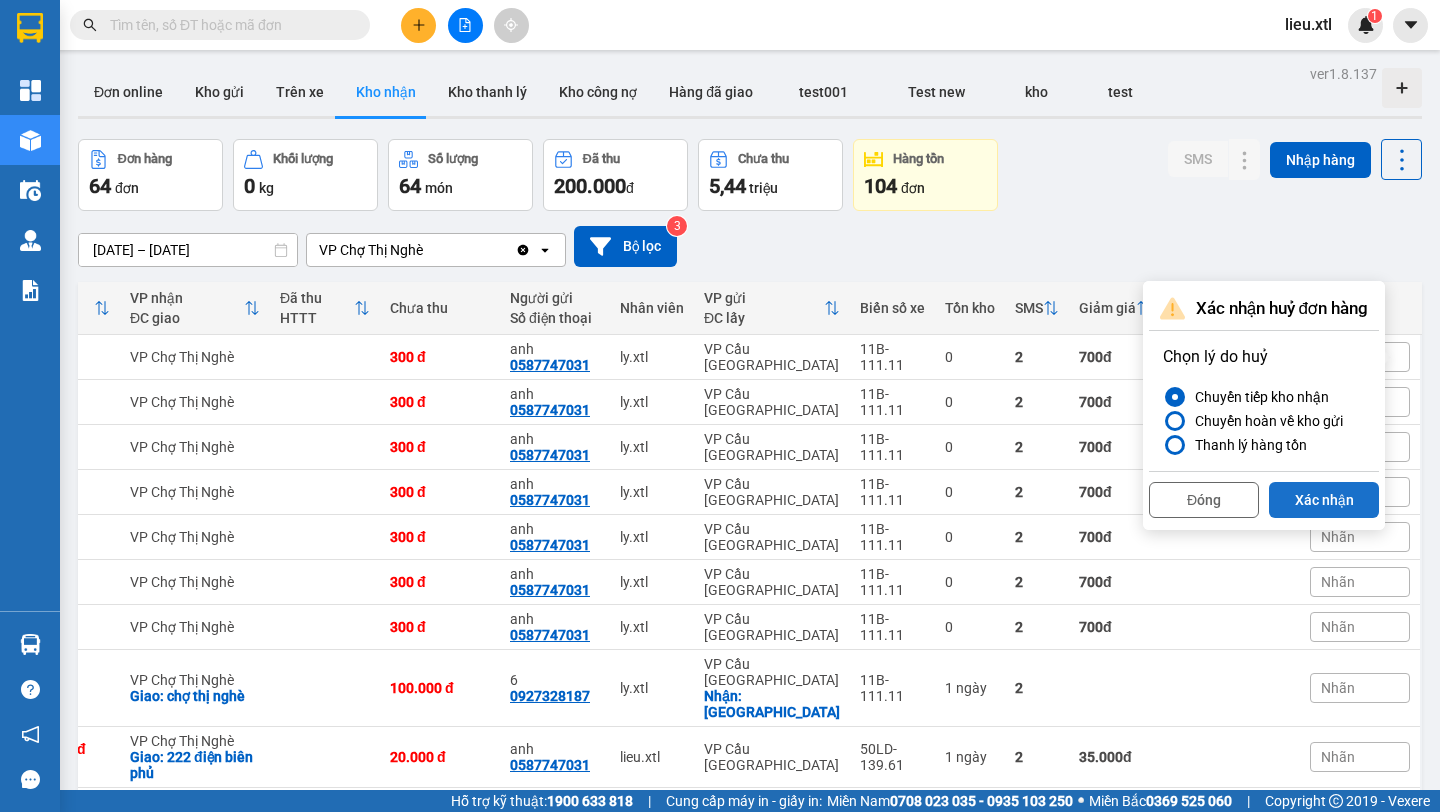 click on "Xác nhận" at bounding box center [1324, 500] 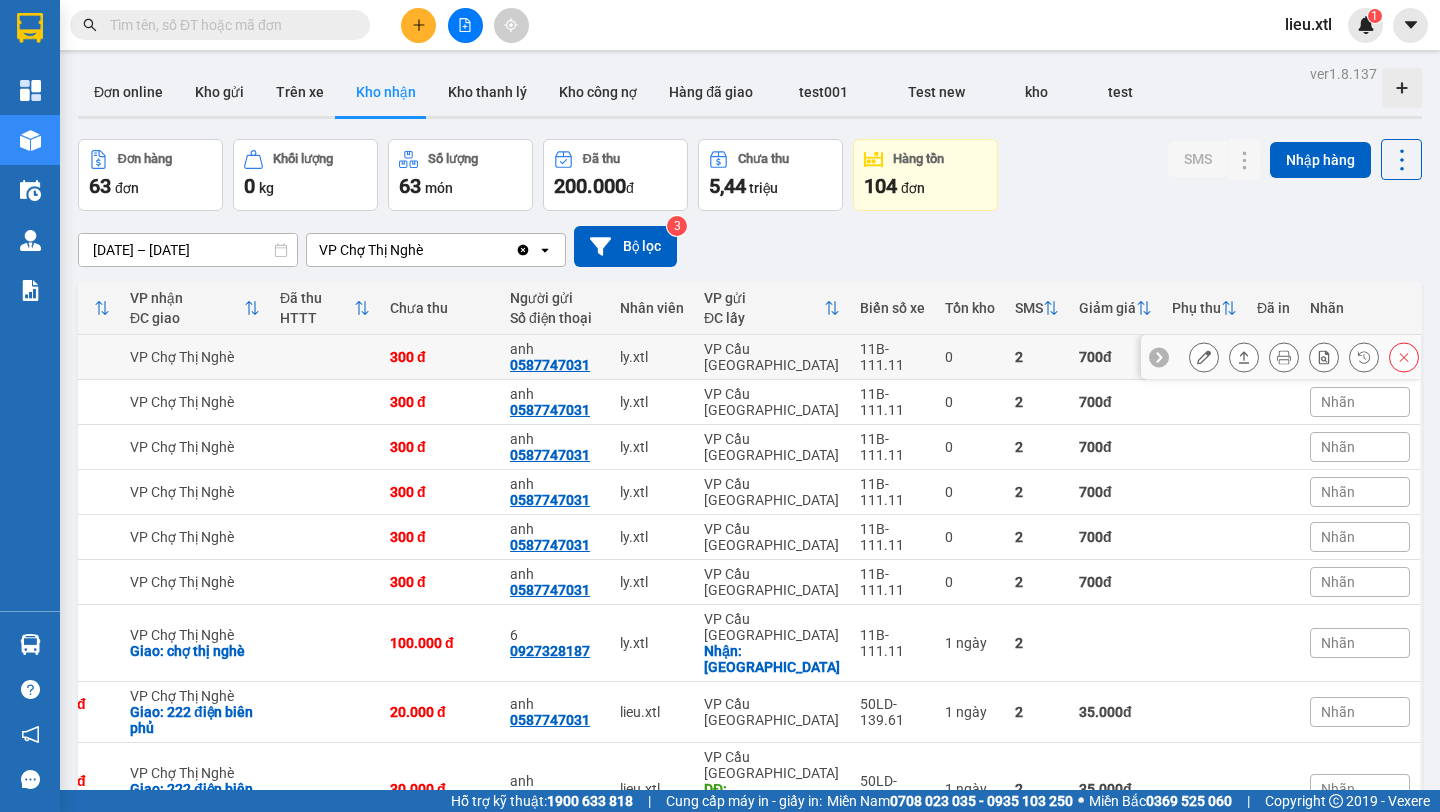 click 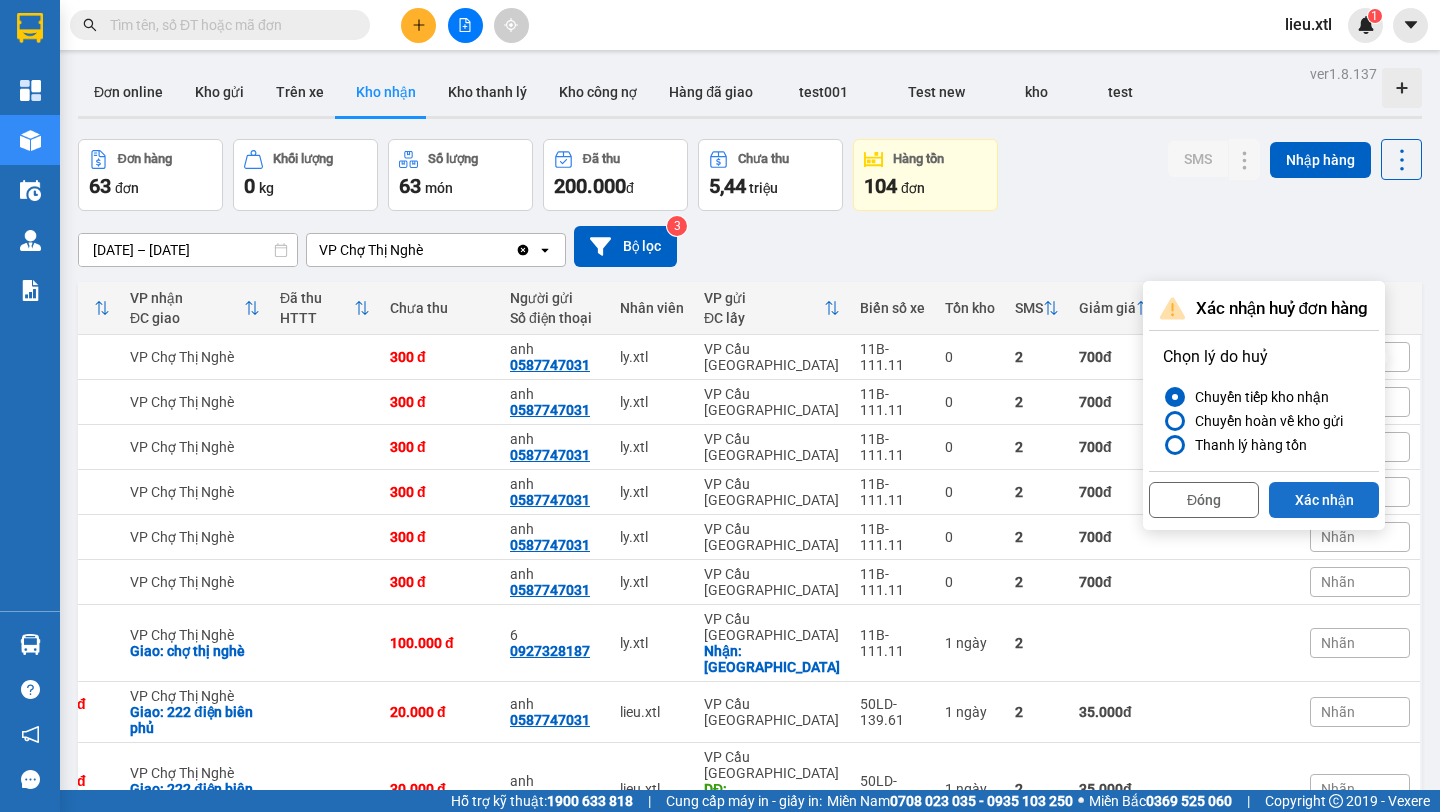 click on "Xác nhận" at bounding box center [1324, 500] 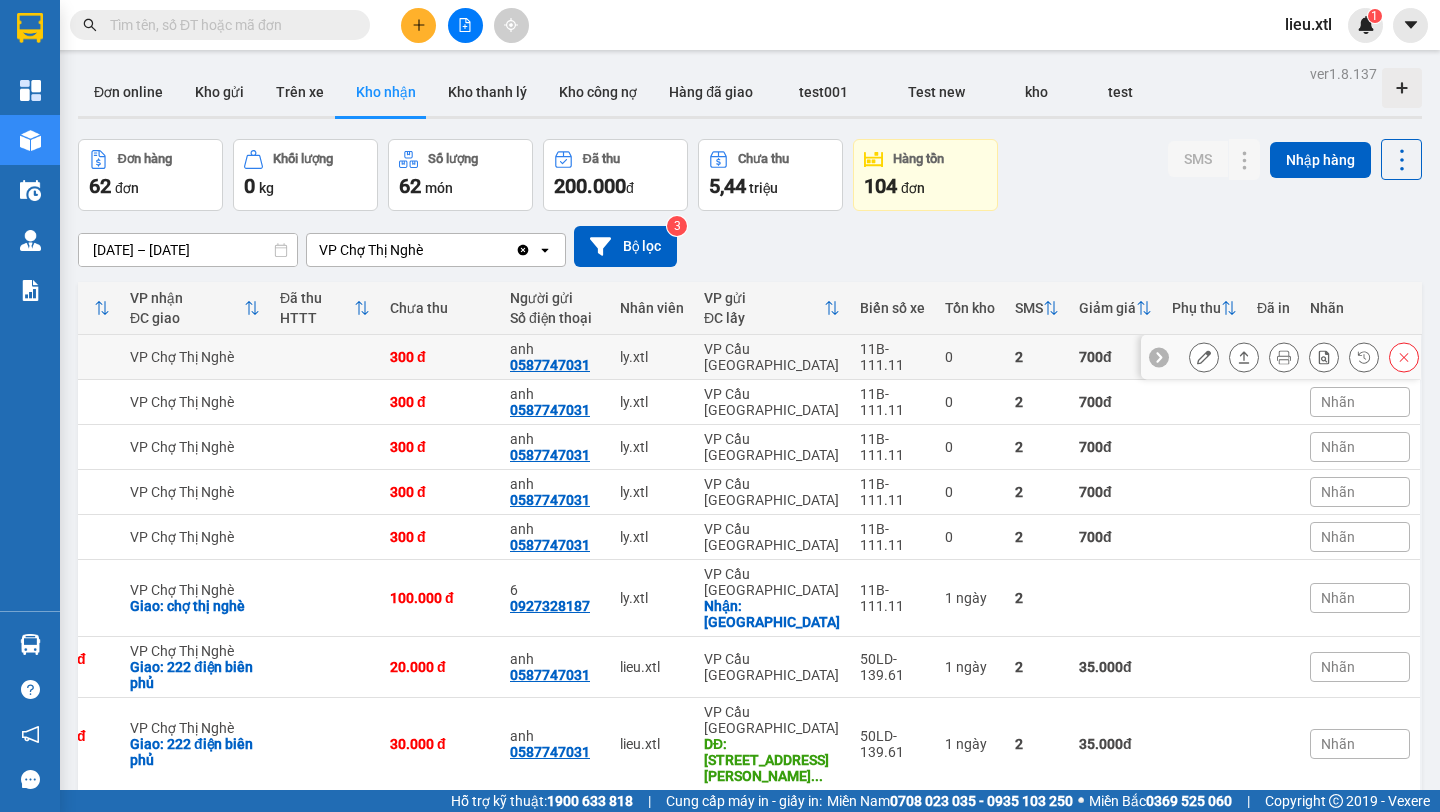 click 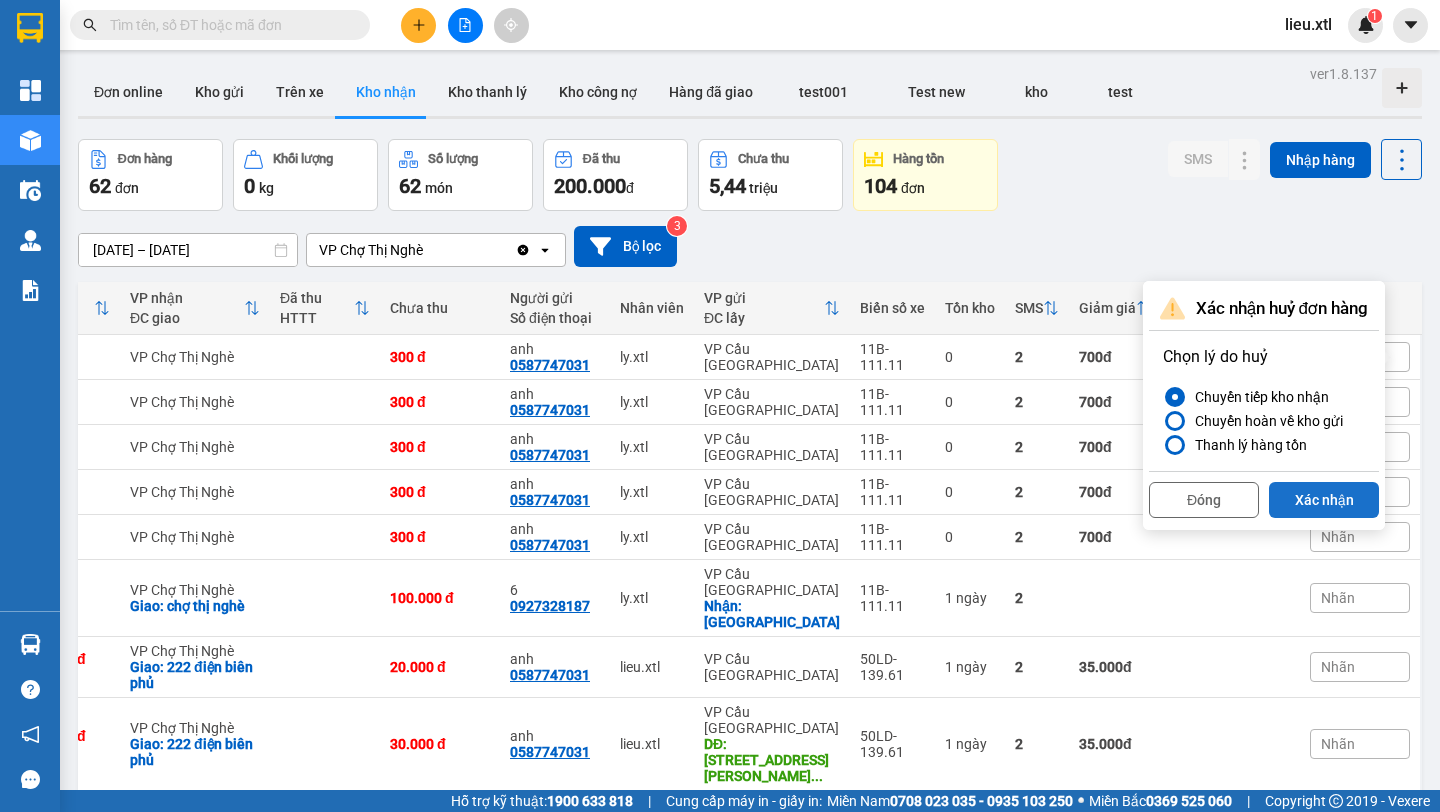 click on "Xác nhận" at bounding box center [1324, 500] 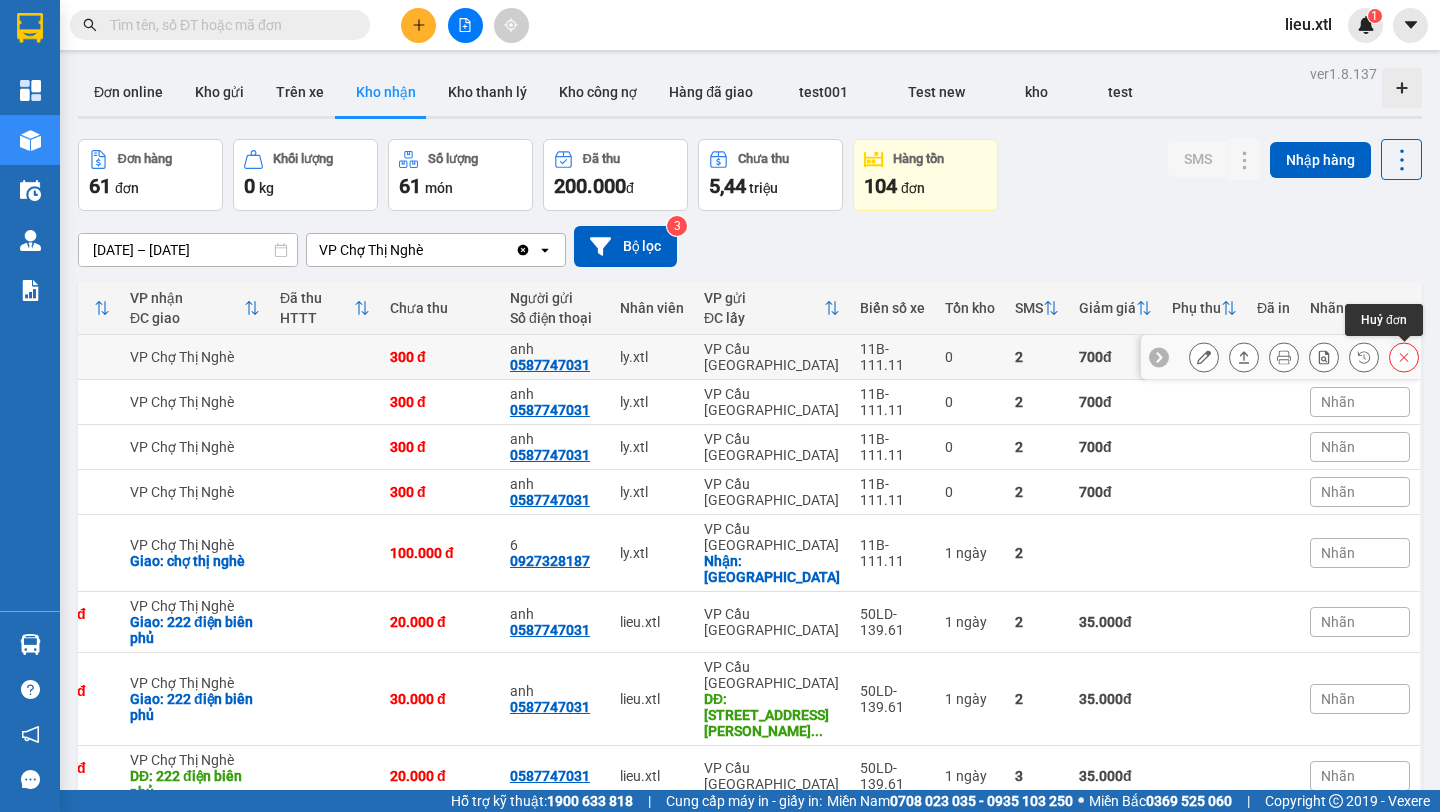 click at bounding box center (1404, 357) 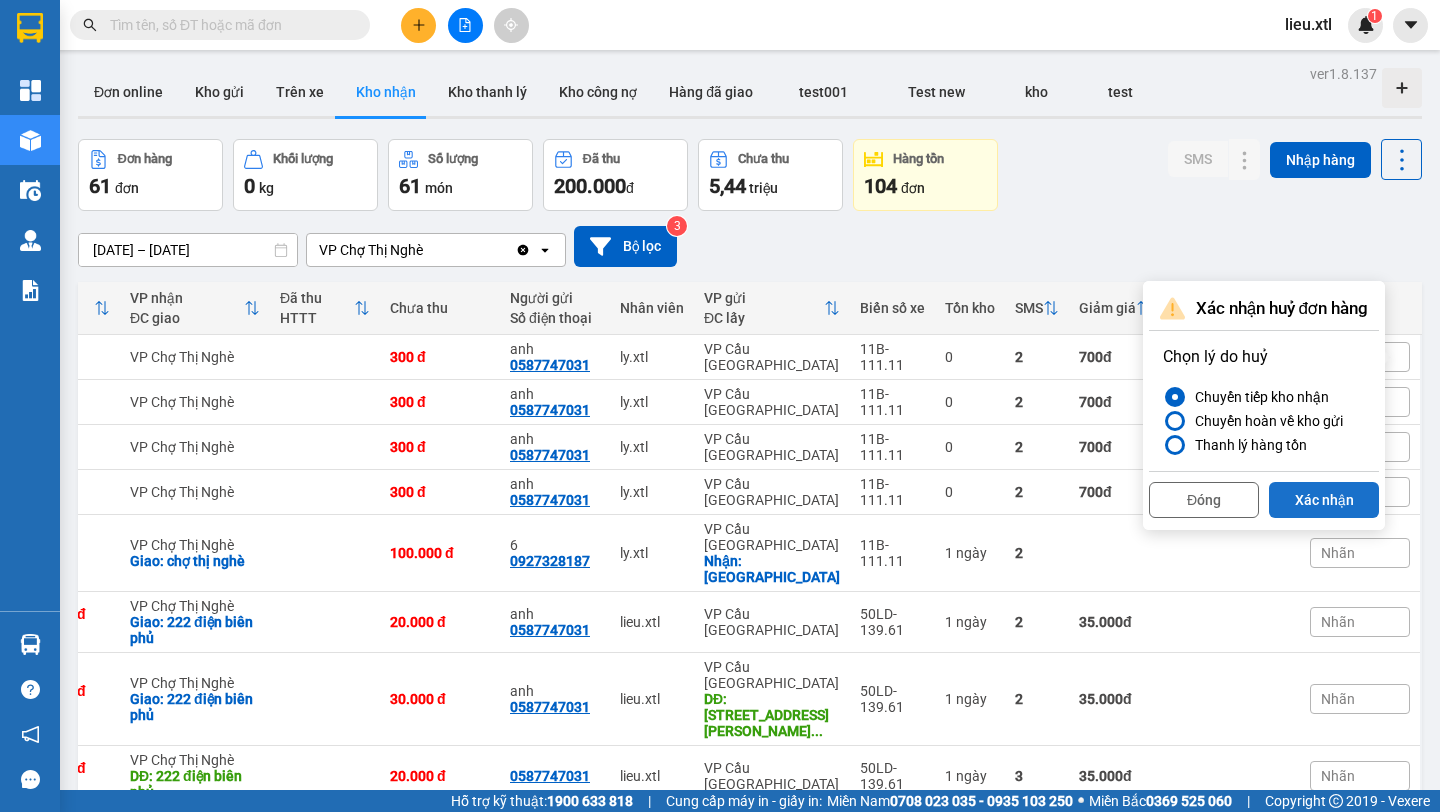 click on "Xác nhận" at bounding box center [1324, 500] 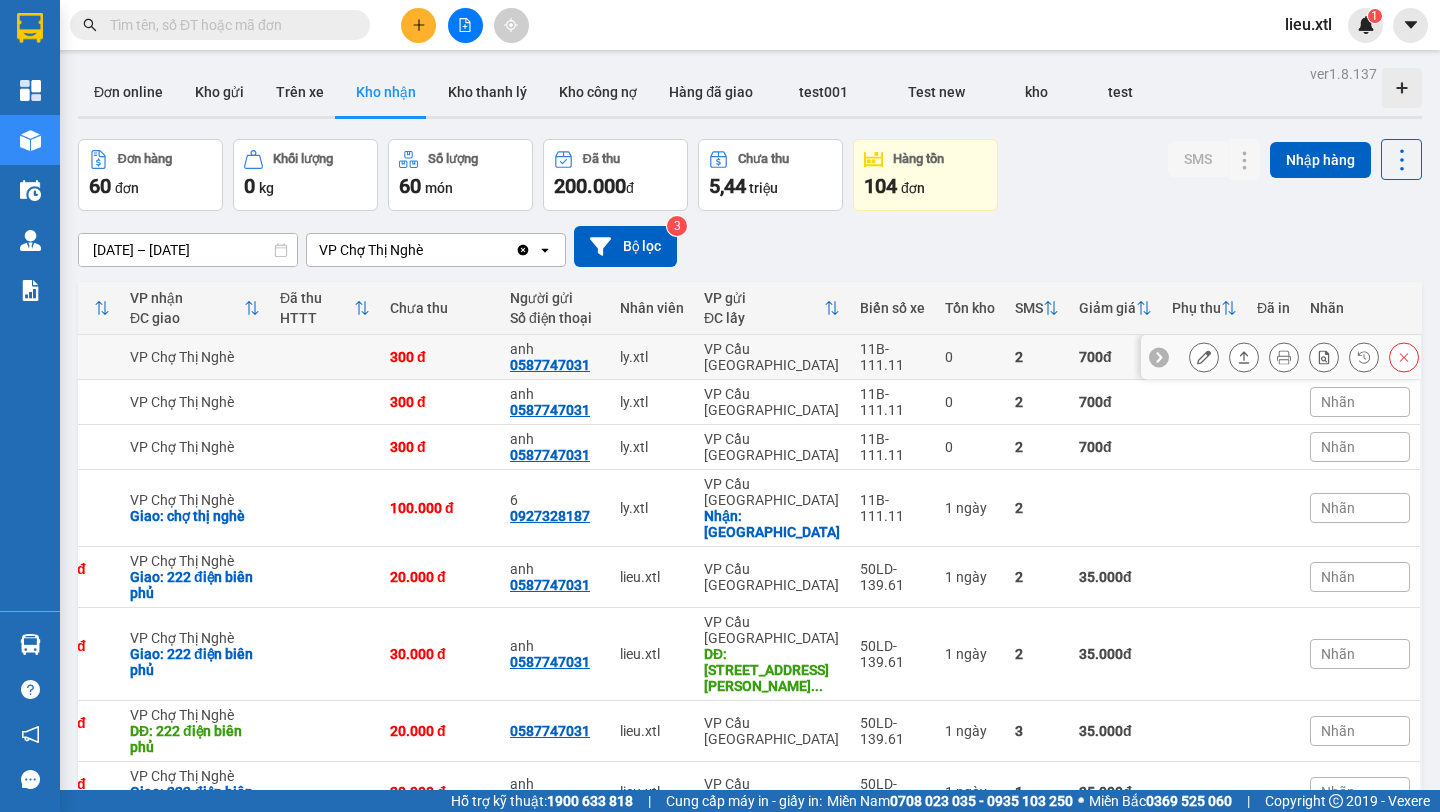 click 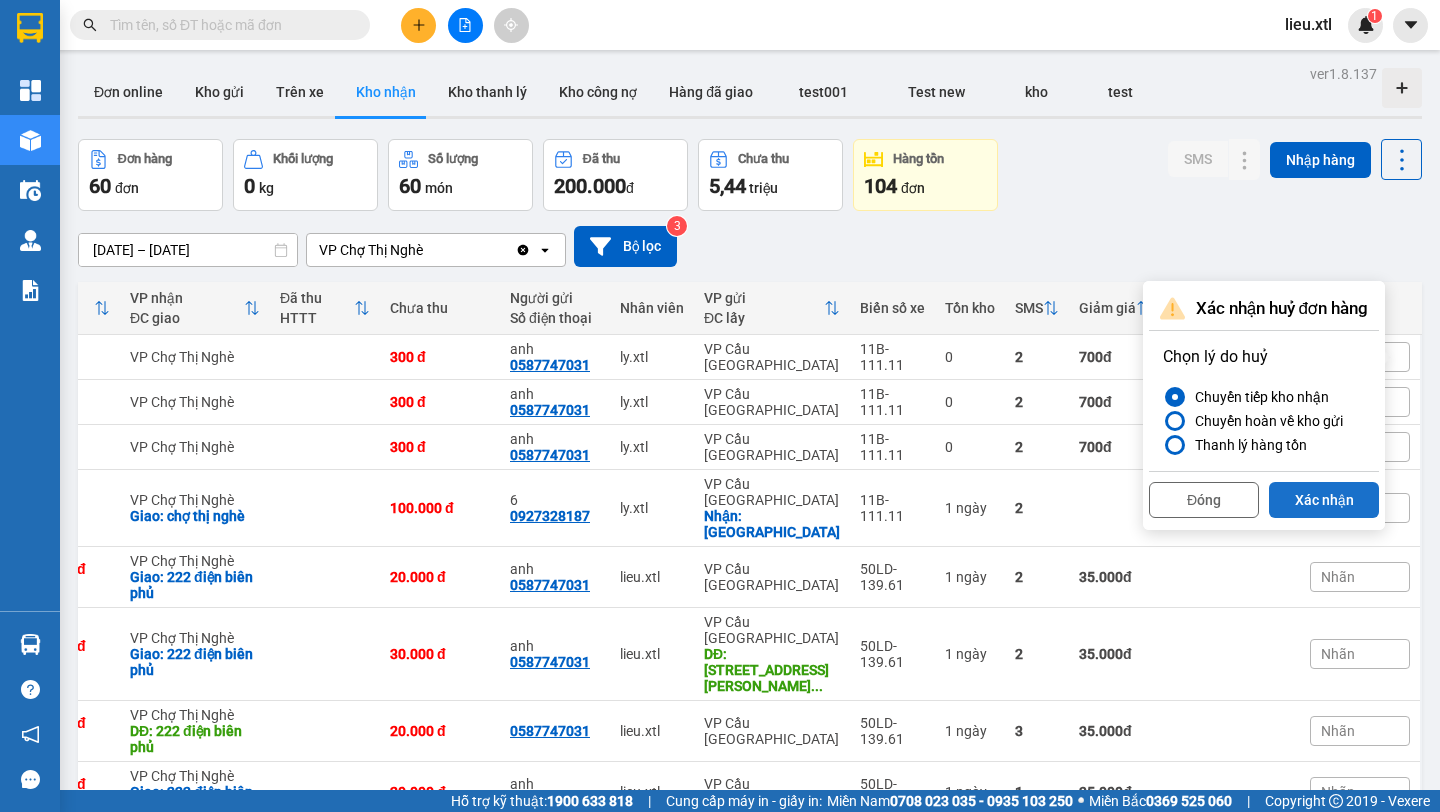 click on "Xác nhận" at bounding box center (1324, 500) 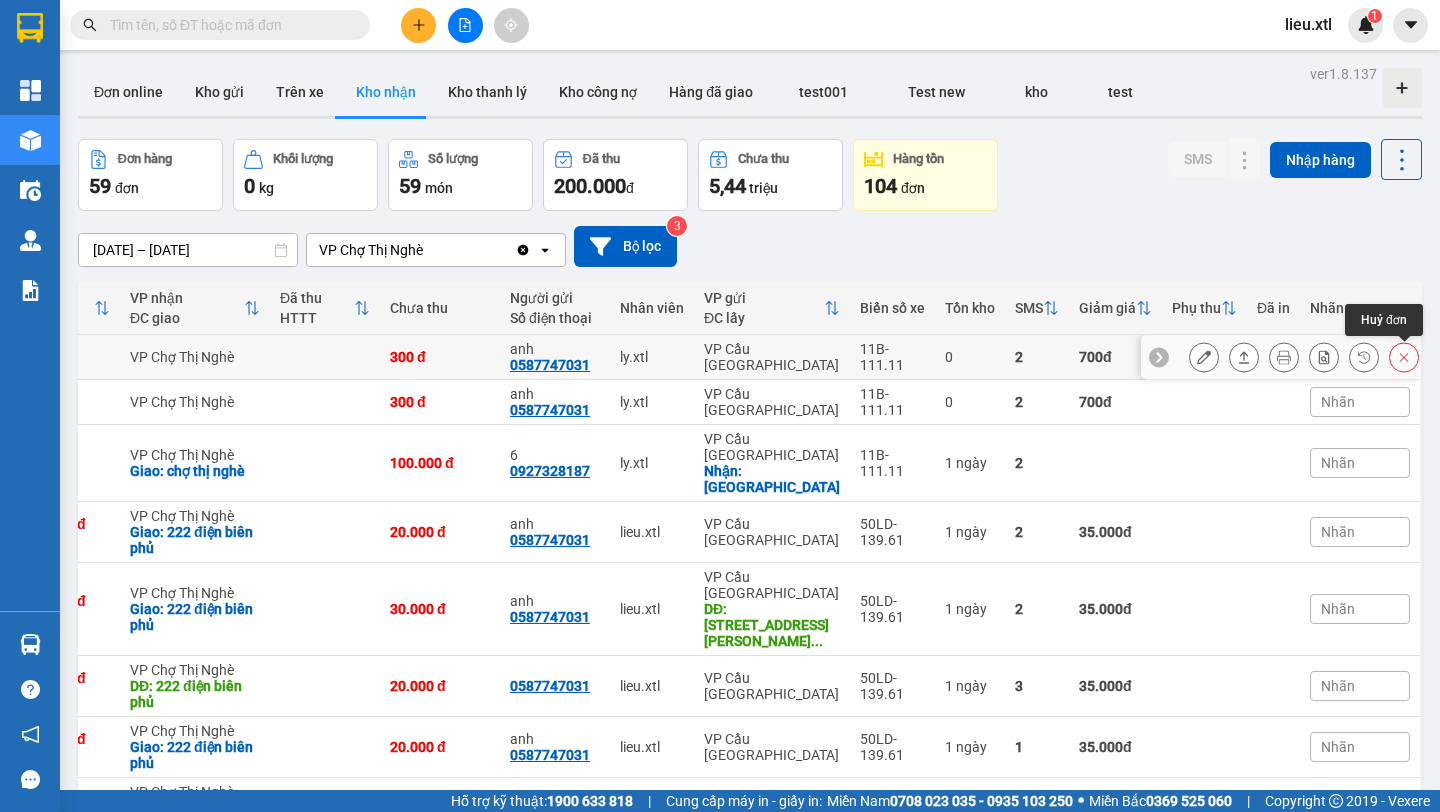 click 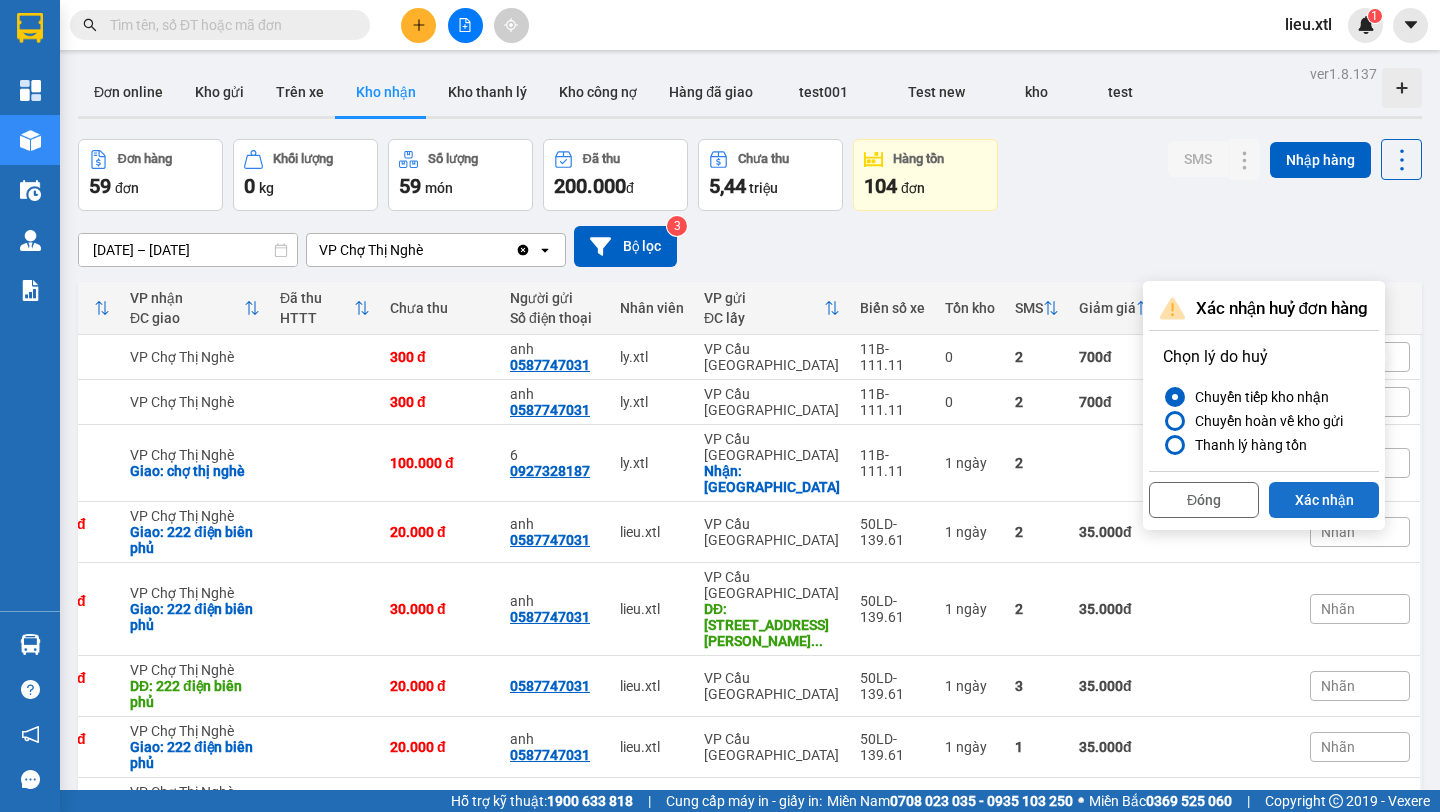 click on "Xác nhận" at bounding box center (1324, 500) 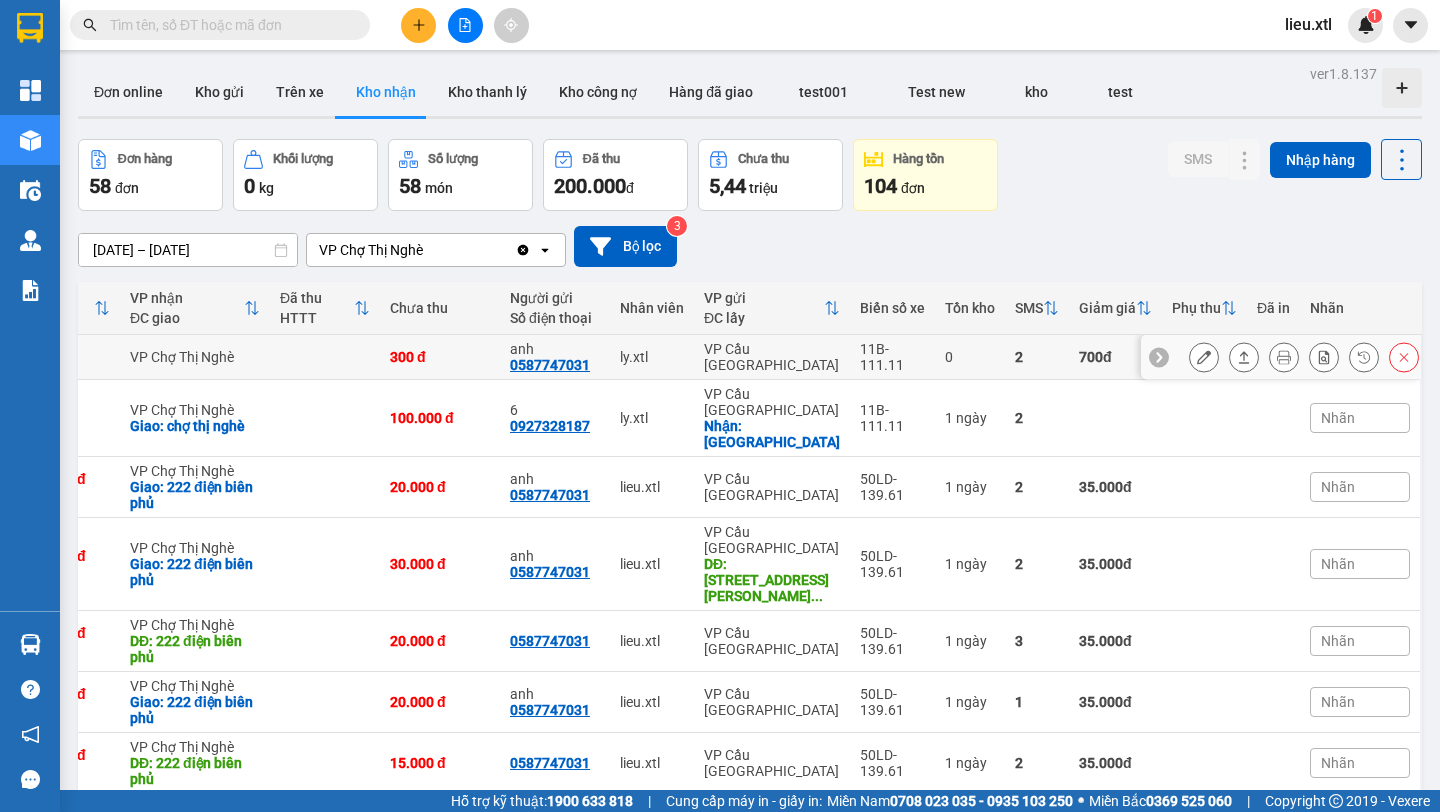 click at bounding box center [1404, 357] 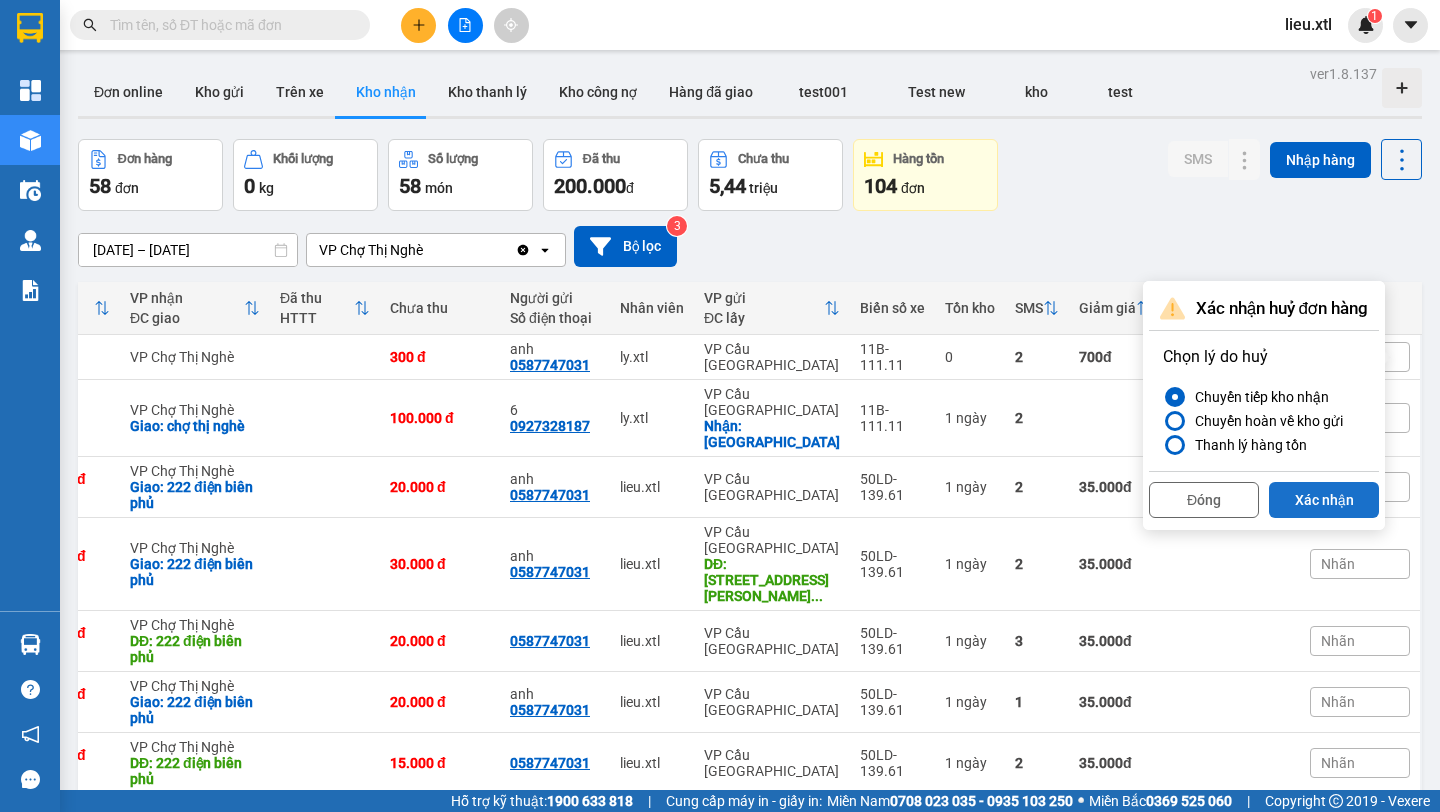 click on "Xác nhận" at bounding box center (1324, 500) 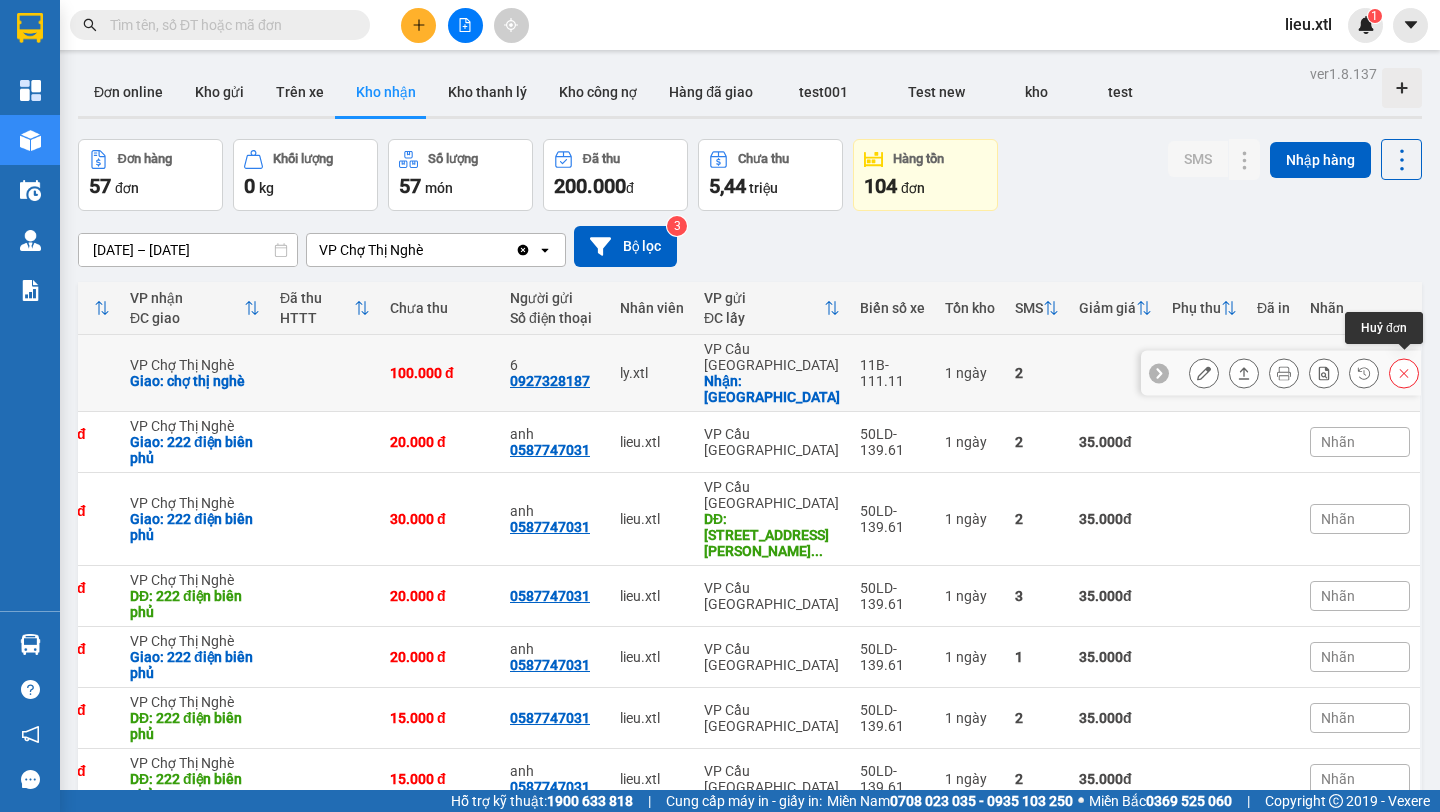 click at bounding box center (1404, 373) 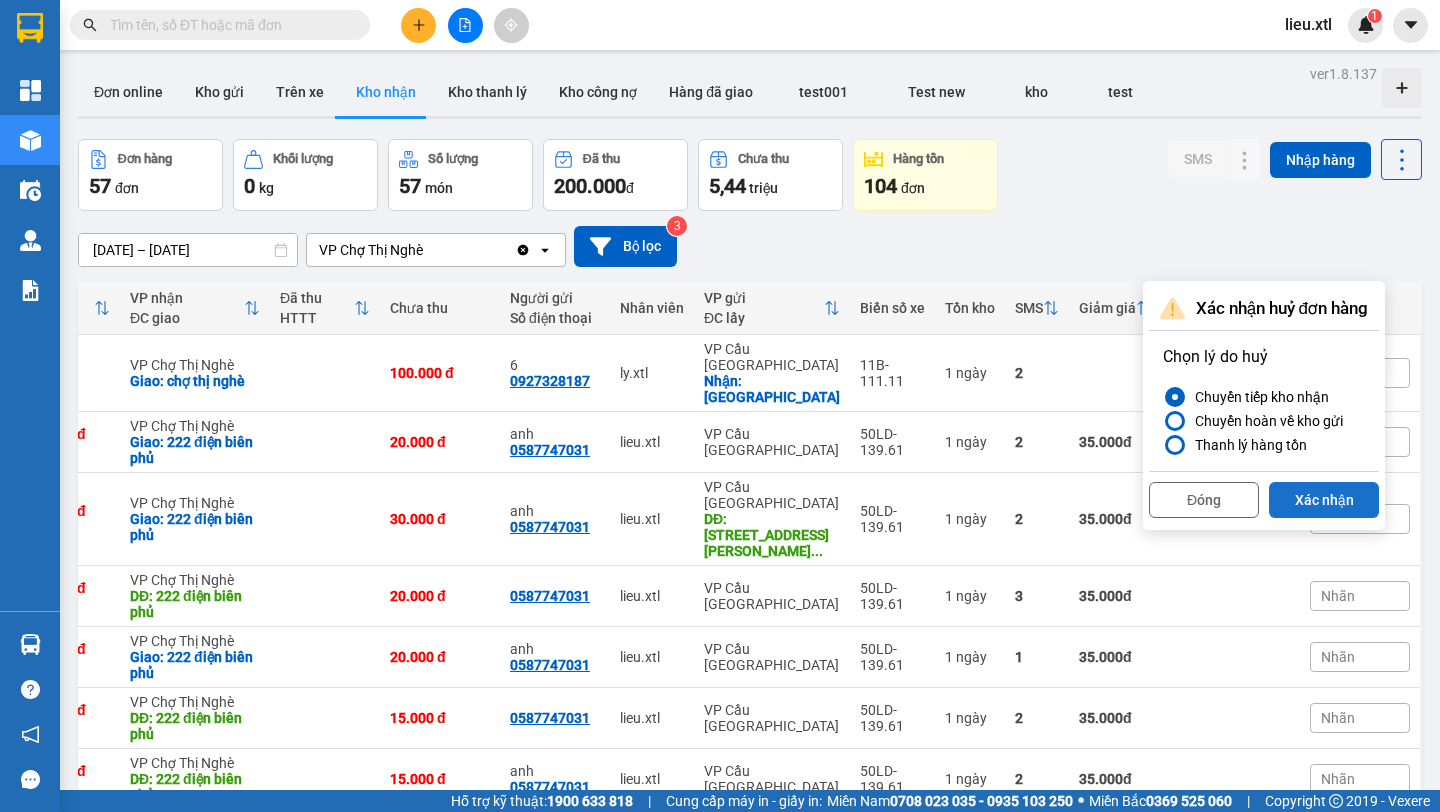 click on "Xác nhận" at bounding box center [1324, 500] 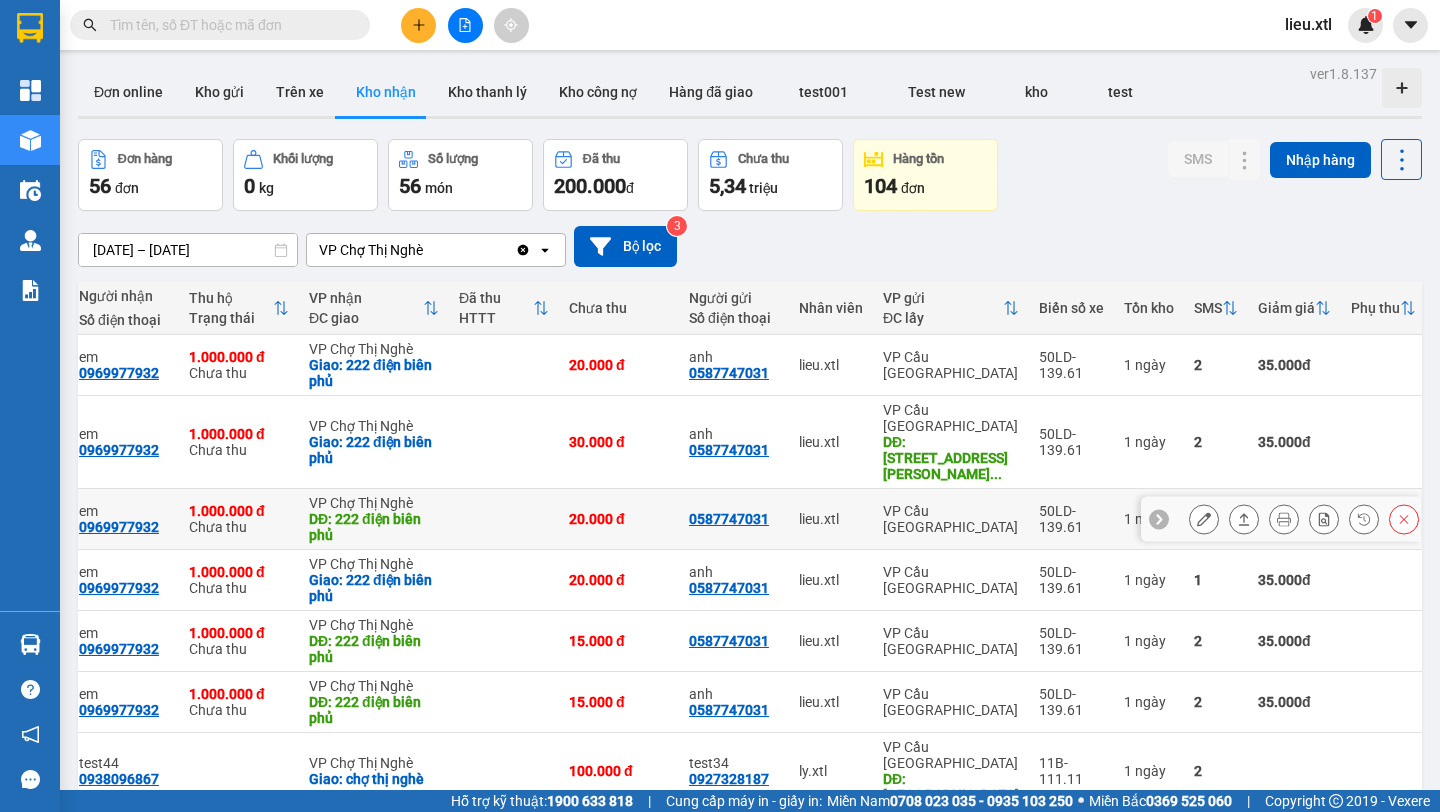 scroll, scrollTop: 0, scrollLeft: 0, axis: both 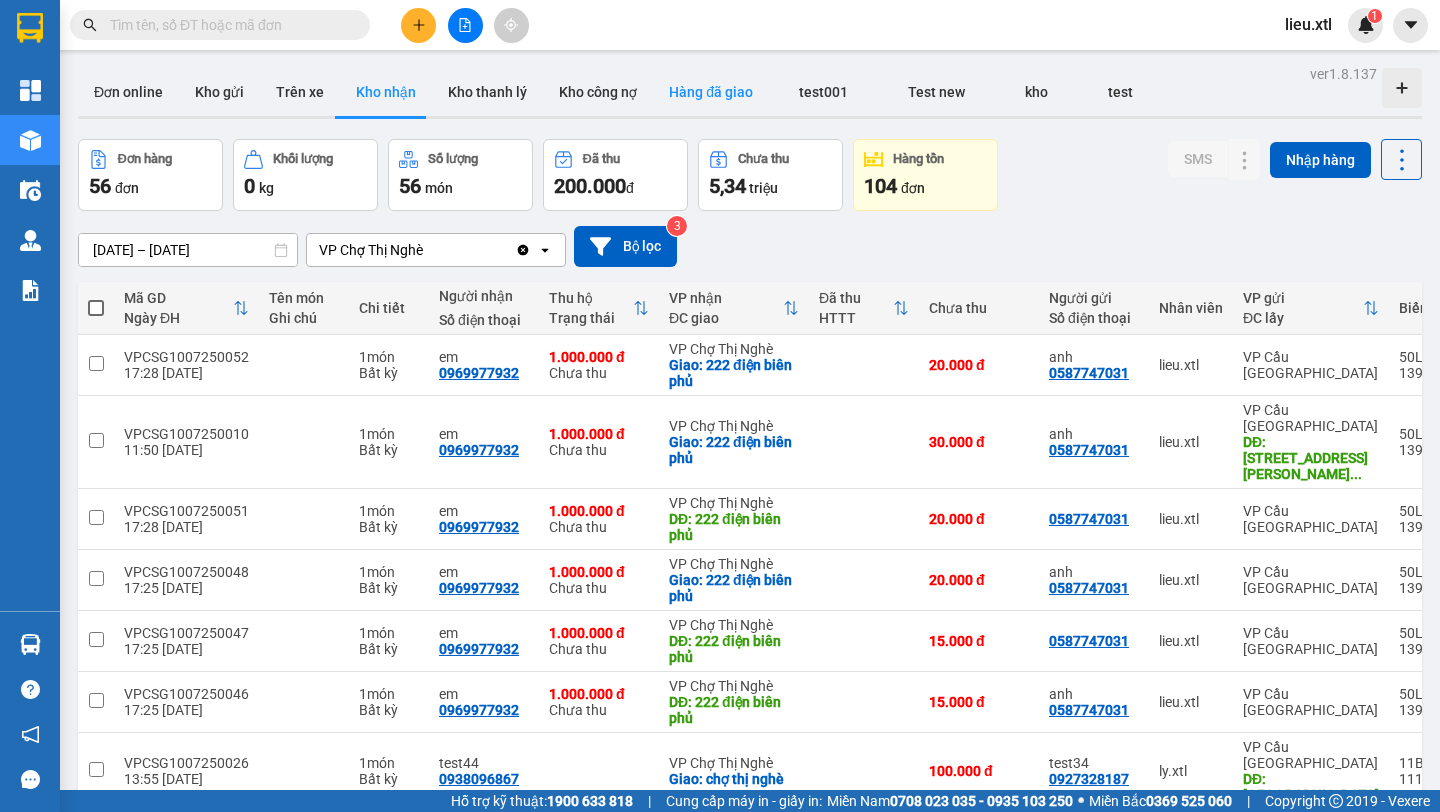 click on "Hàng đã giao" at bounding box center (711, 92) 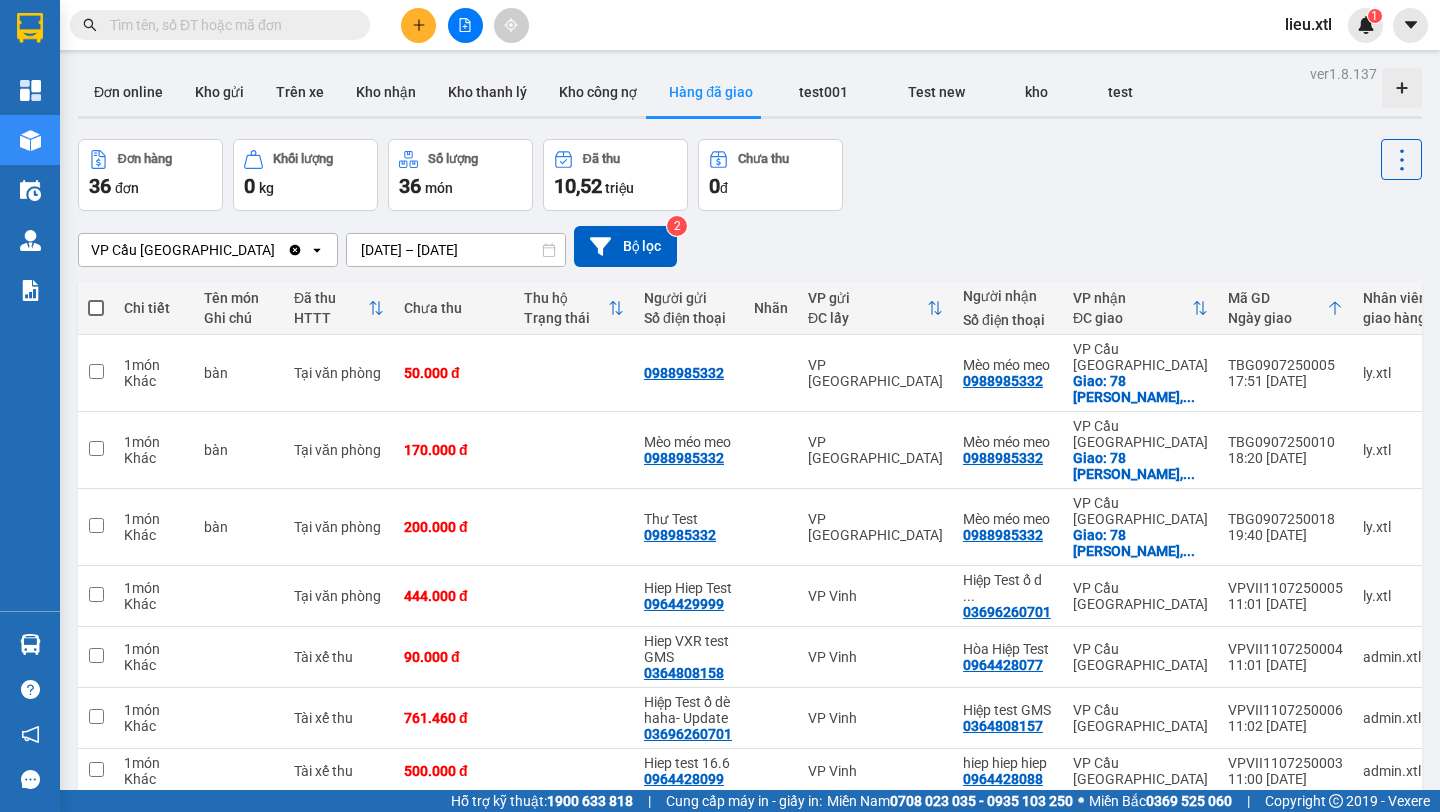 click on "VP Cầu [GEOGRAPHIC_DATA]" at bounding box center [183, 250] 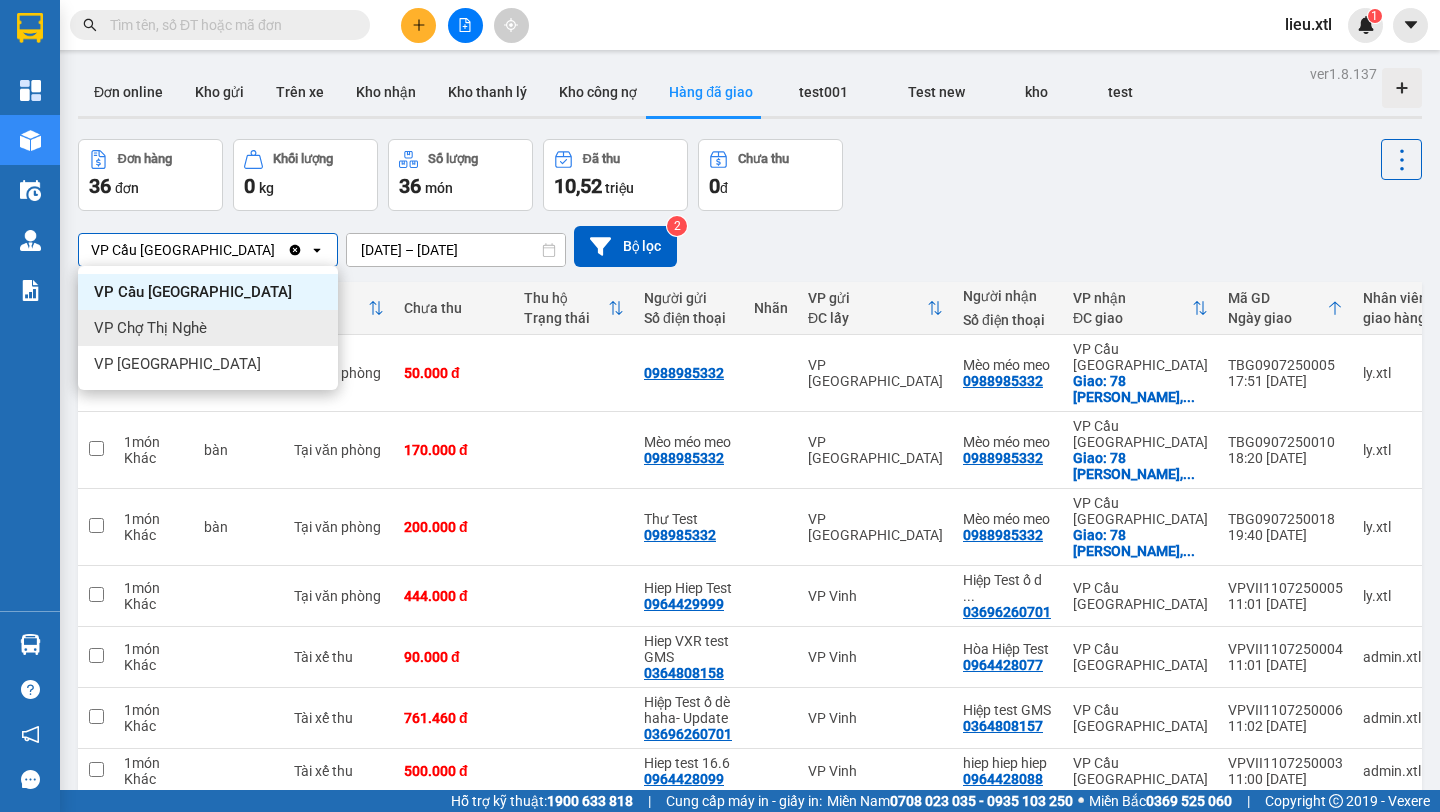 click on "VP Chợ Thị Nghè" at bounding box center (150, 328) 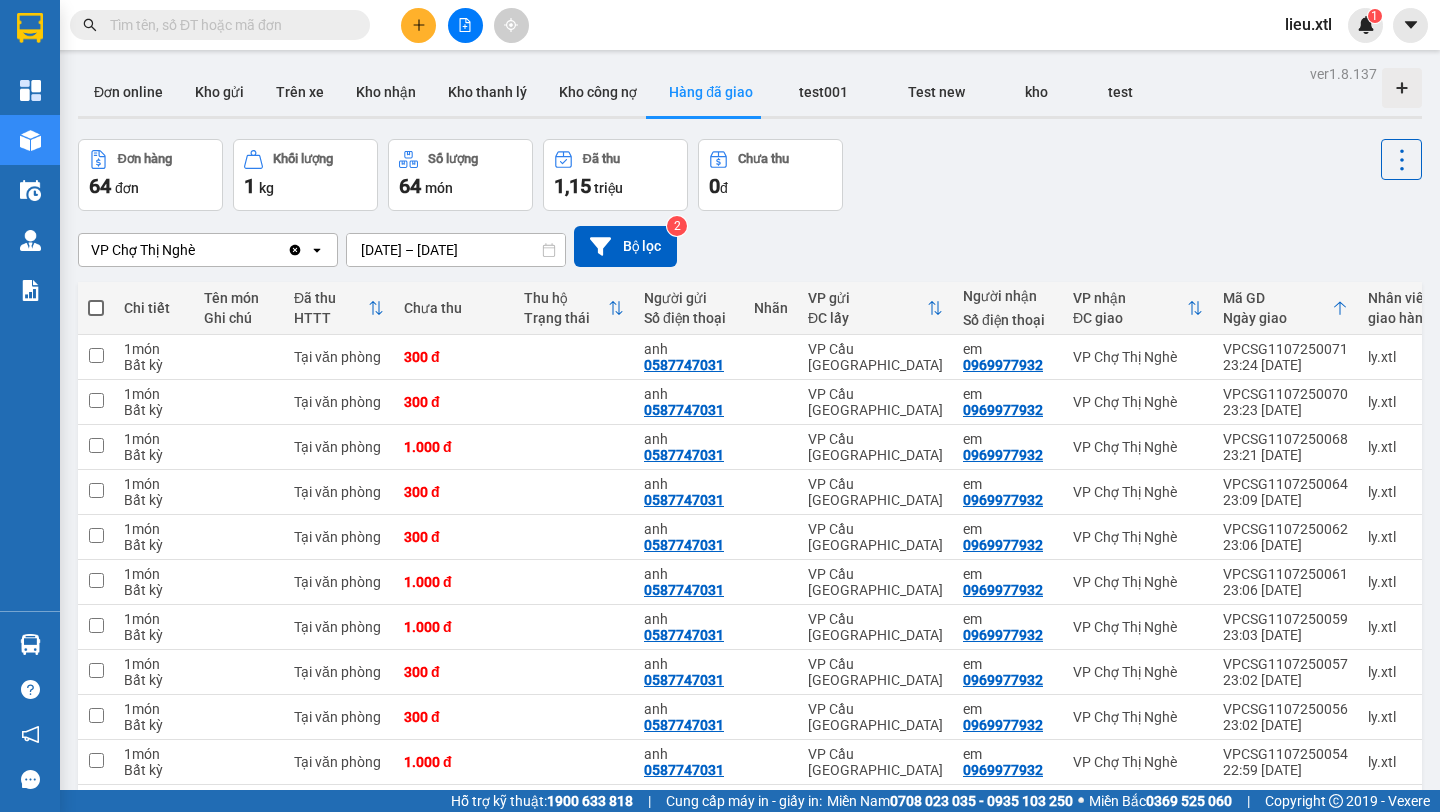 click at bounding box center [96, 308] 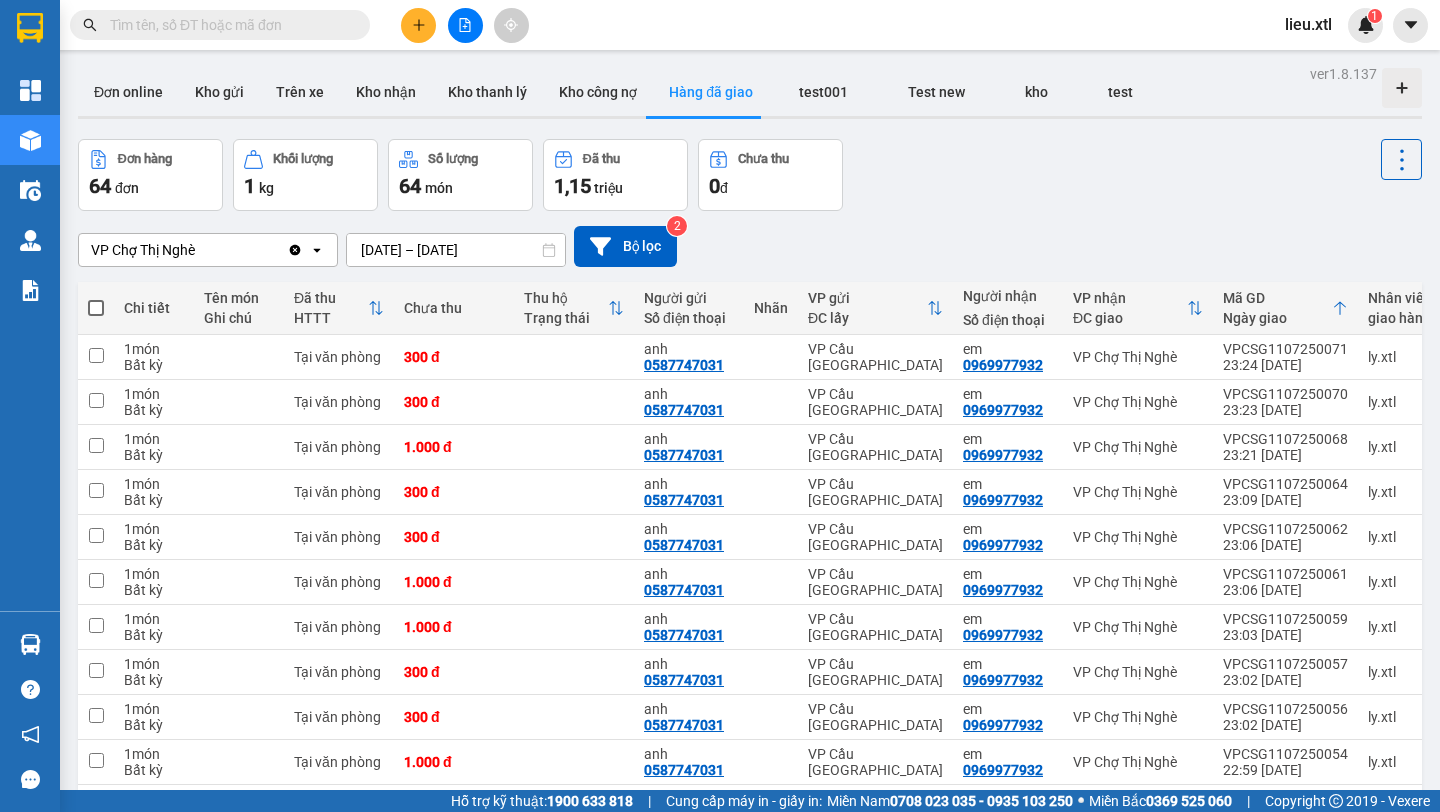 click at bounding box center [96, 298] 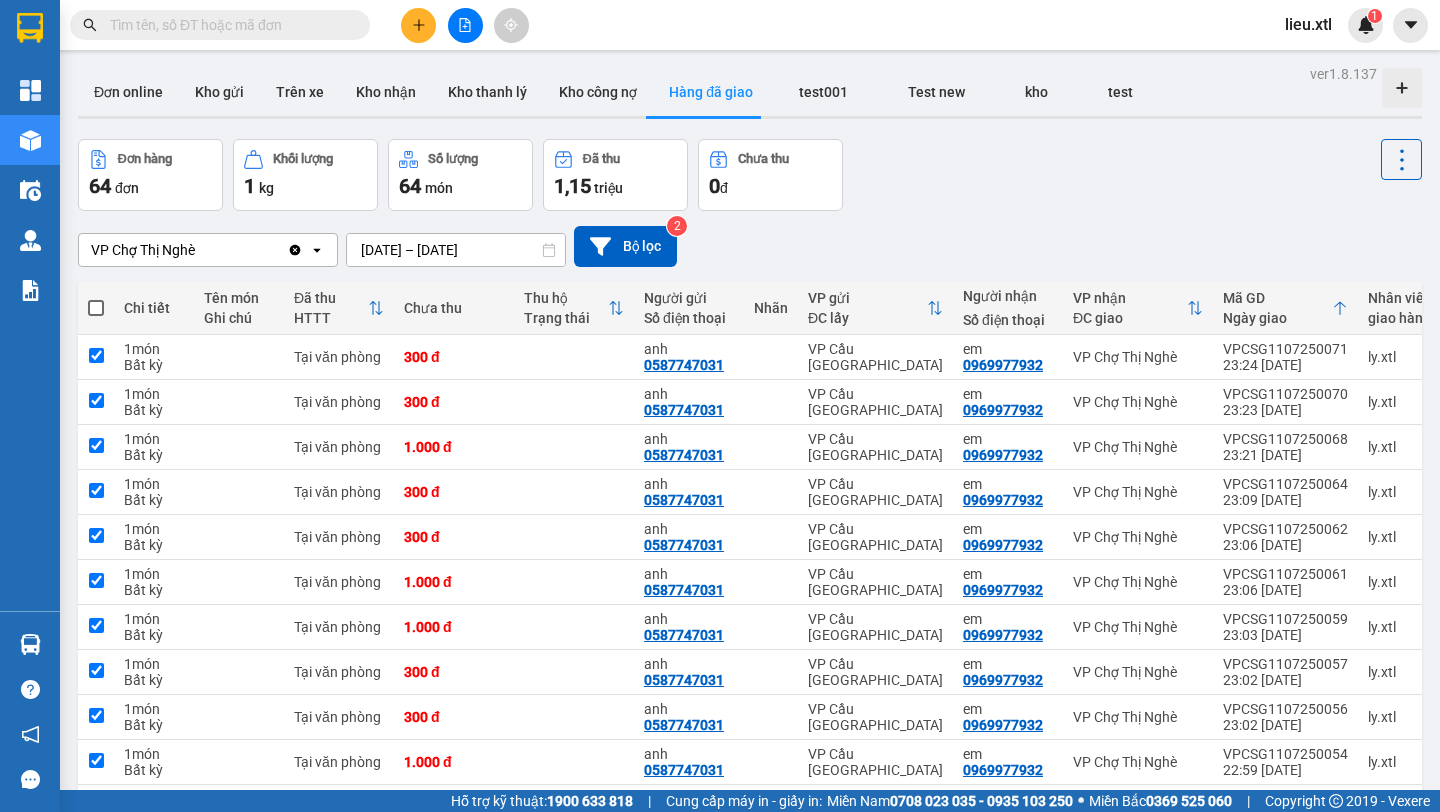 checkbox on "true" 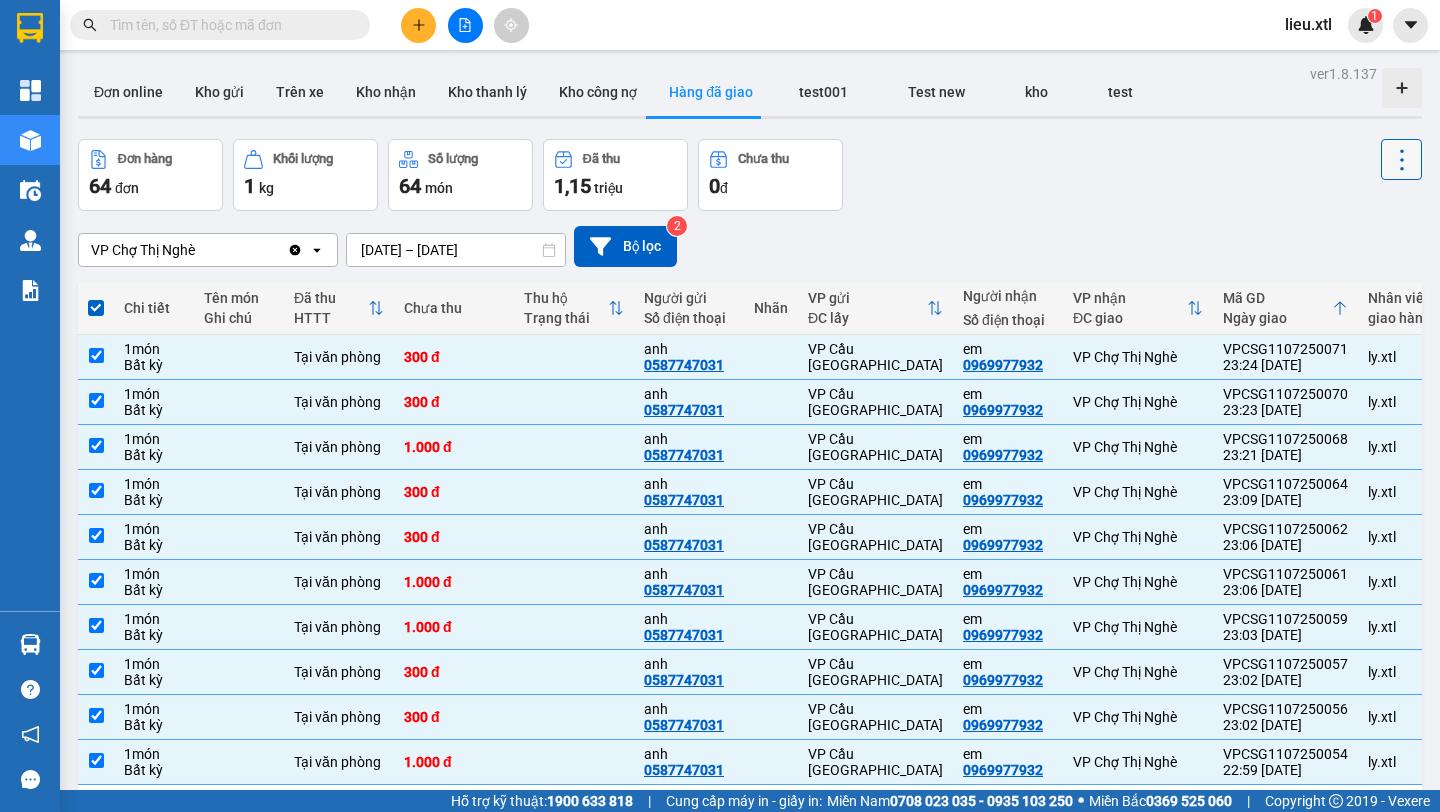 click 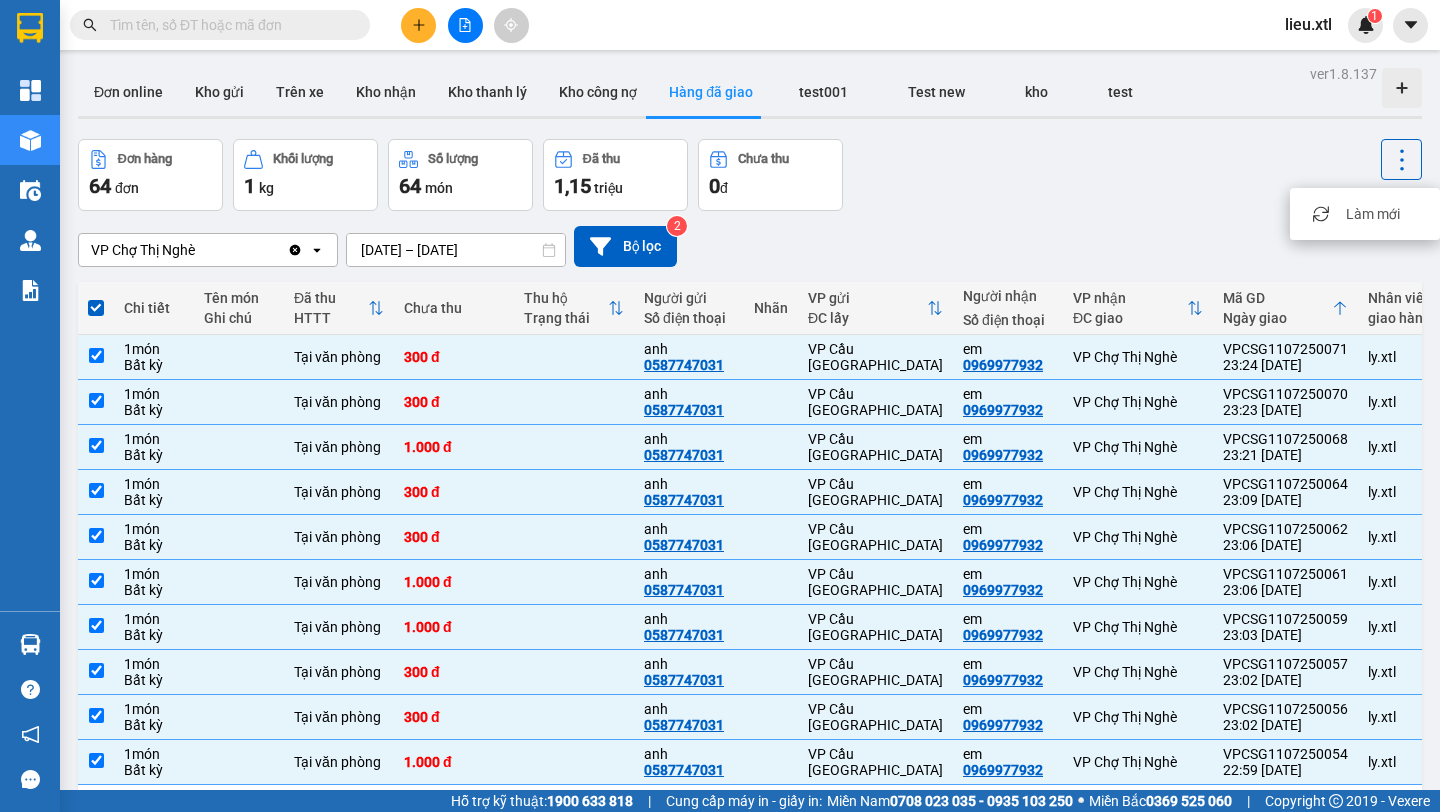 click on "Đơn hàng 64 đơn Khối lượng 1 kg Số lượng 64 món Đã thu 1,15   triệu Chưa thu 0  đ" at bounding box center [750, 175] 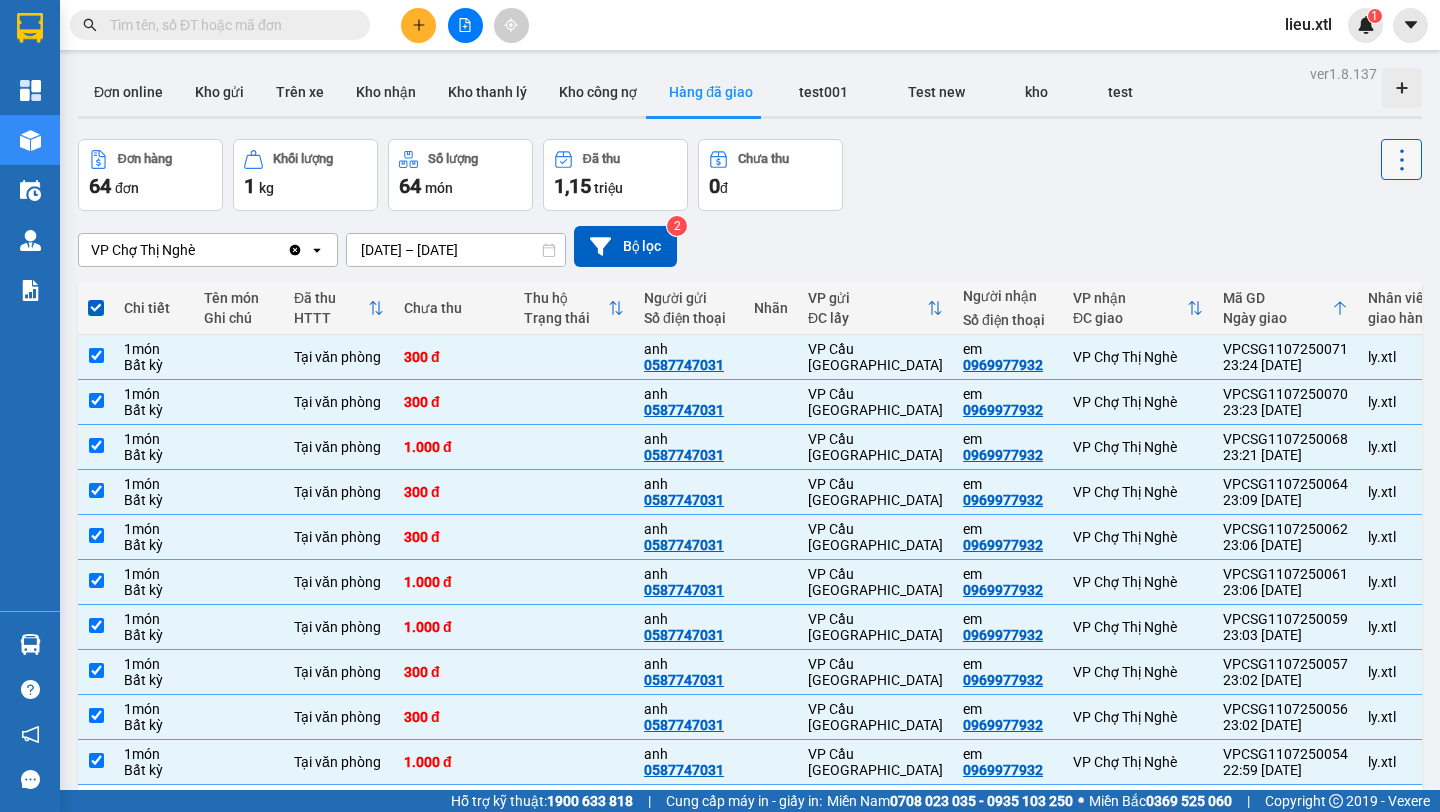 click 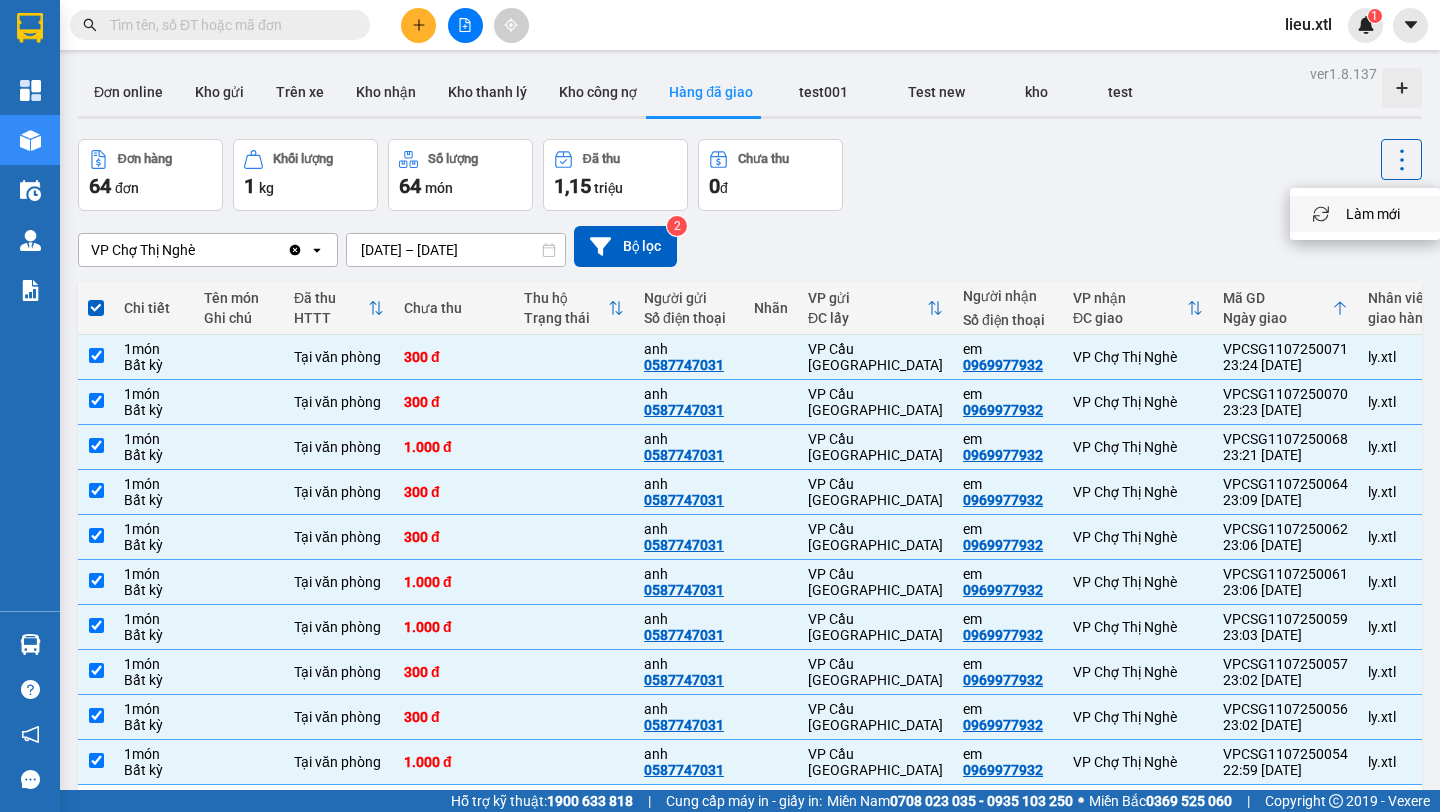 click on "VP Chợ Thị Nghè Clear value open [DATE] – [DATE] Press the down arrow key to interact with the calendar and select a date. Press the escape button to close the calendar. Selected date range is from [DATE] to [DATE]. Bộ lọc 2" at bounding box center [750, 246] 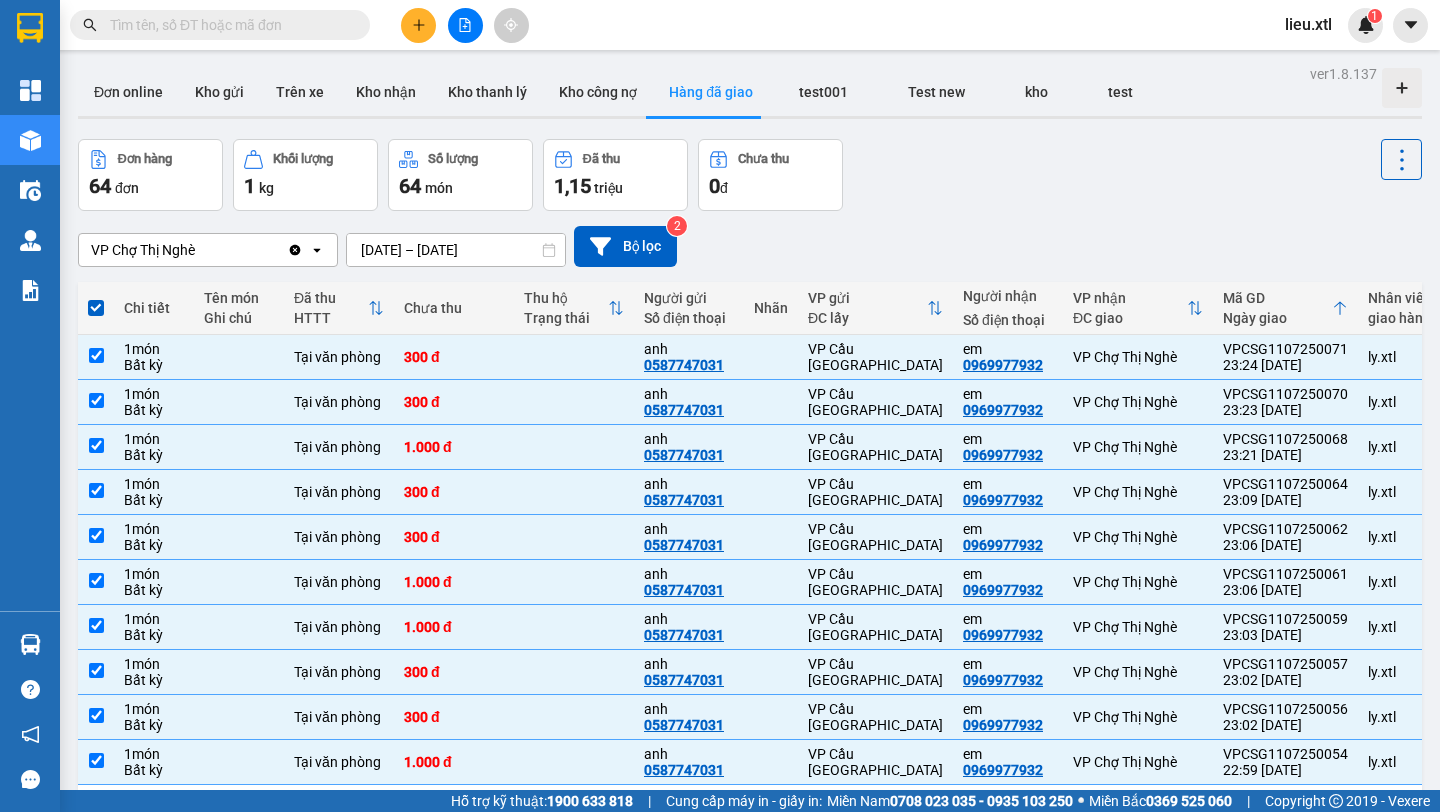 scroll, scrollTop: 92, scrollLeft: 0, axis: vertical 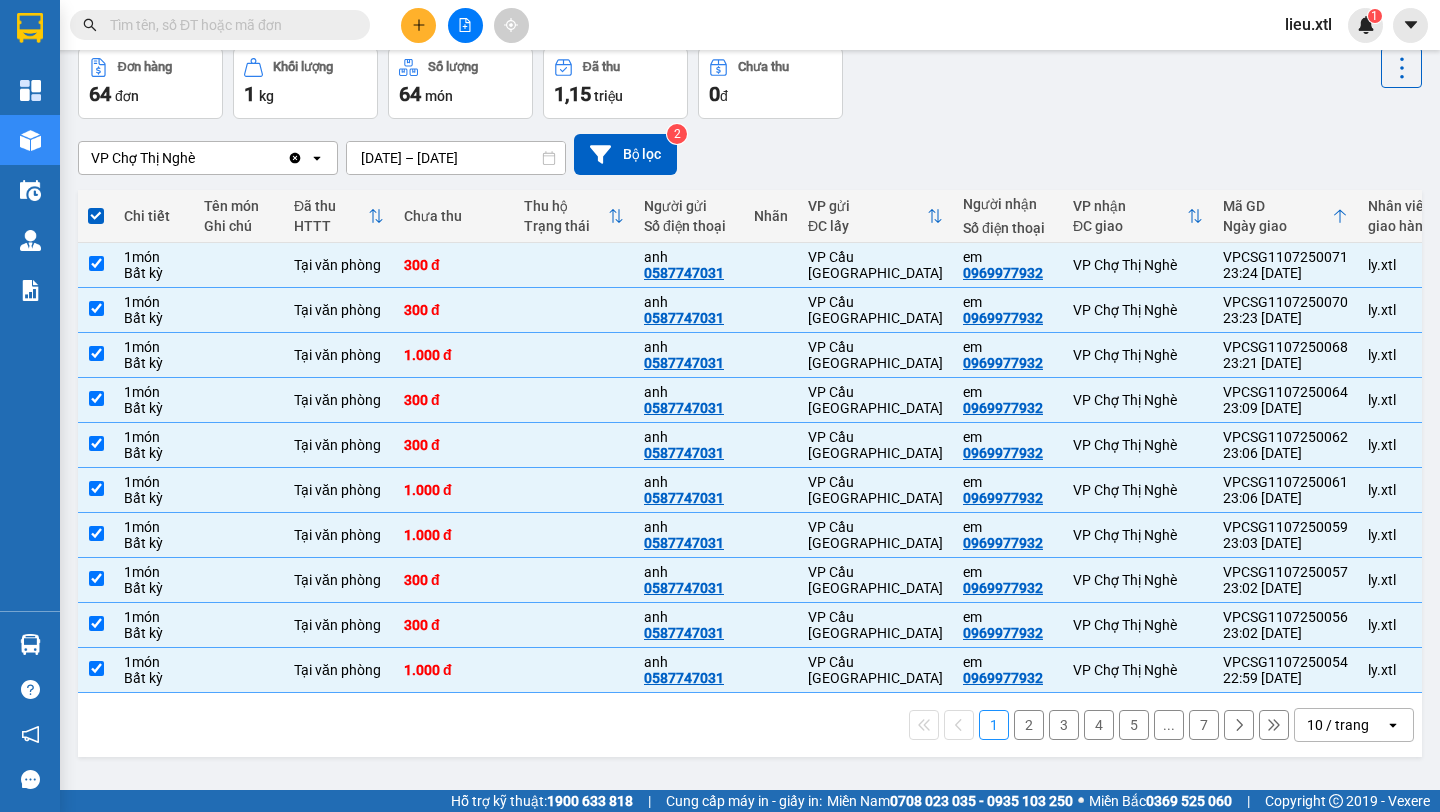 click at bounding box center (96, 216) 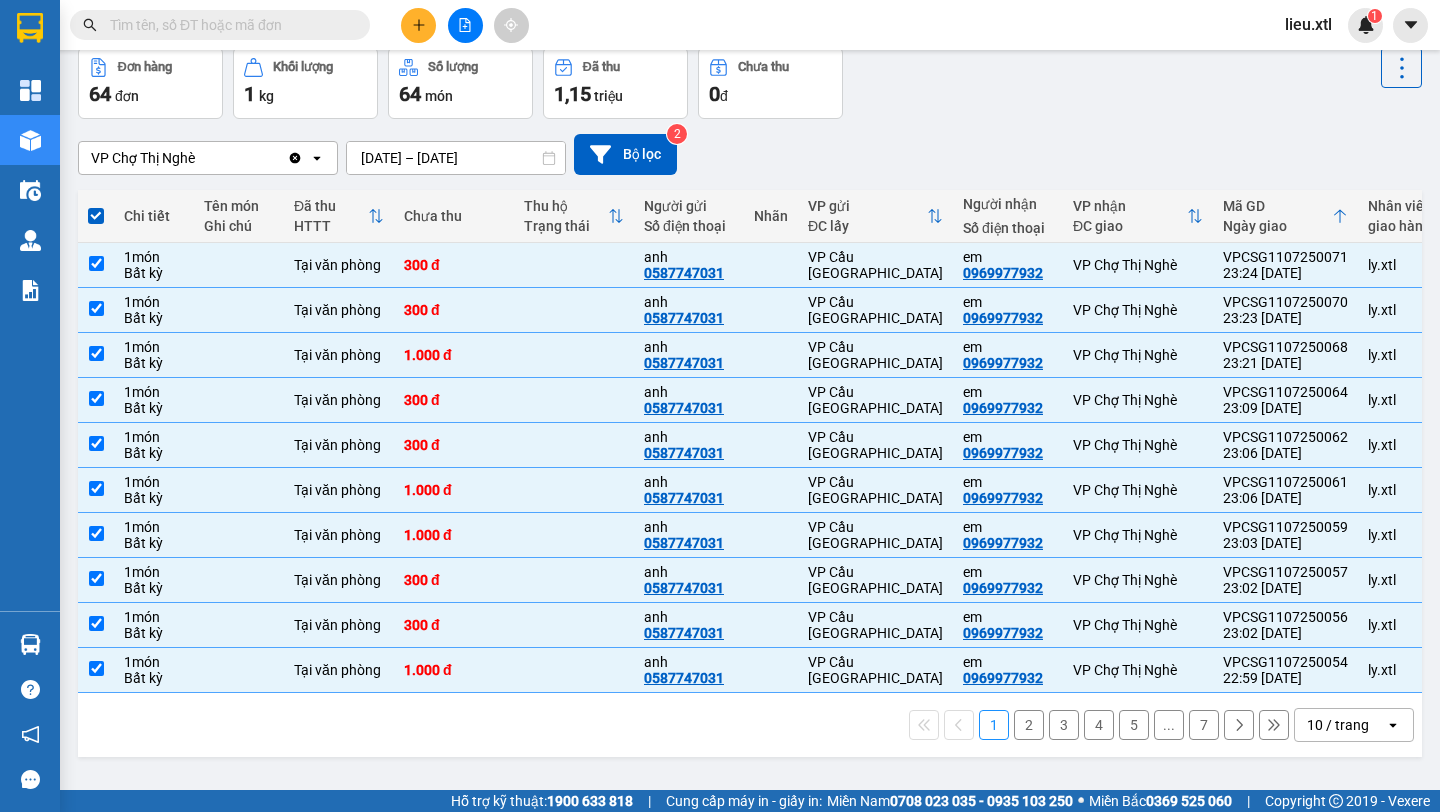 click at bounding box center (96, 206) 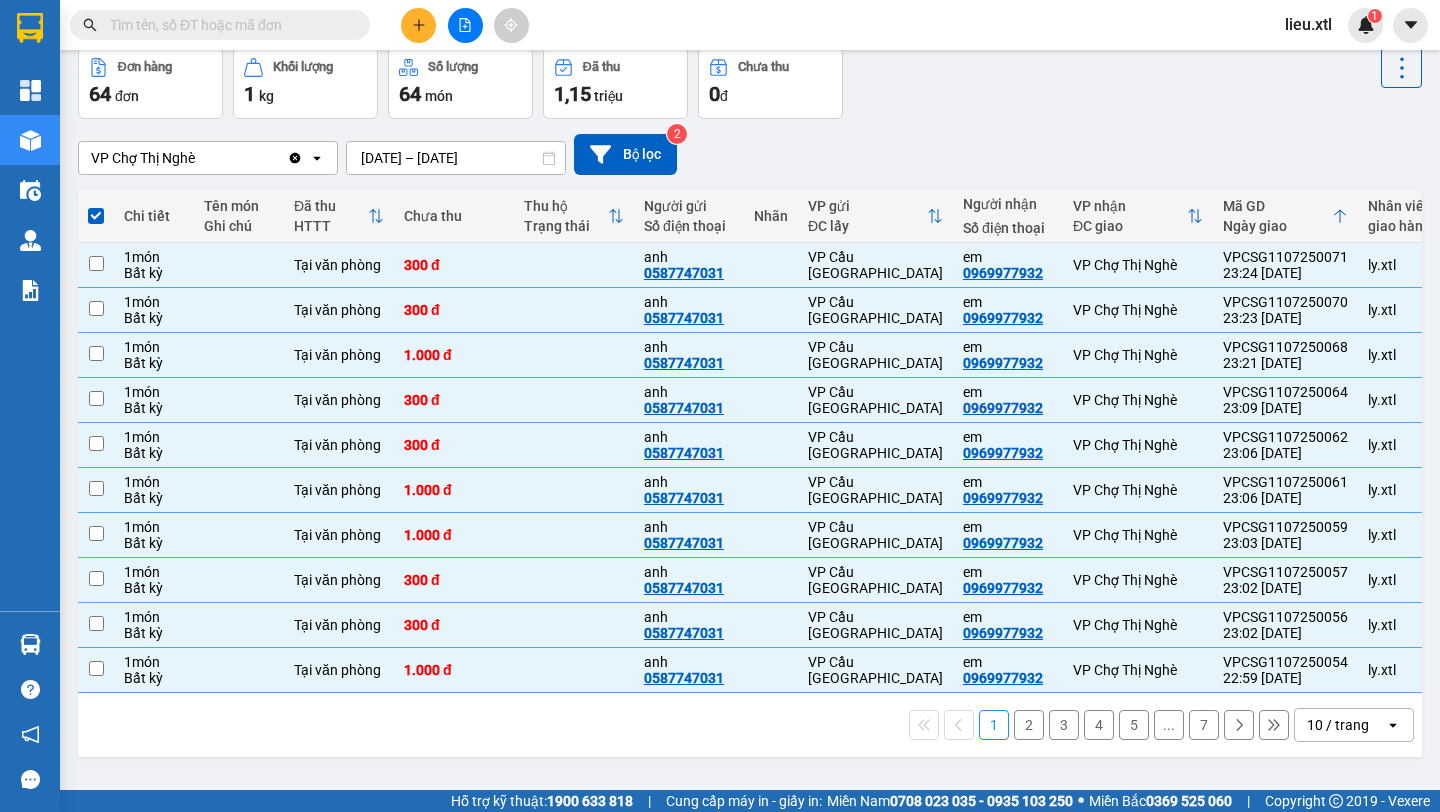checkbox on "false" 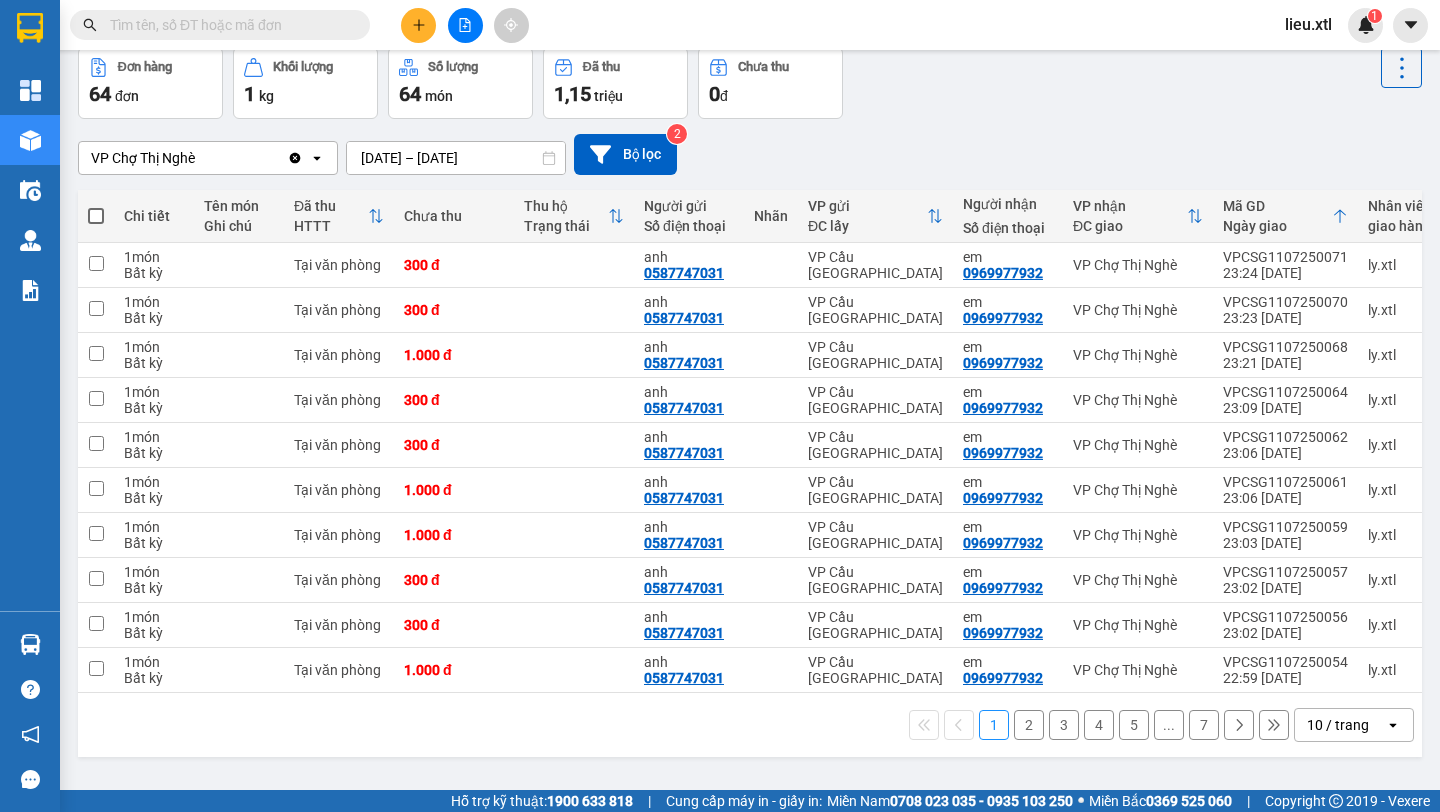 scroll, scrollTop: 0, scrollLeft: 0, axis: both 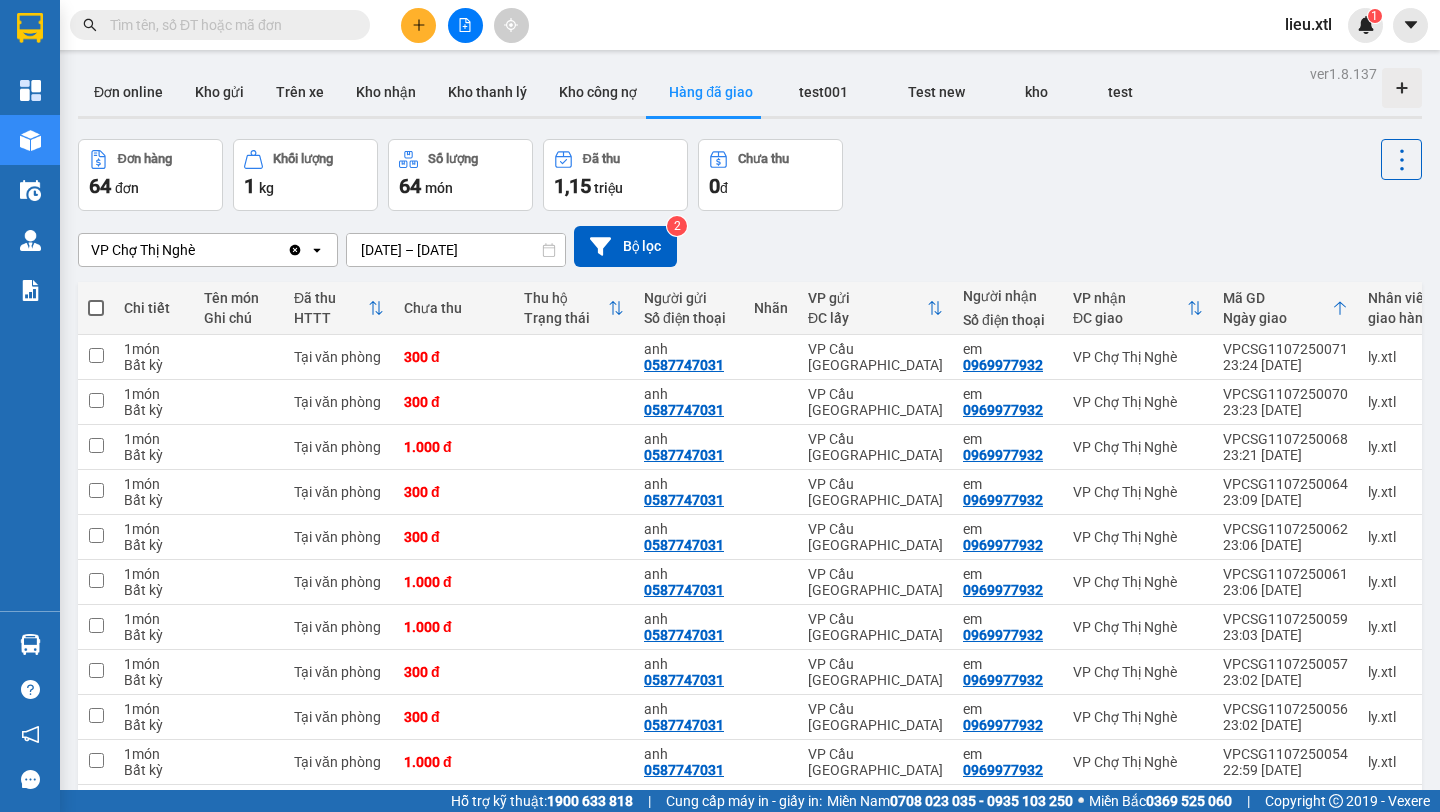 click on "lieu.xtl" at bounding box center (1308, 24) 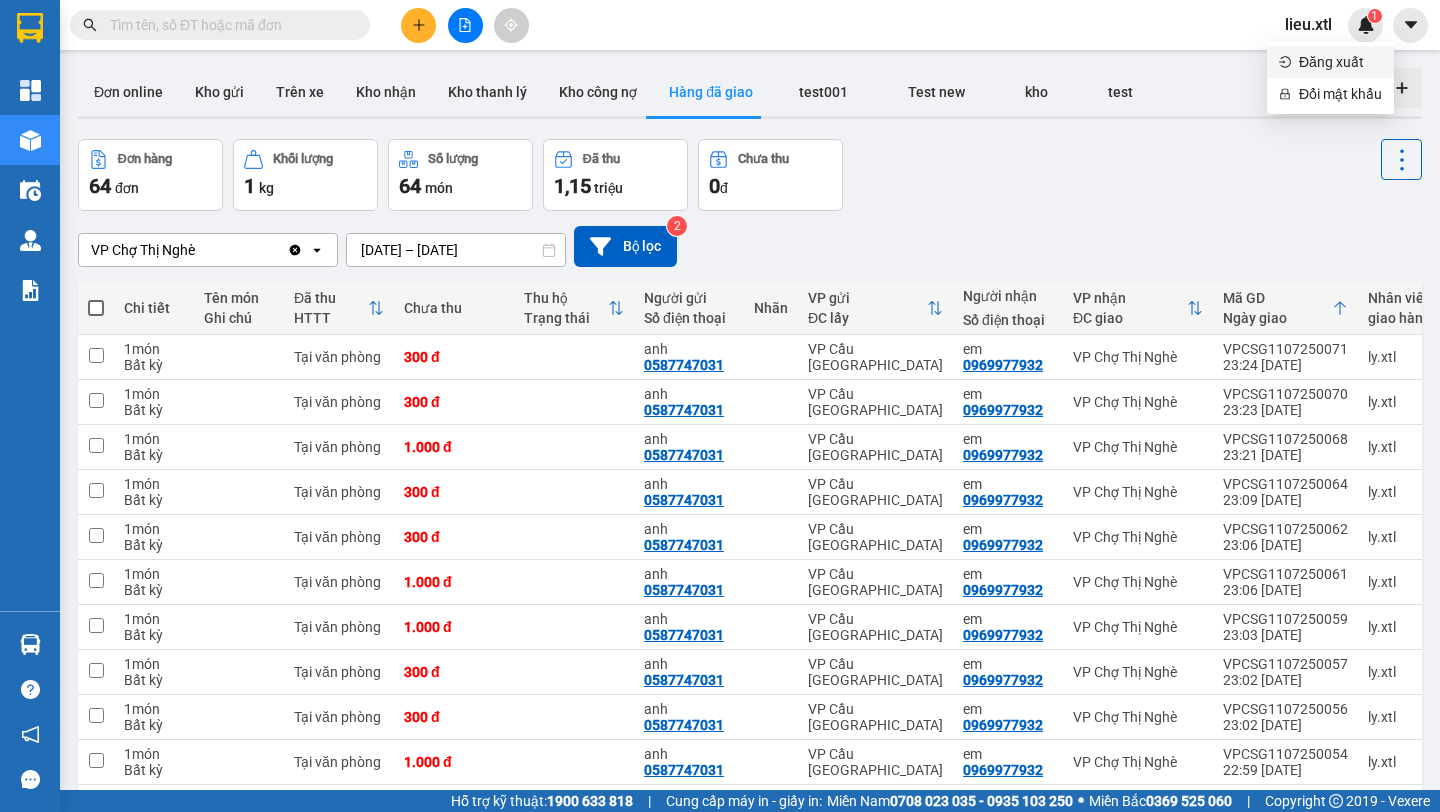 click on "Đăng xuất" at bounding box center [1330, 62] 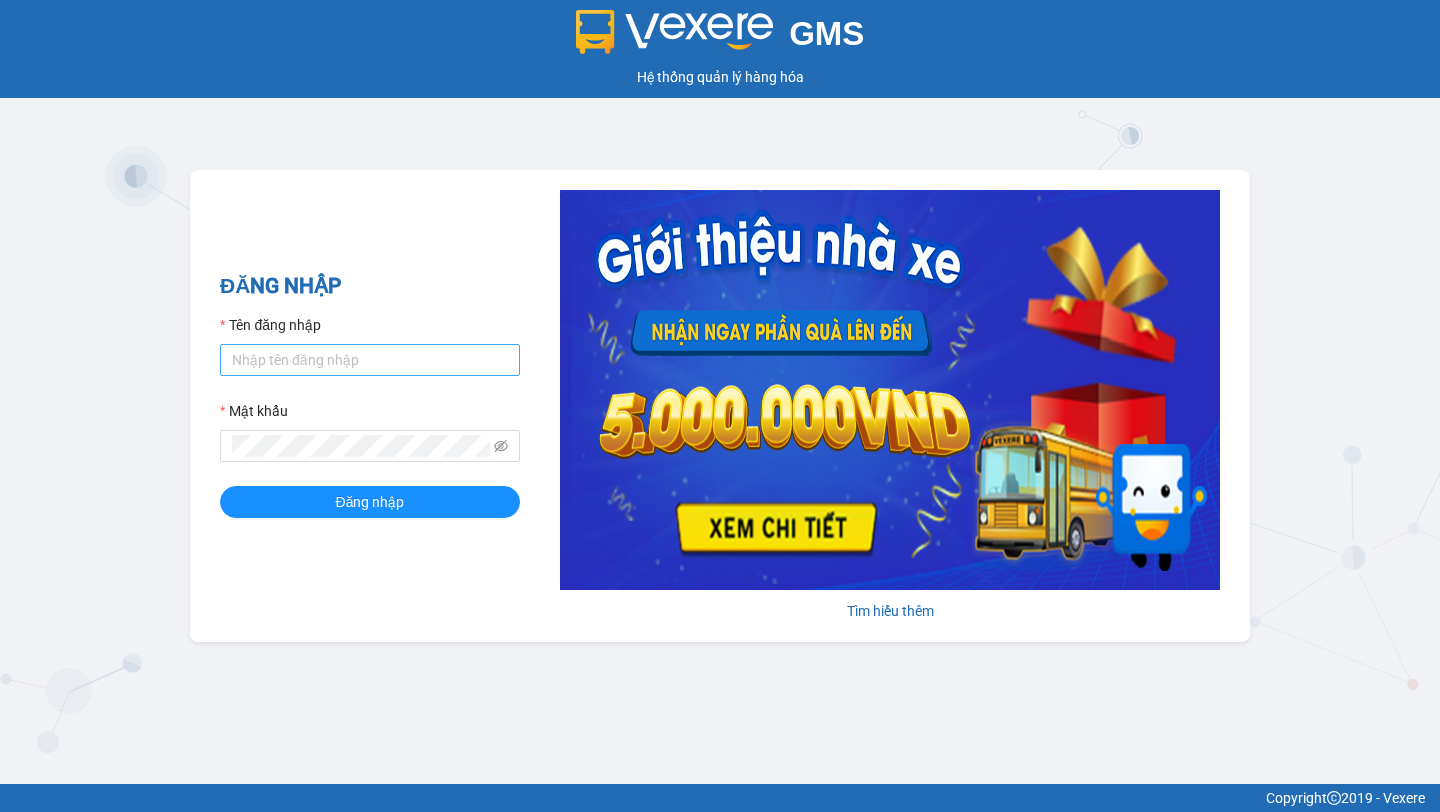 scroll, scrollTop: 0, scrollLeft: 0, axis: both 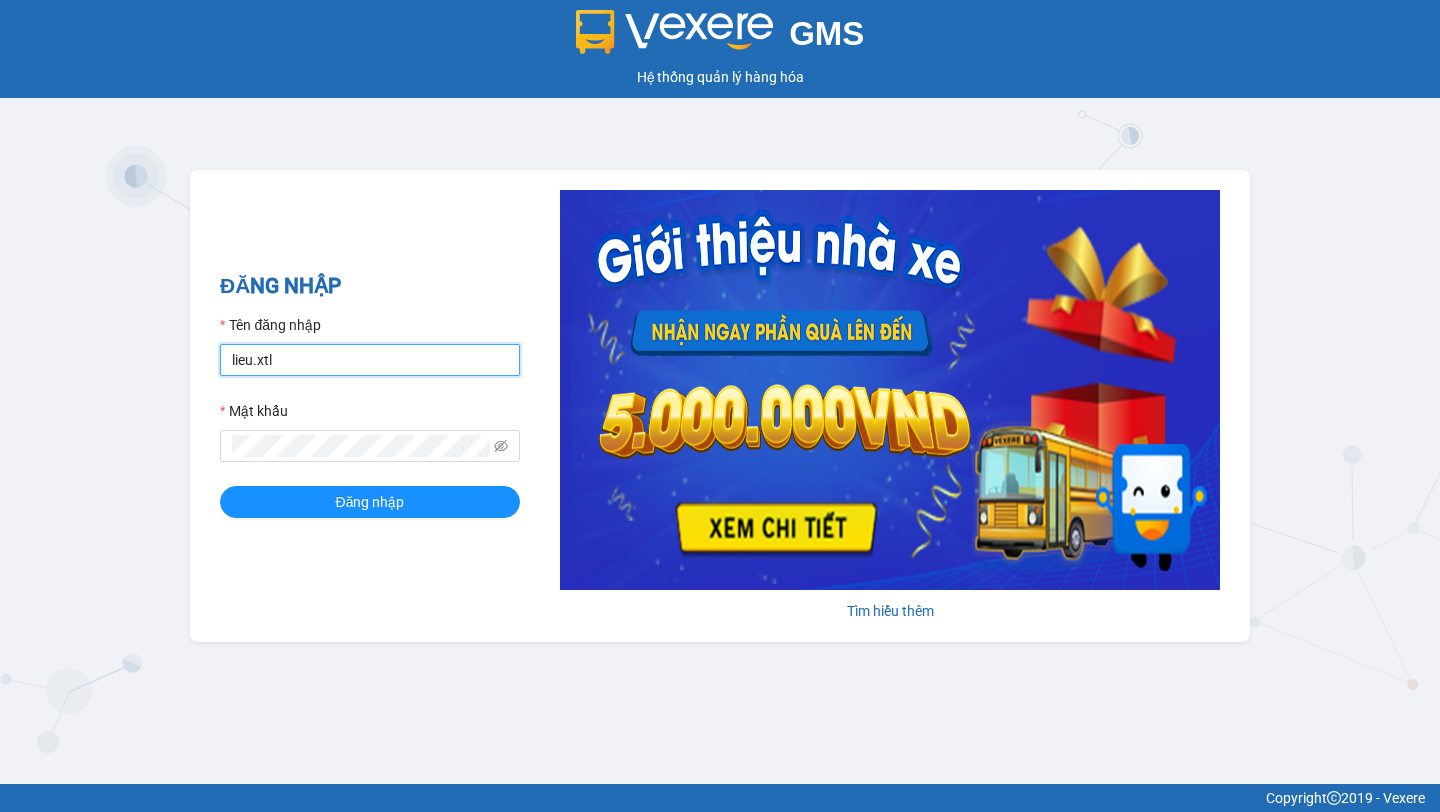 click on "lieu.xtl" at bounding box center (370, 360) 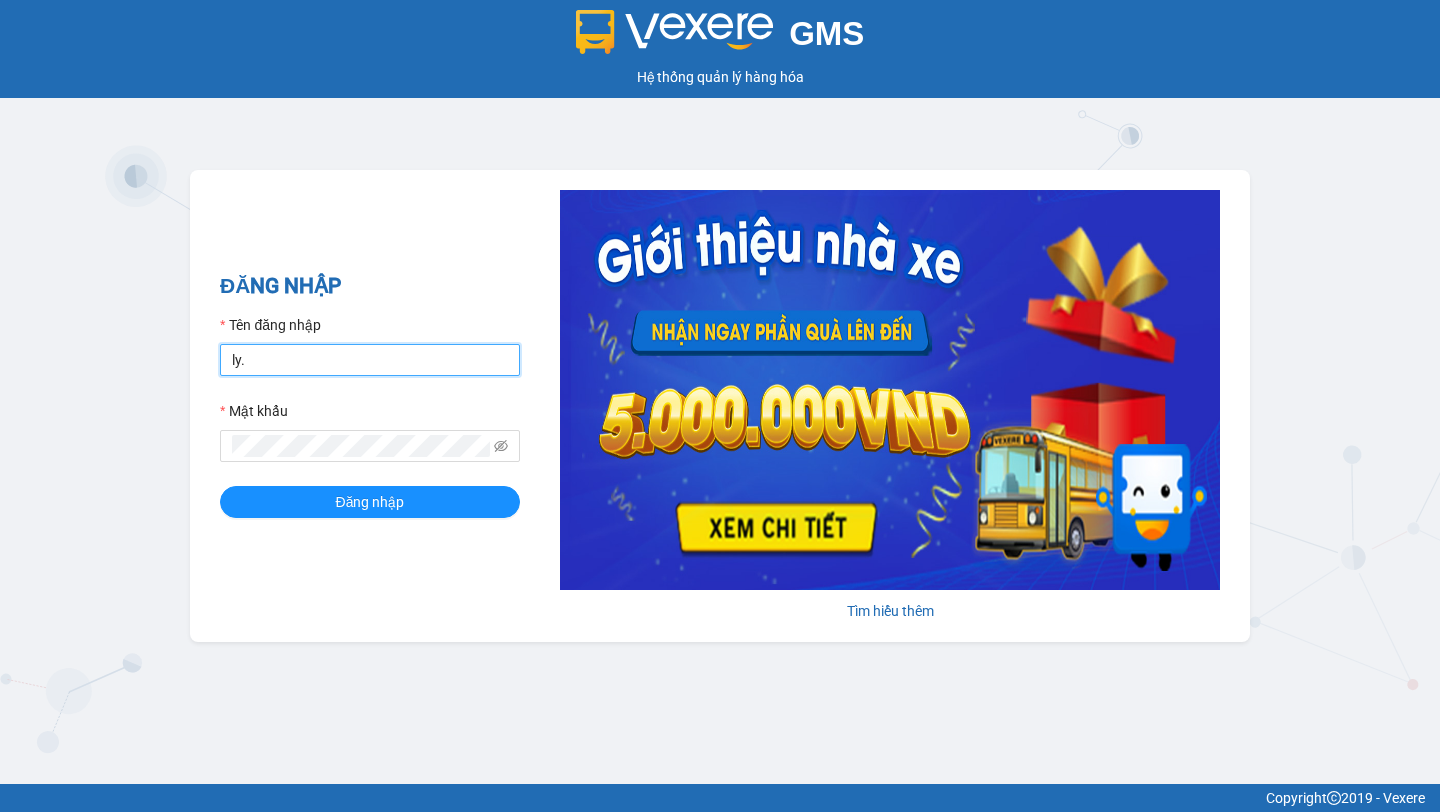 type on "ly.xtl" 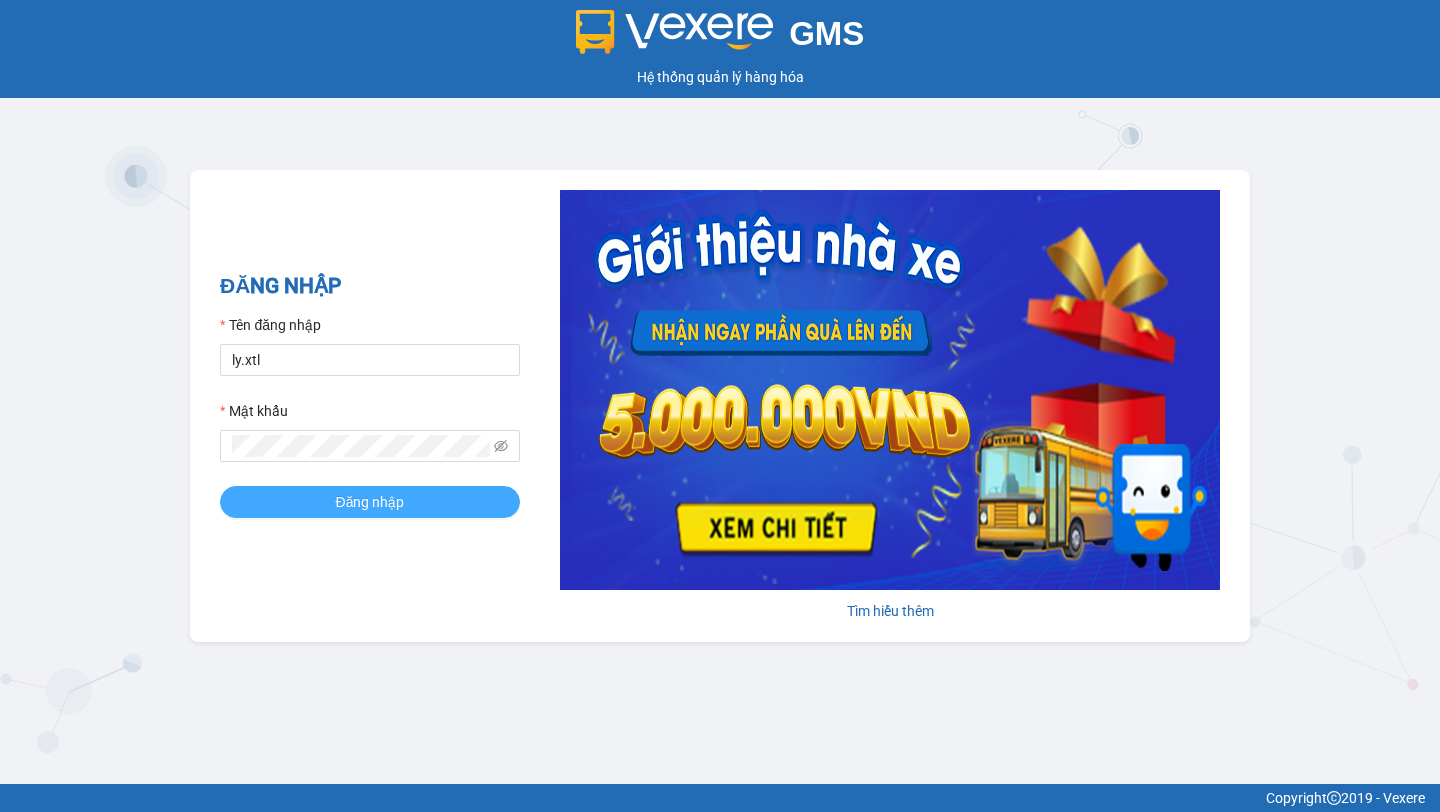 click on "Đăng nhập" at bounding box center (370, 502) 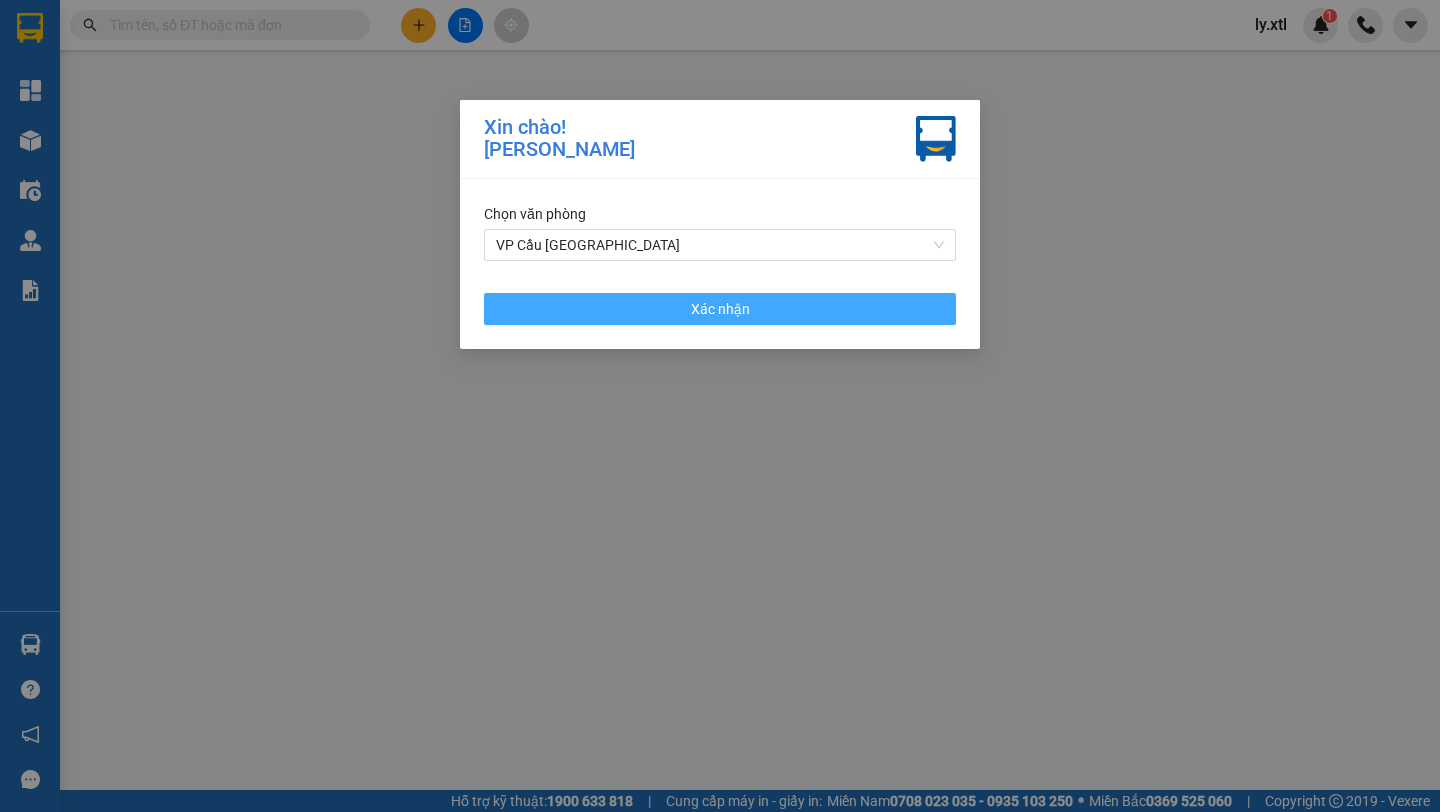click on "Xác nhận" at bounding box center (720, 309) 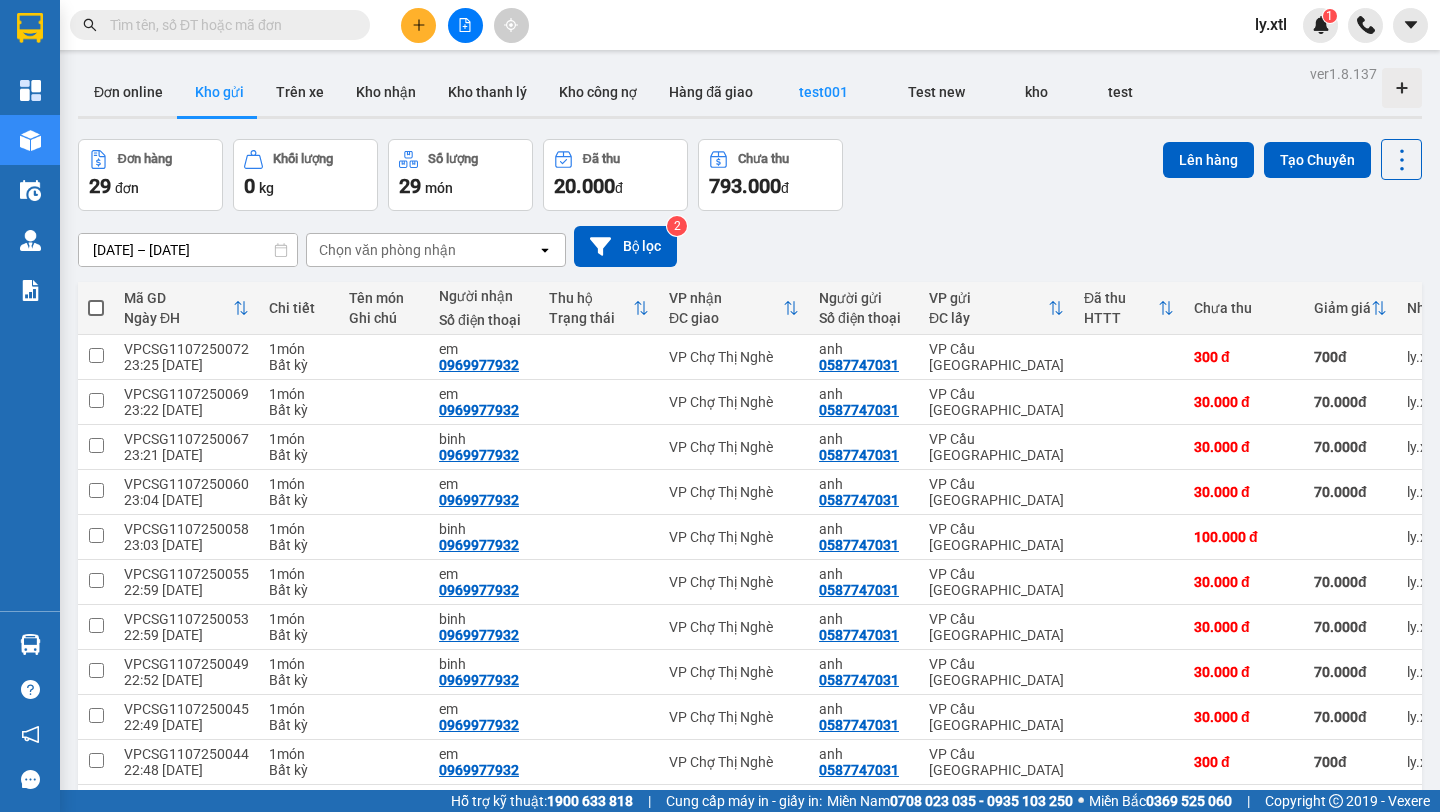 click on "test001" at bounding box center (823, 92) 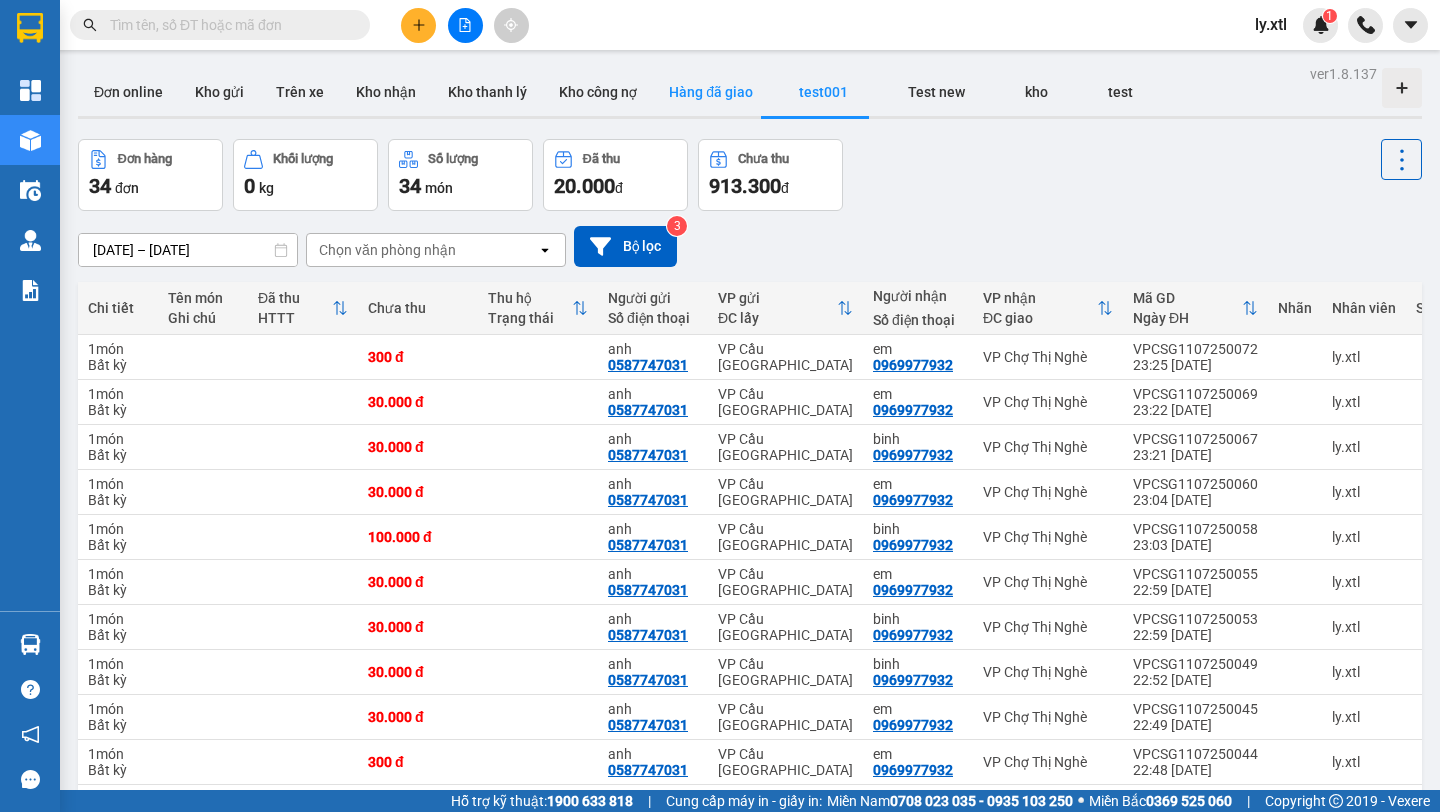 click on "Hàng đã giao" at bounding box center [711, 92] 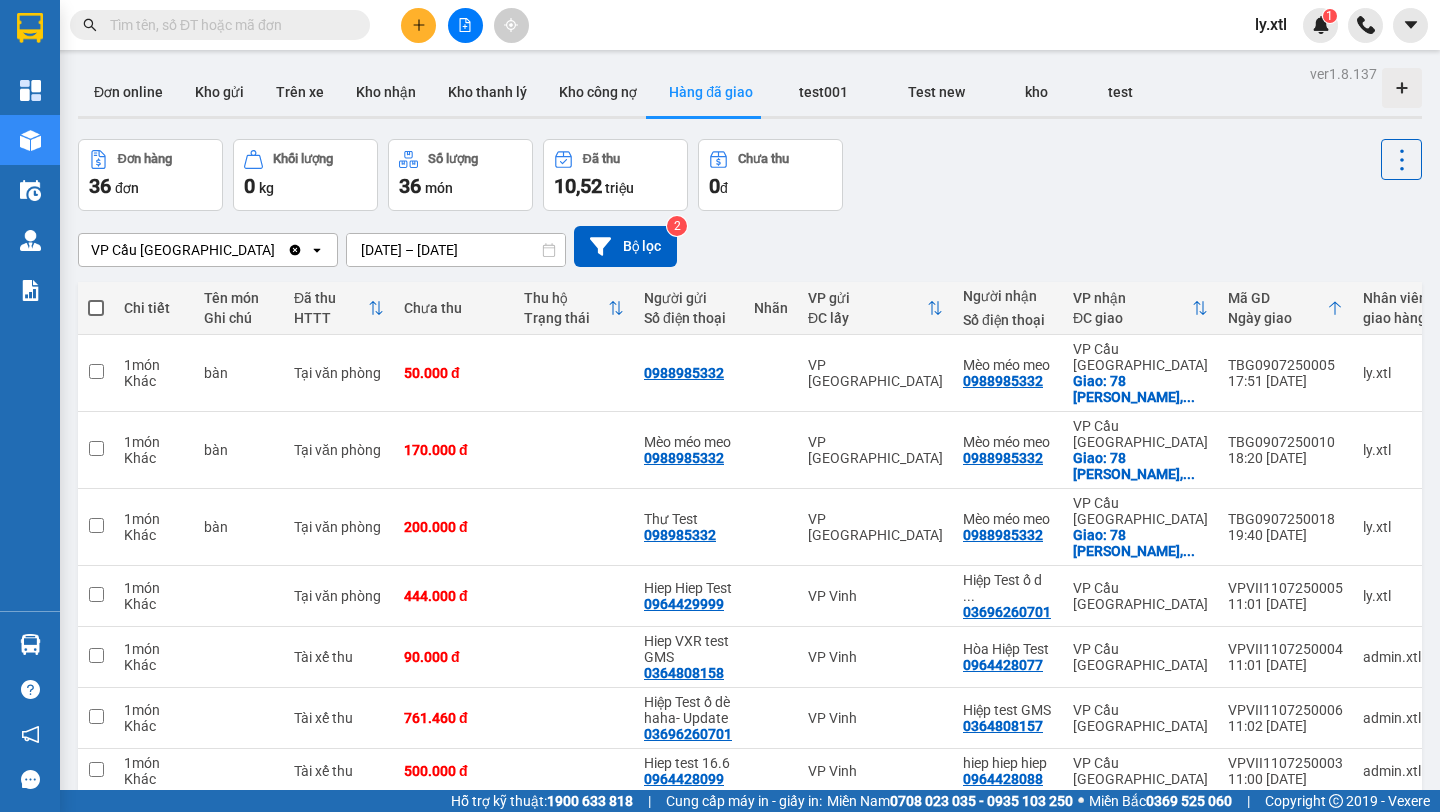 click on "VP Cầu [GEOGRAPHIC_DATA]" at bounding box center (183, 250) 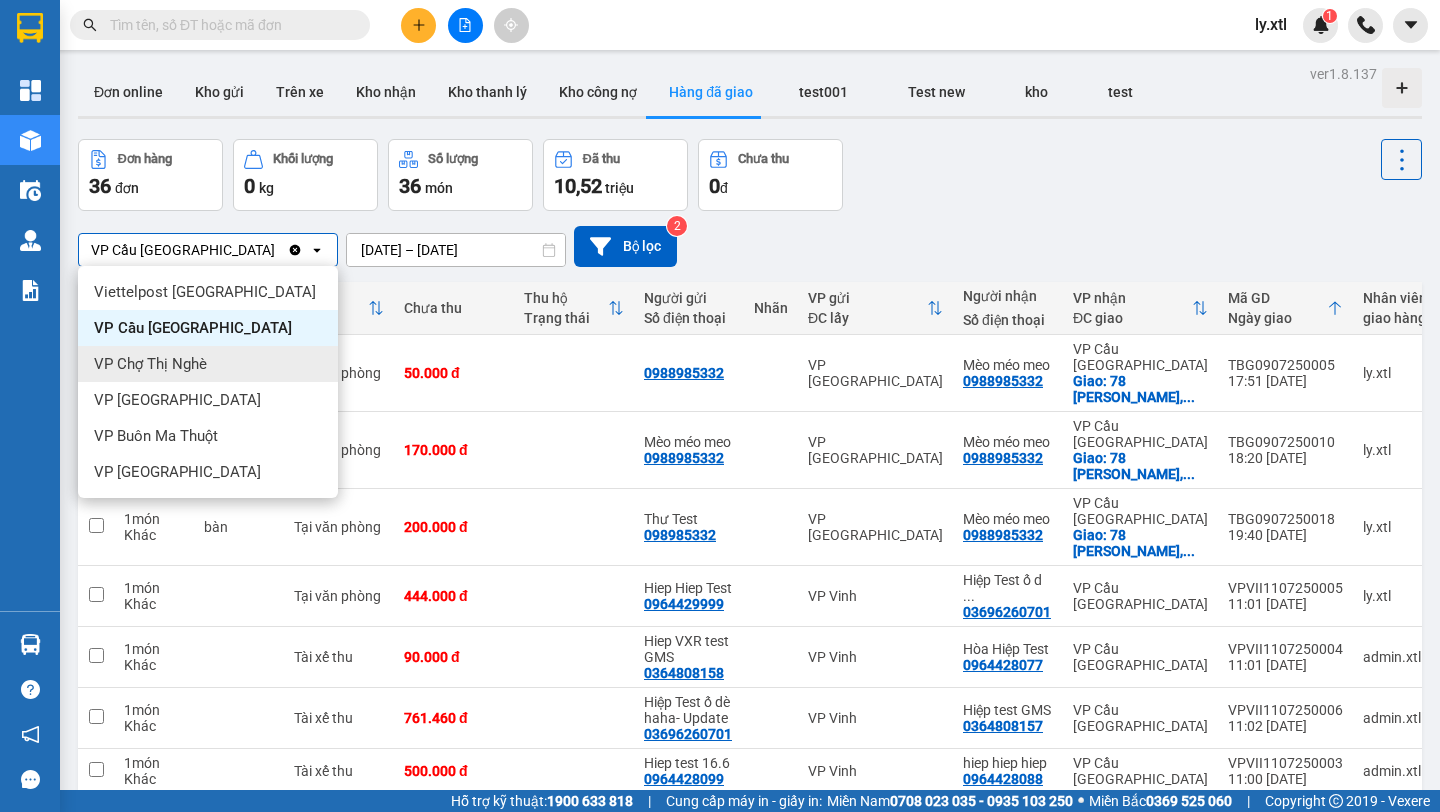click on "VP Chợ Thị Nghè" at bounding box center (150, 364) 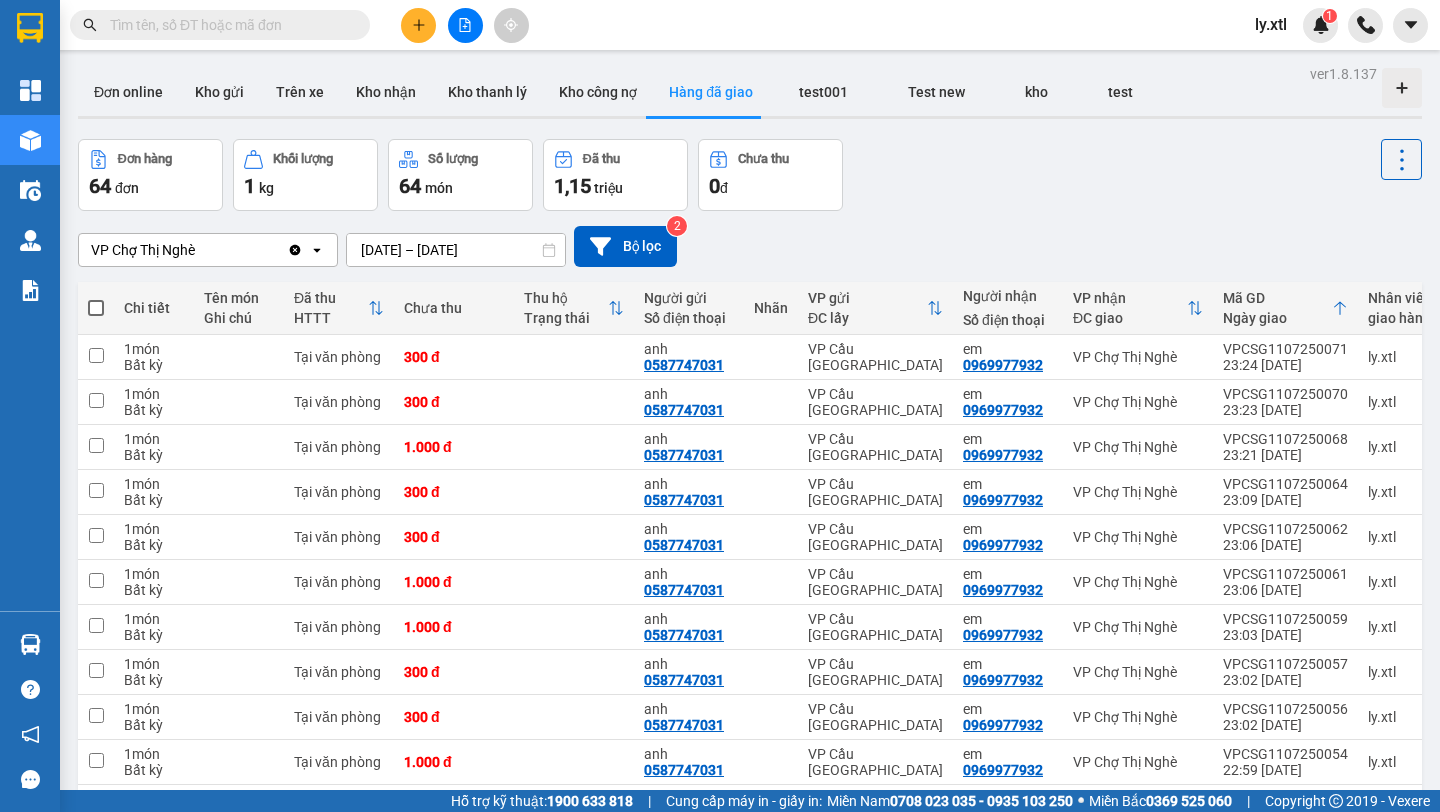 click at bounding box center (96, 308) 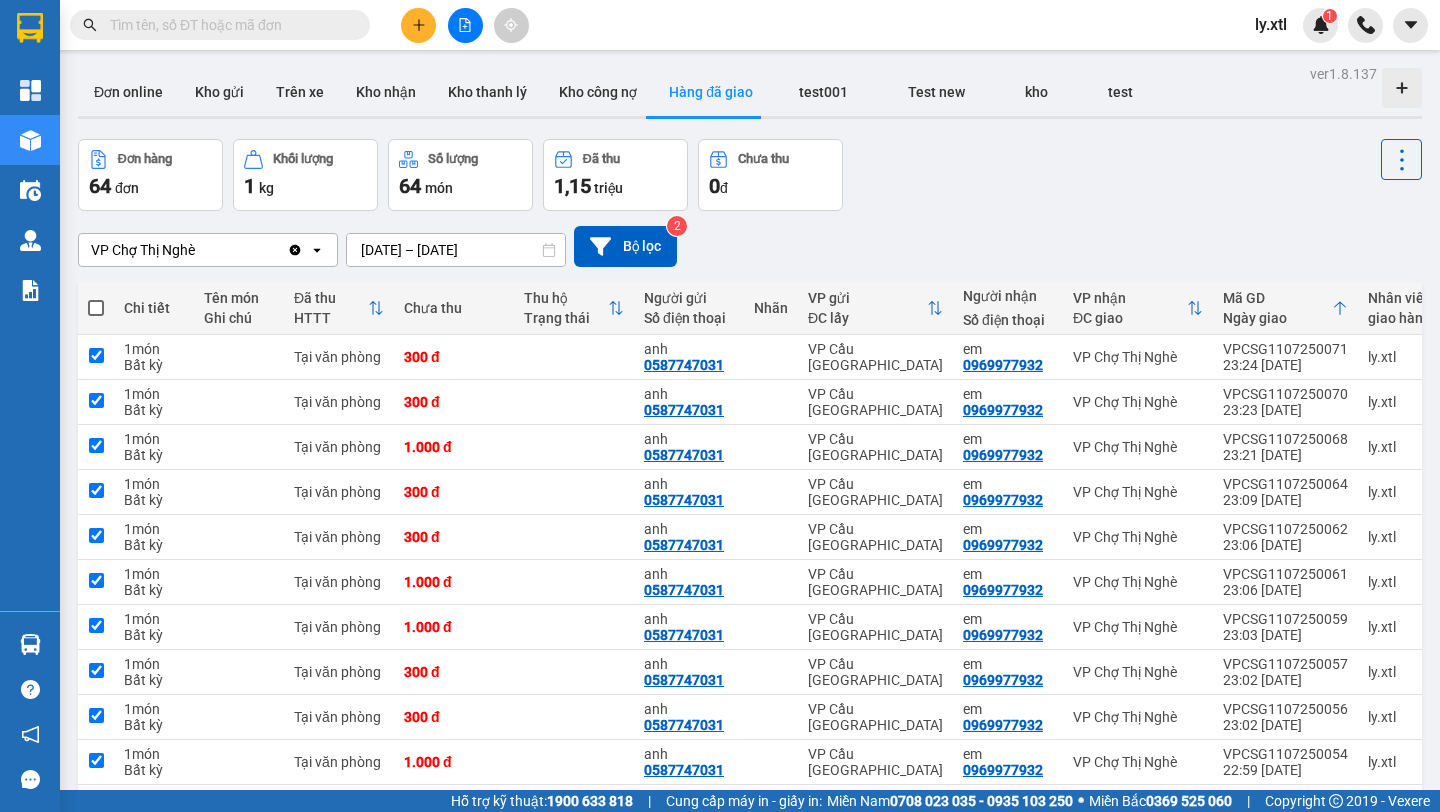 checkbox on "true" 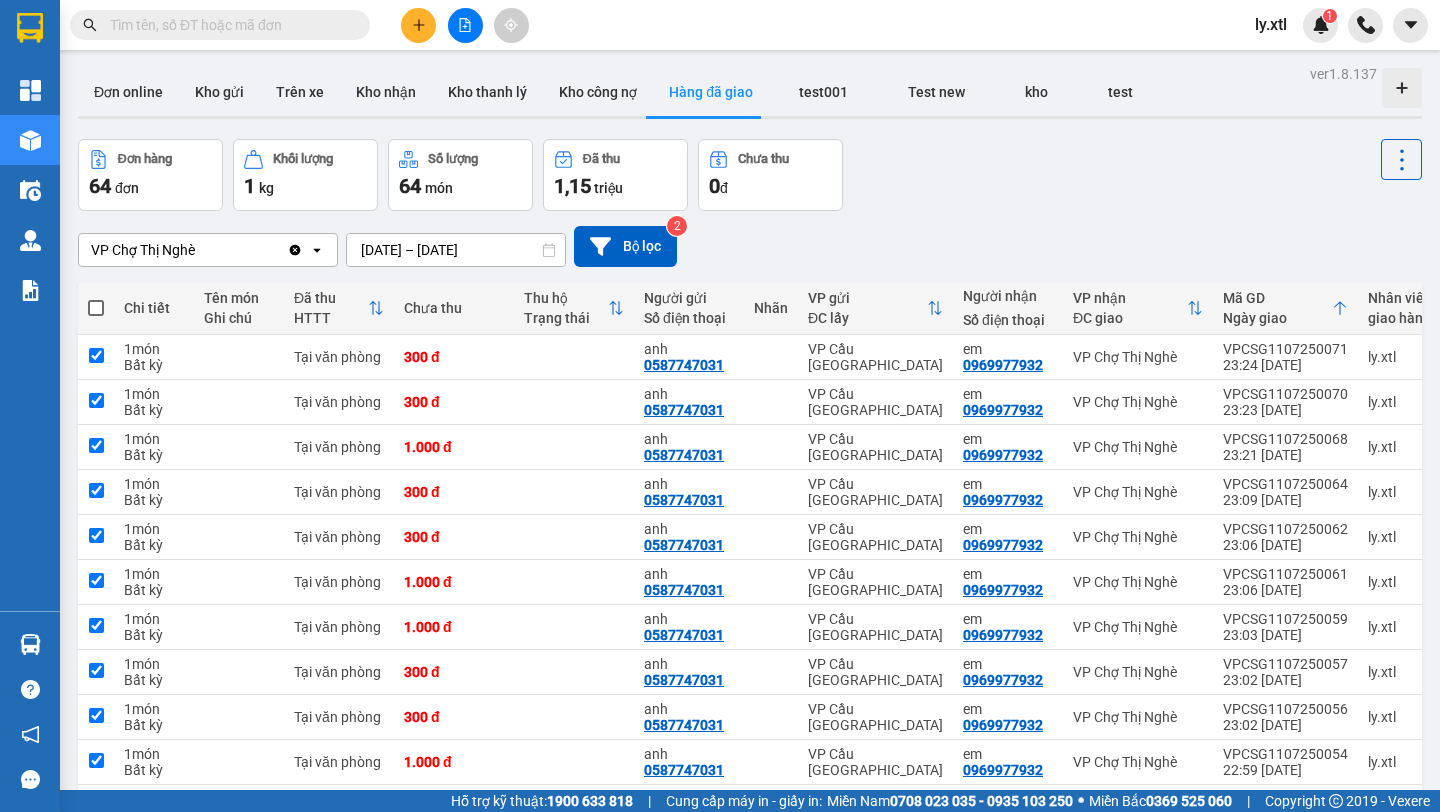 checkbox on "true" 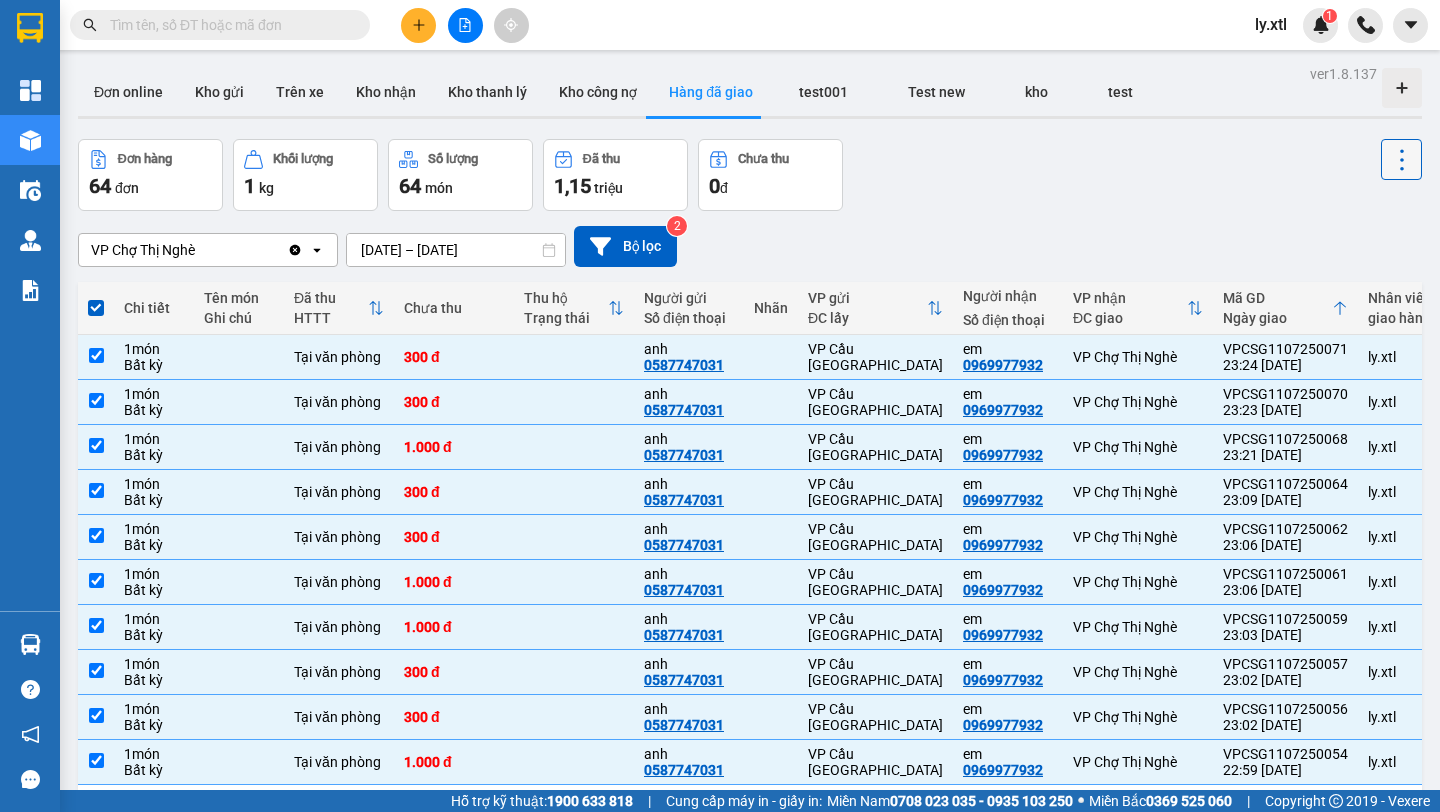 click 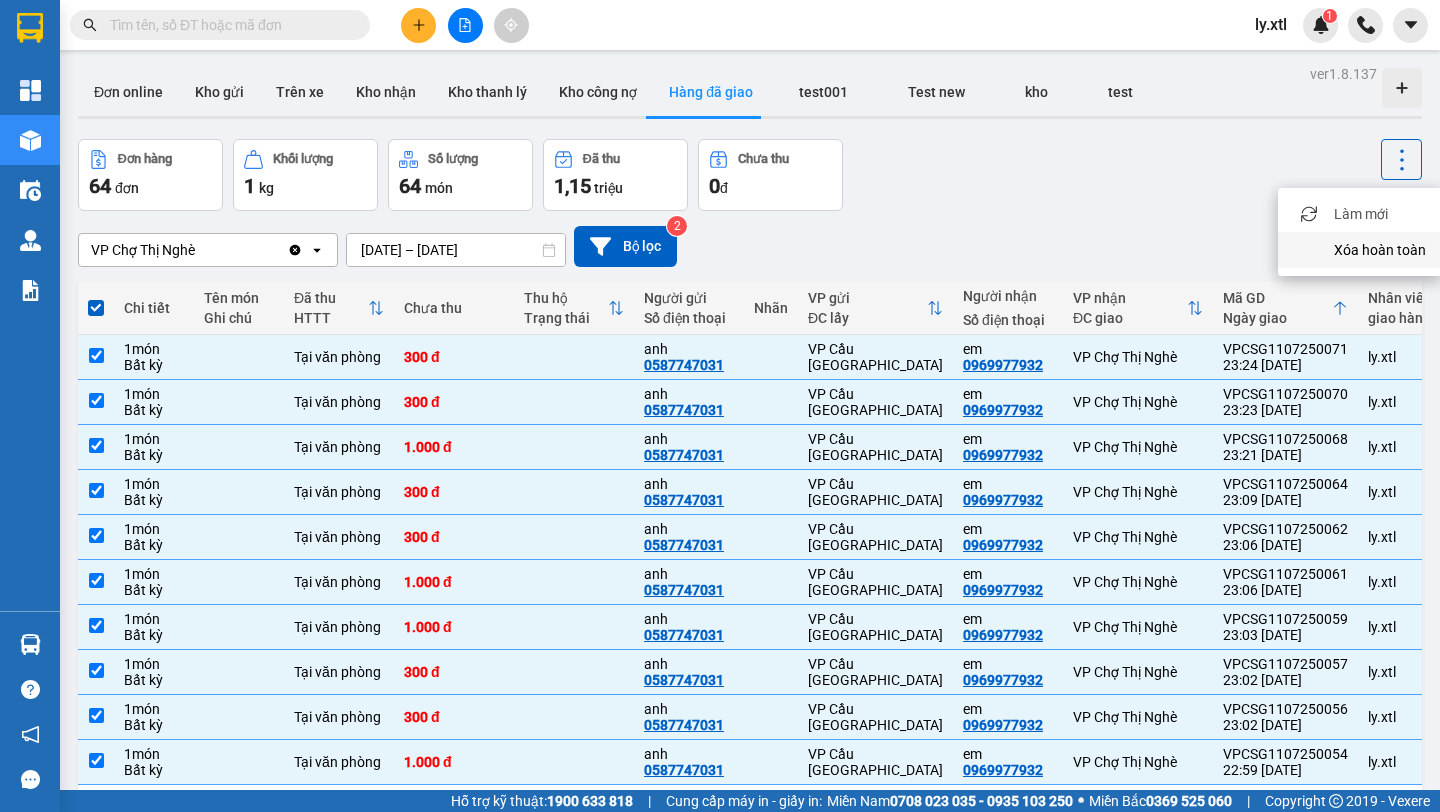 click on "Xóa hoàn toàn" at bounding box center [1380, 250] 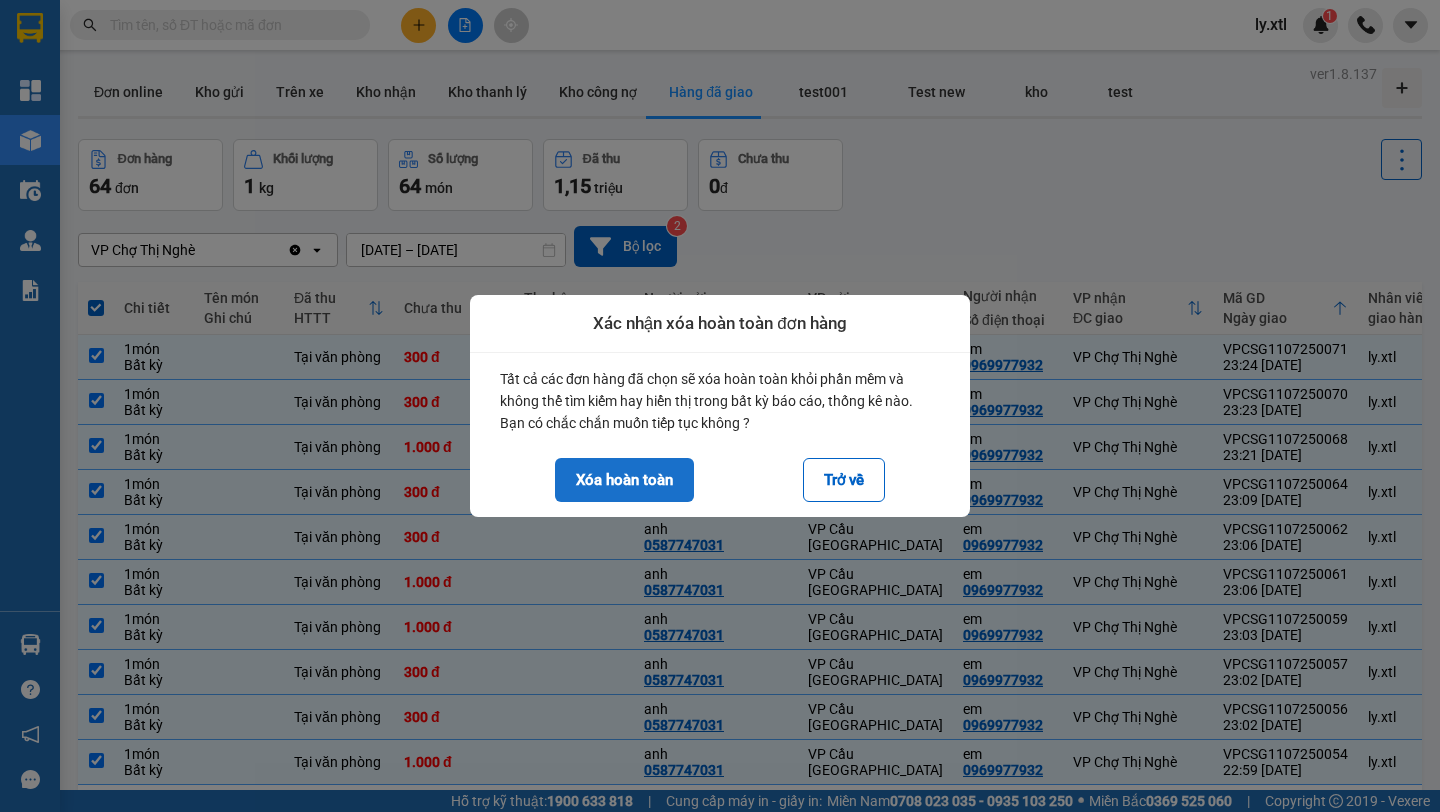 click on "Xóa hoàn toàn" at bounding box center (624, 480) 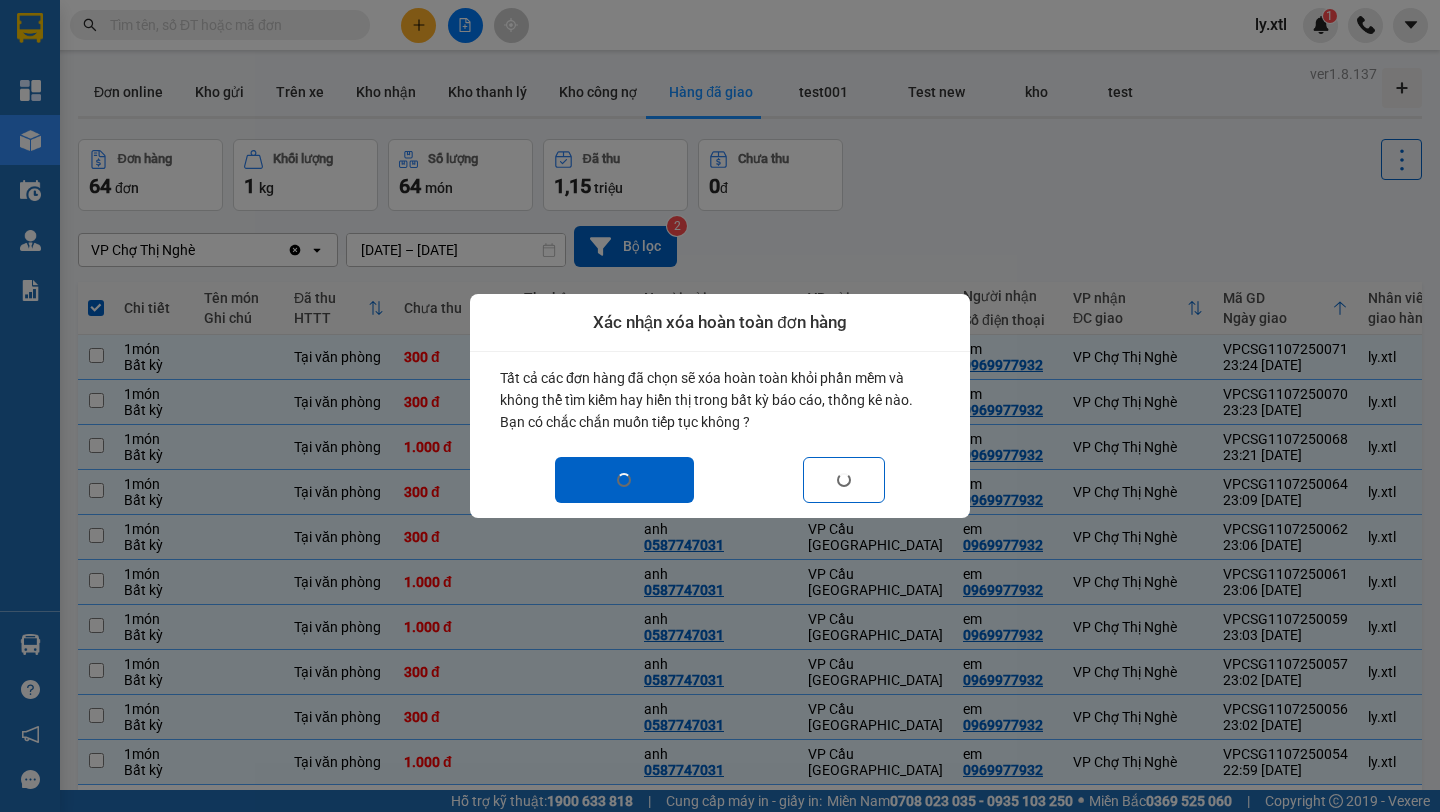 checkbox on "false" 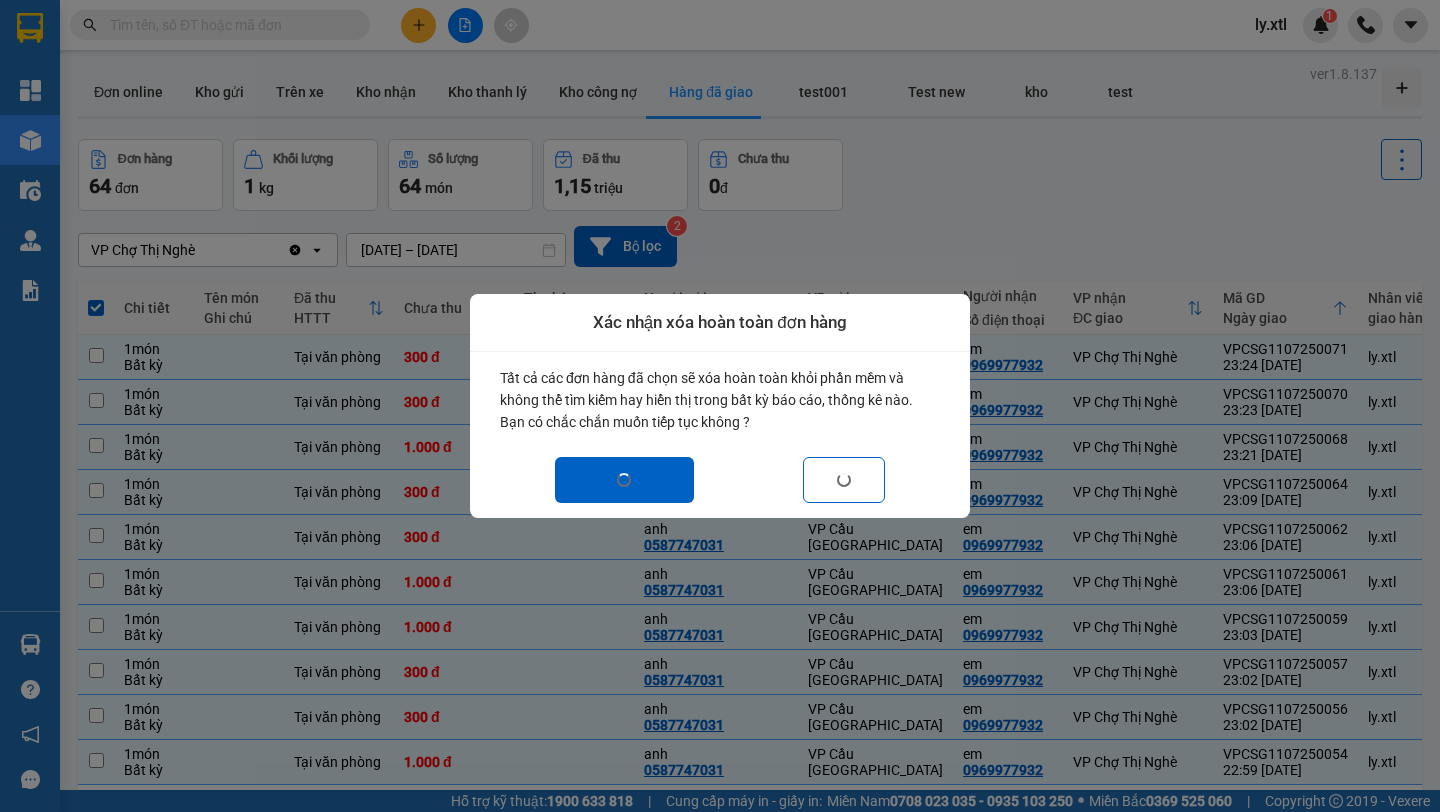 checkbox on "false" 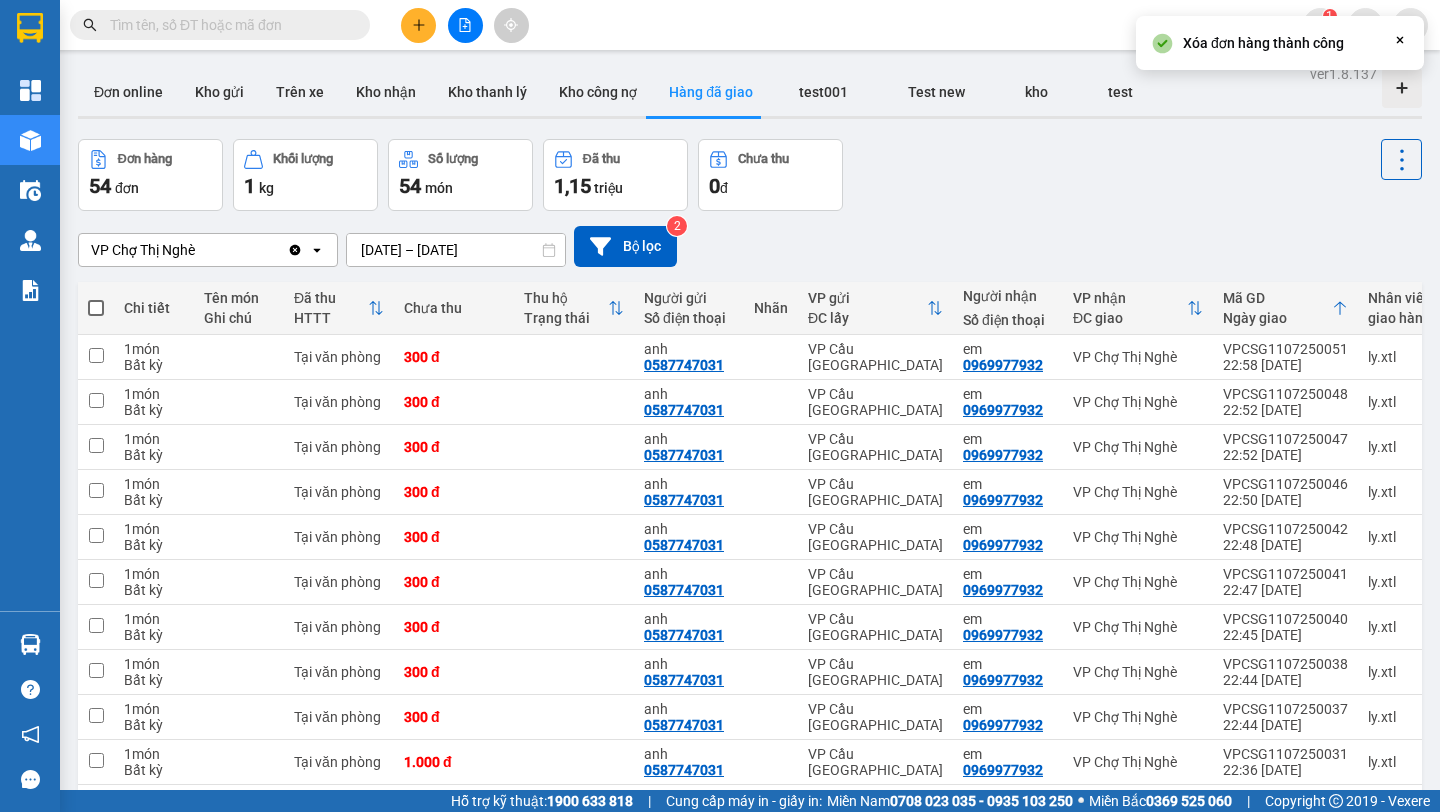 click at bounding box center (96, 308) 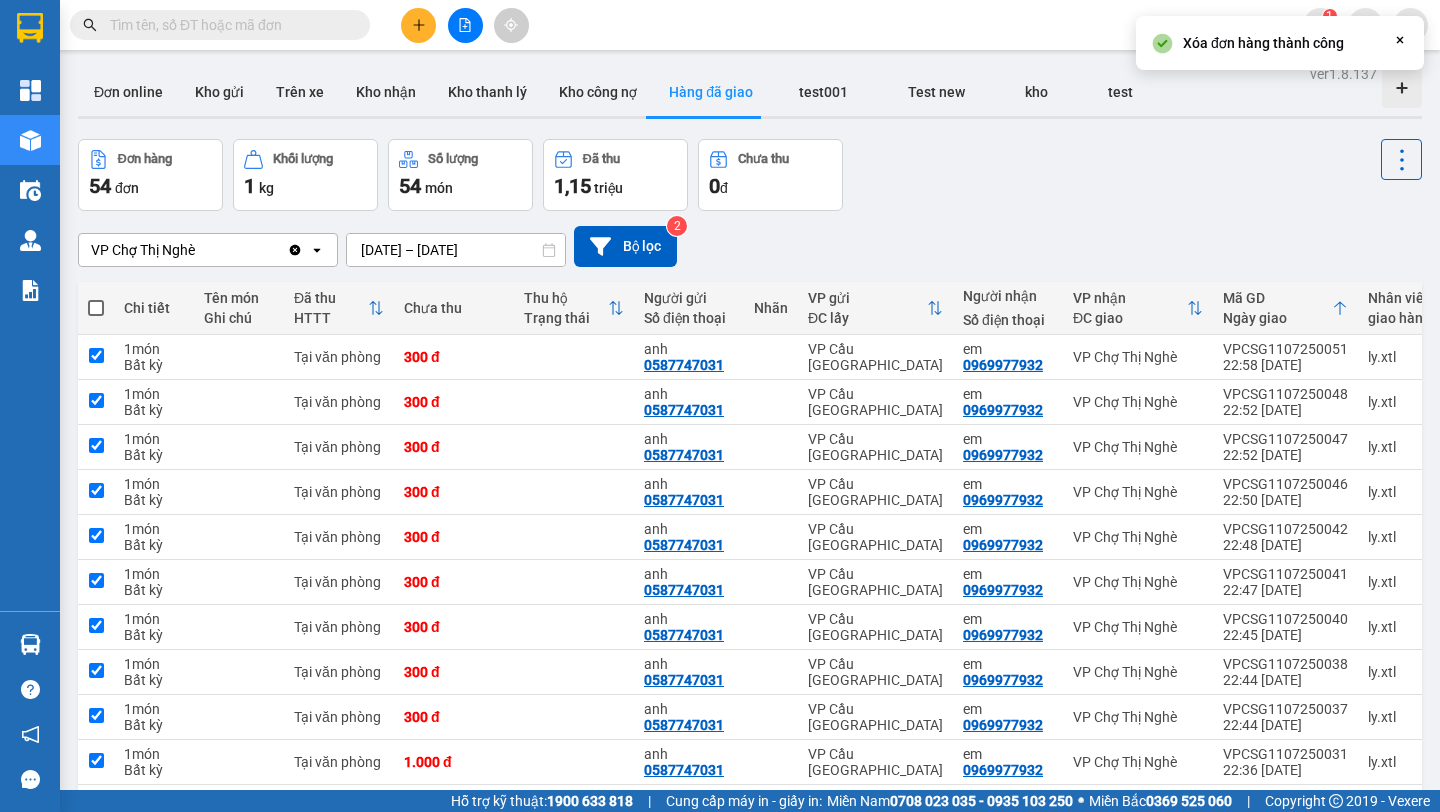 checkbox on "true" 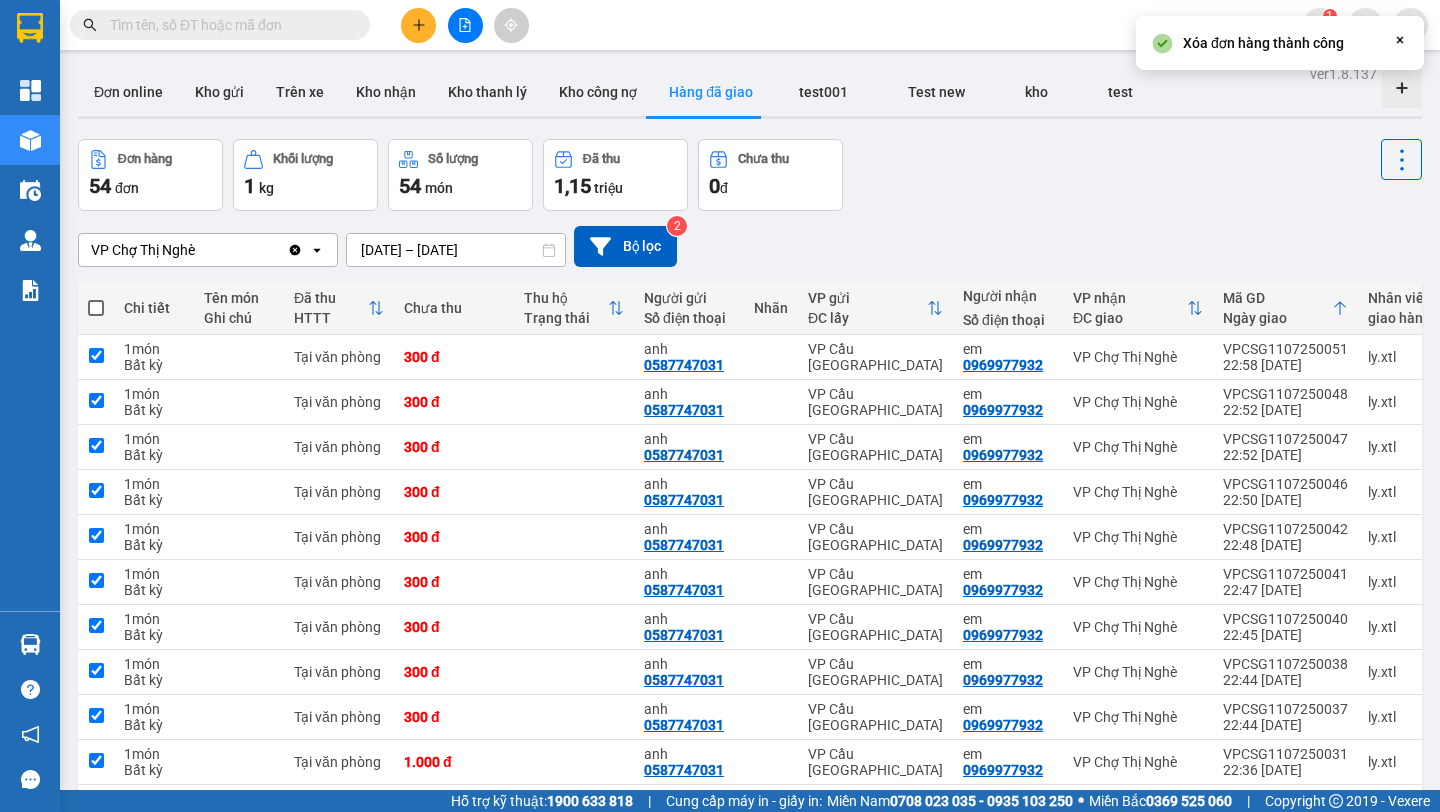 checkbox on "true" 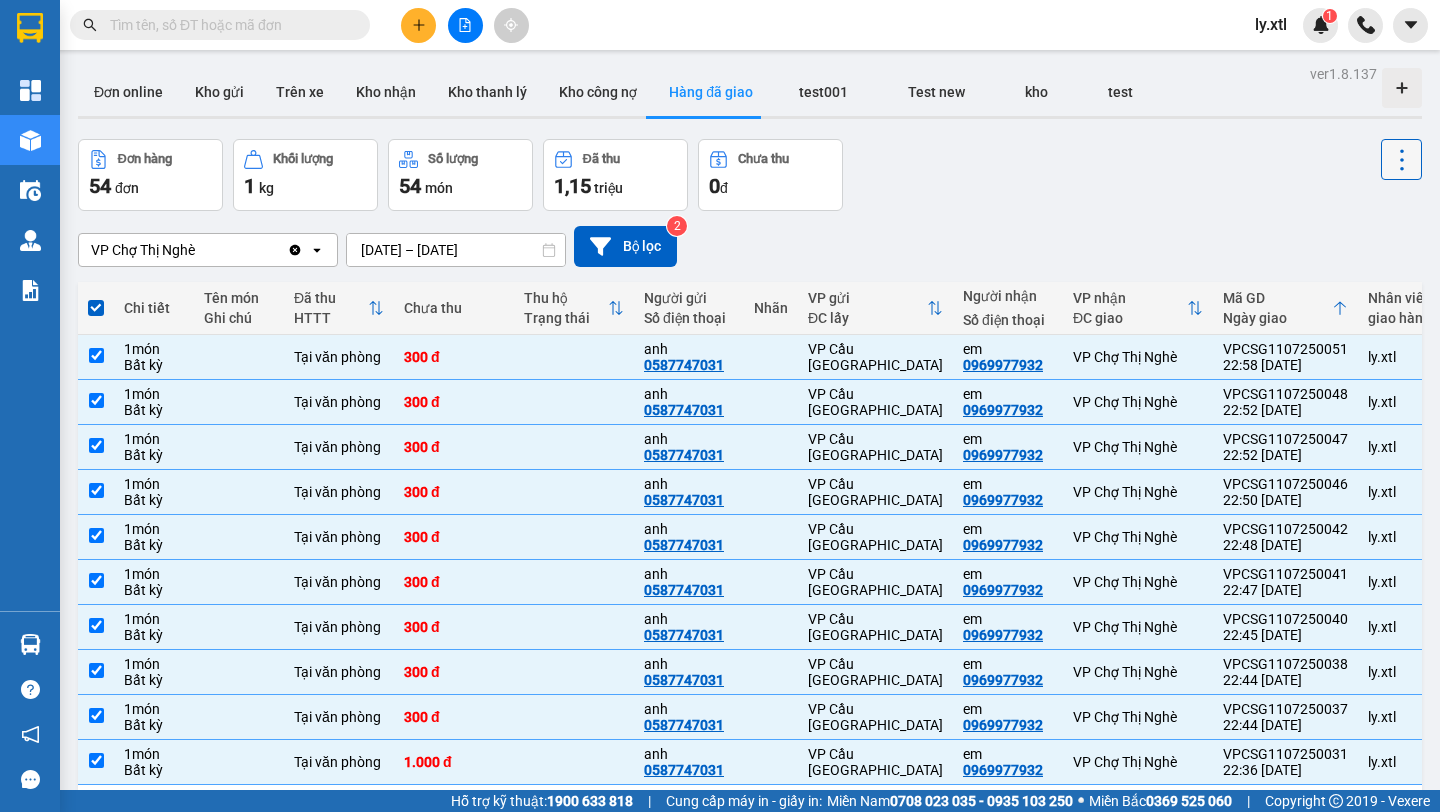 click 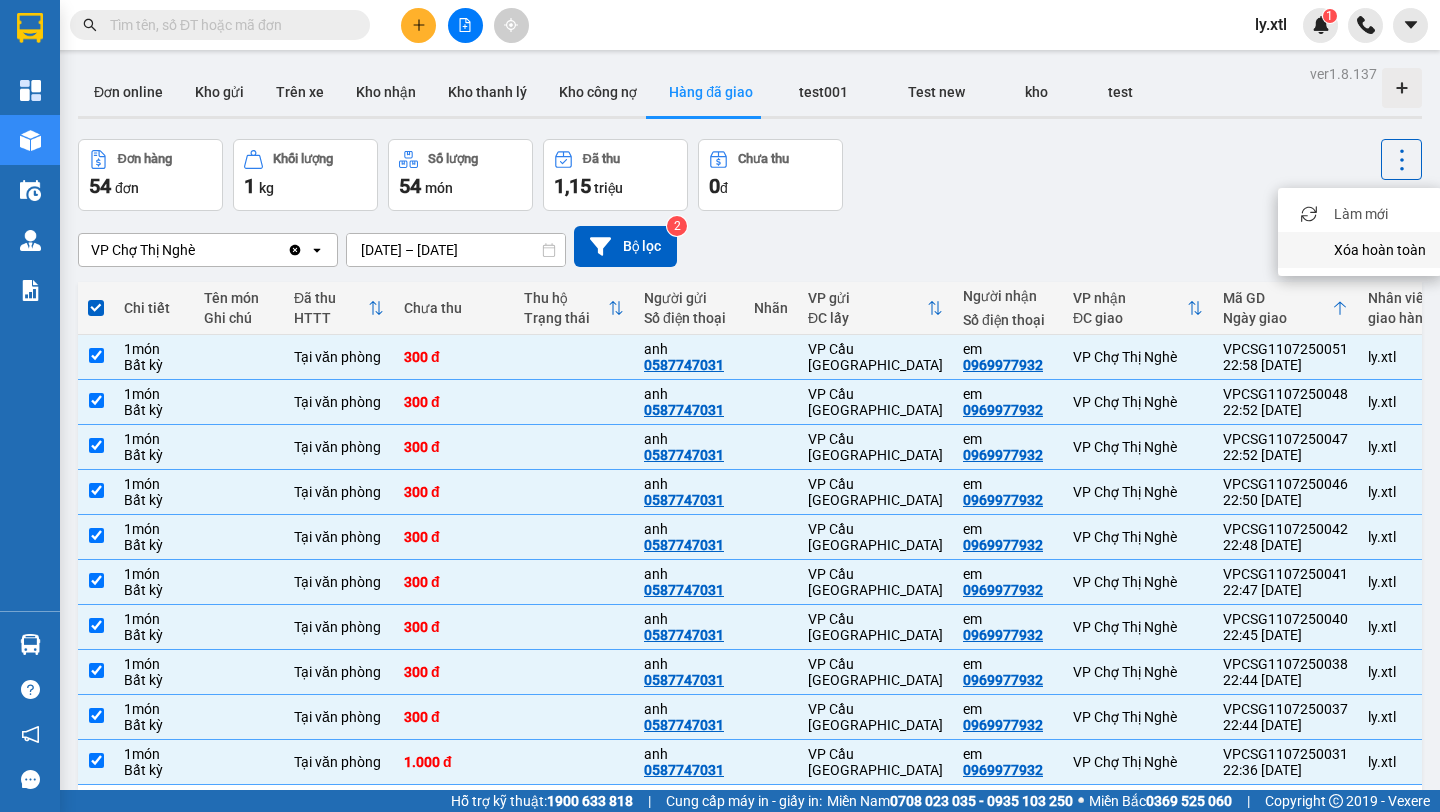 click on "Xóa hoàn toàn" at bounding box center [1380, 250] 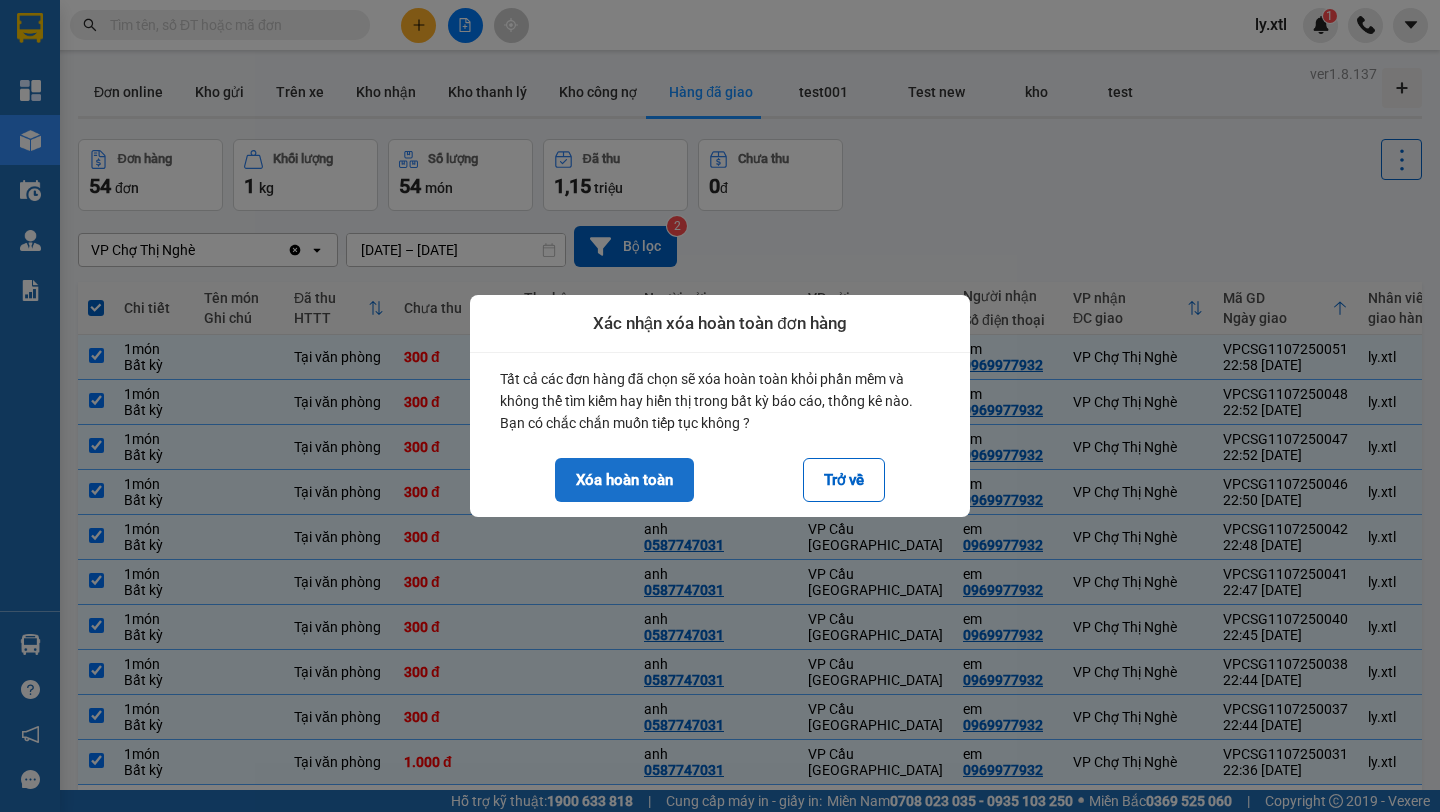 click on "Xóa hoàn toàn" at bounding box center (624, 480) 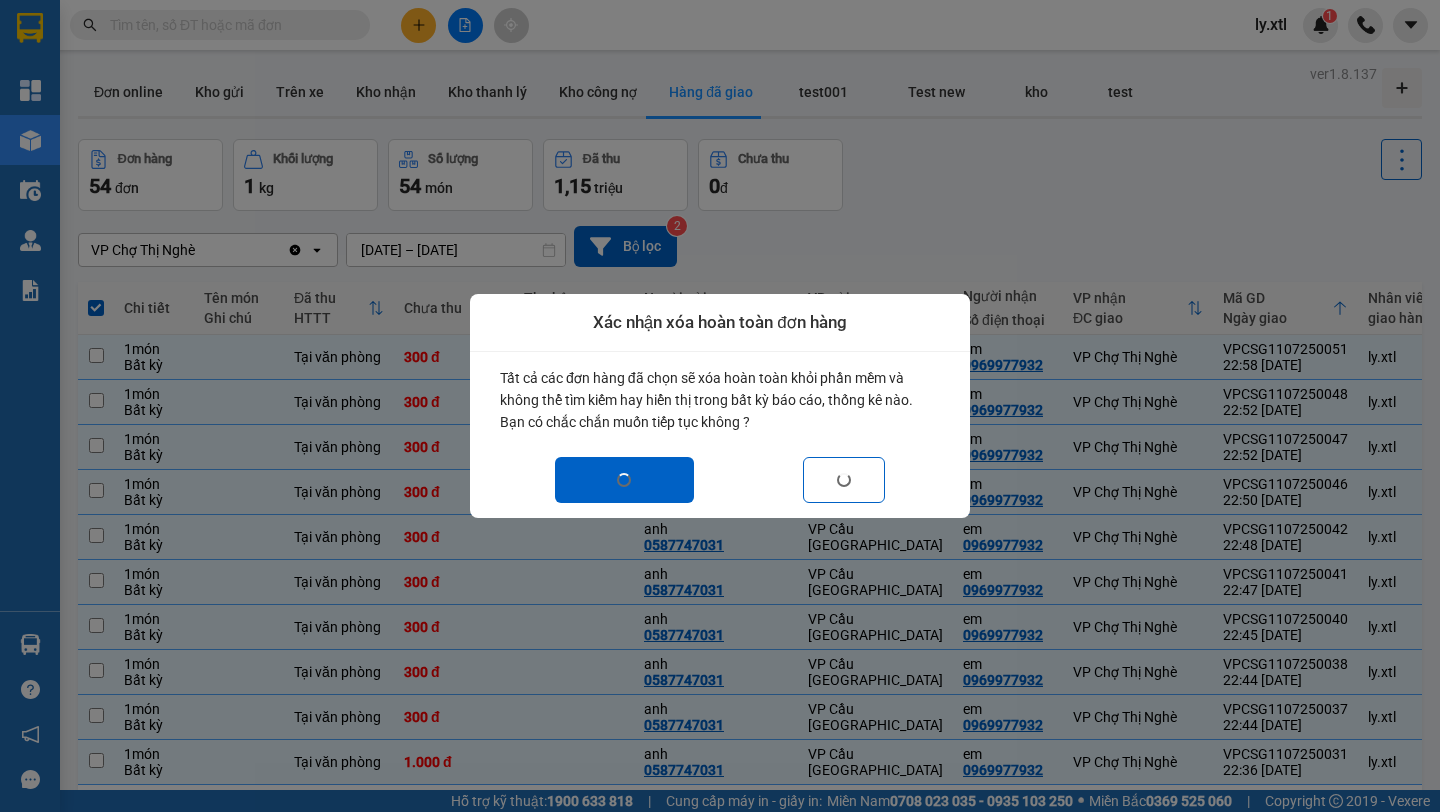 checkbox on "false" 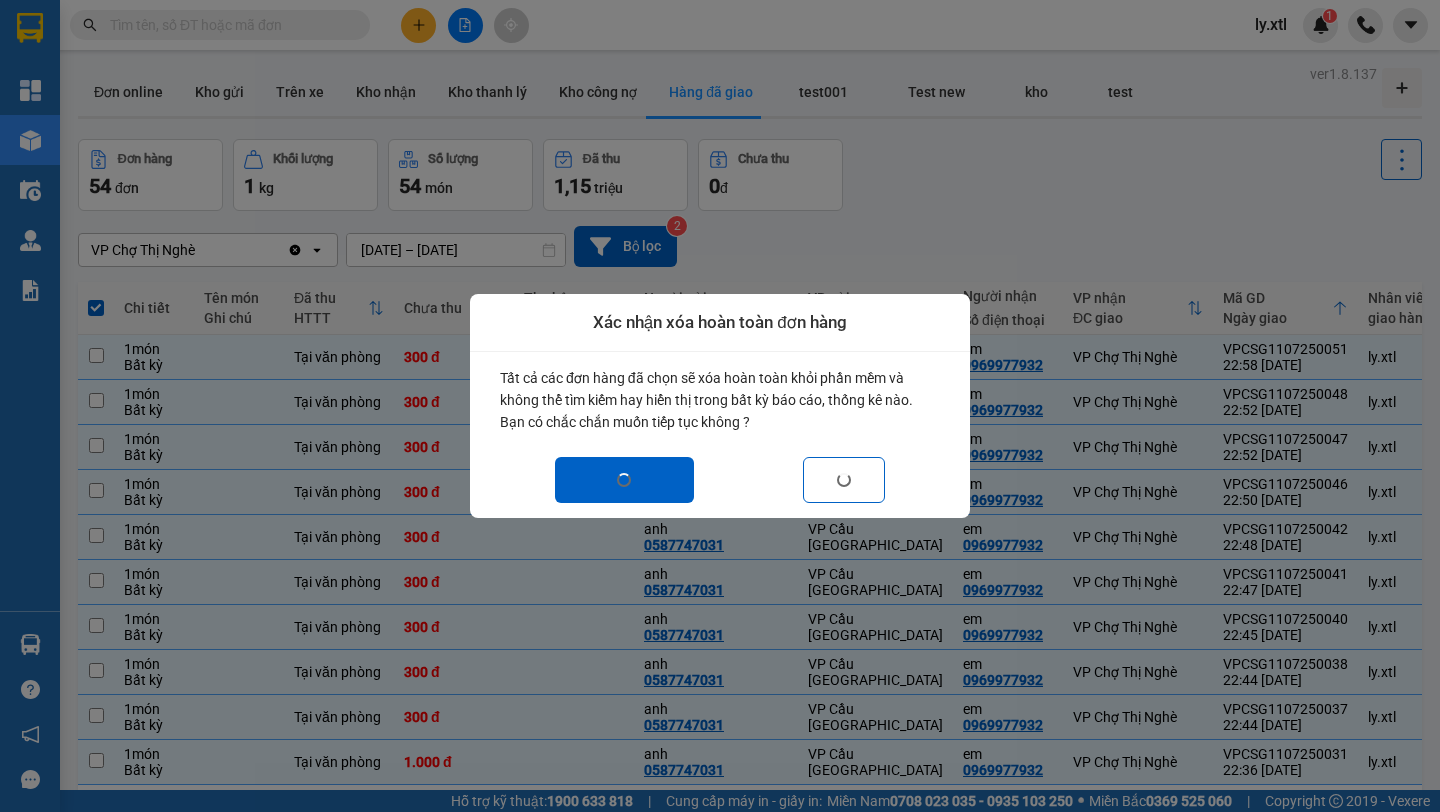 checkbox on "false" 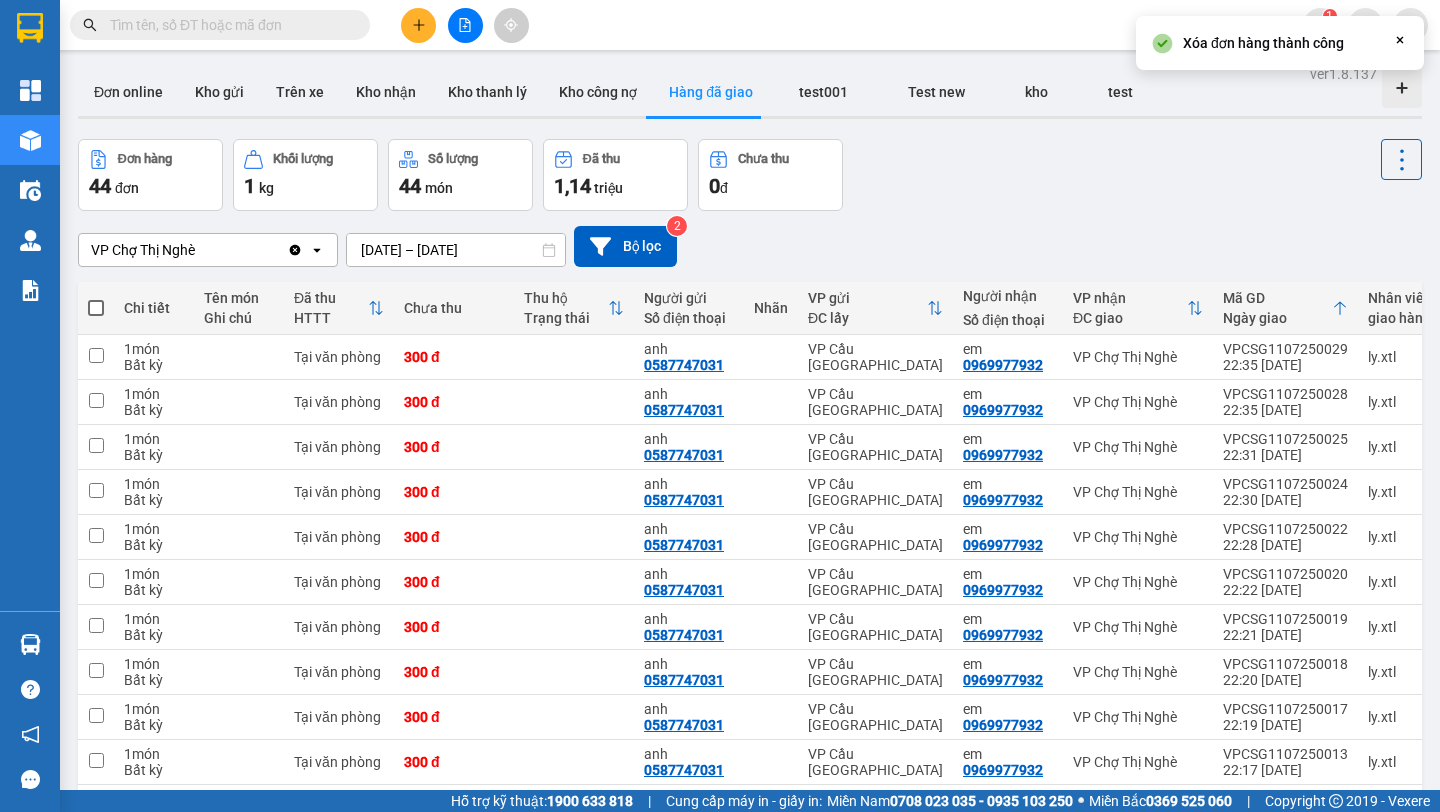 click at bounding box center (96, 308) 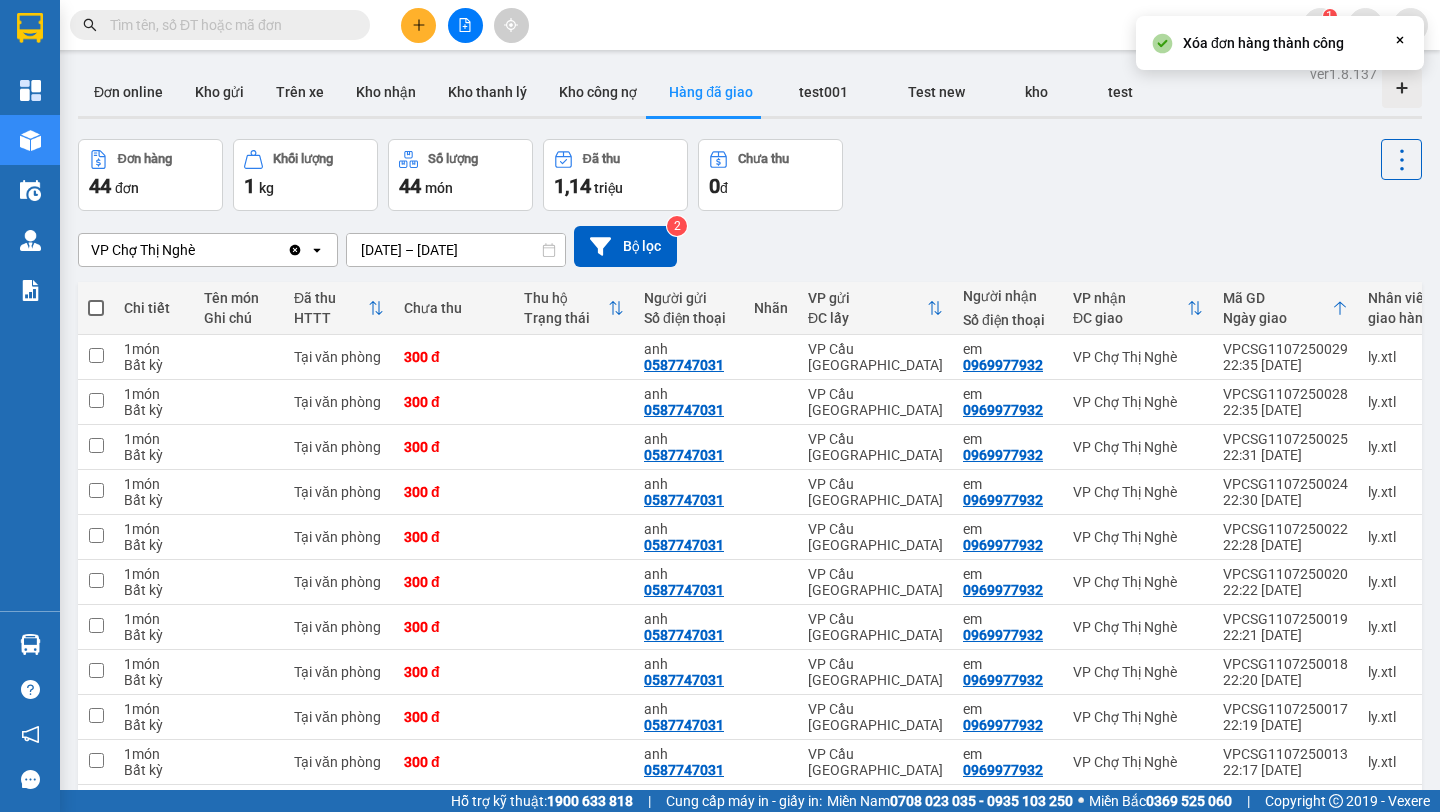 click at bounding box center [96, 298] 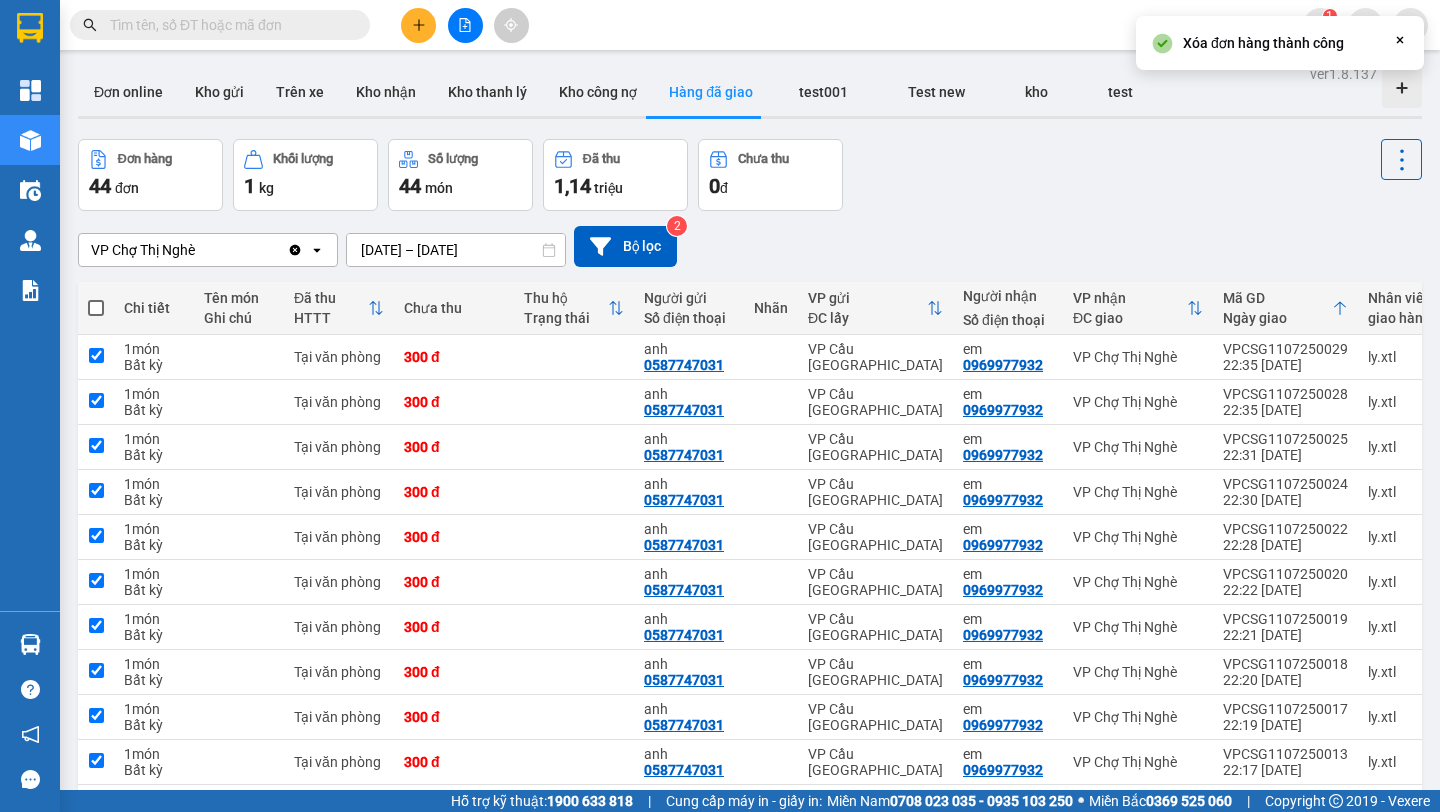 checkbox on "true" 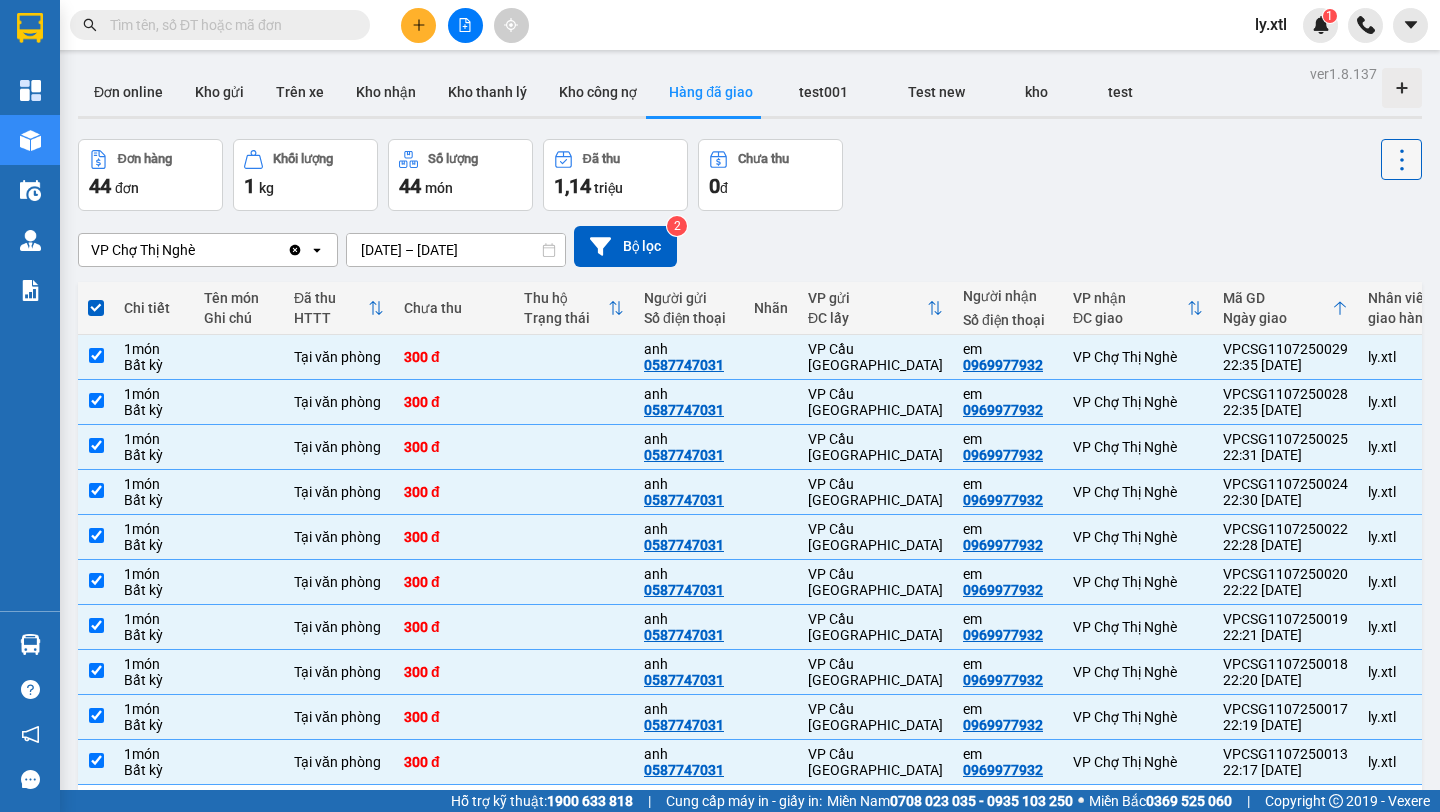 click 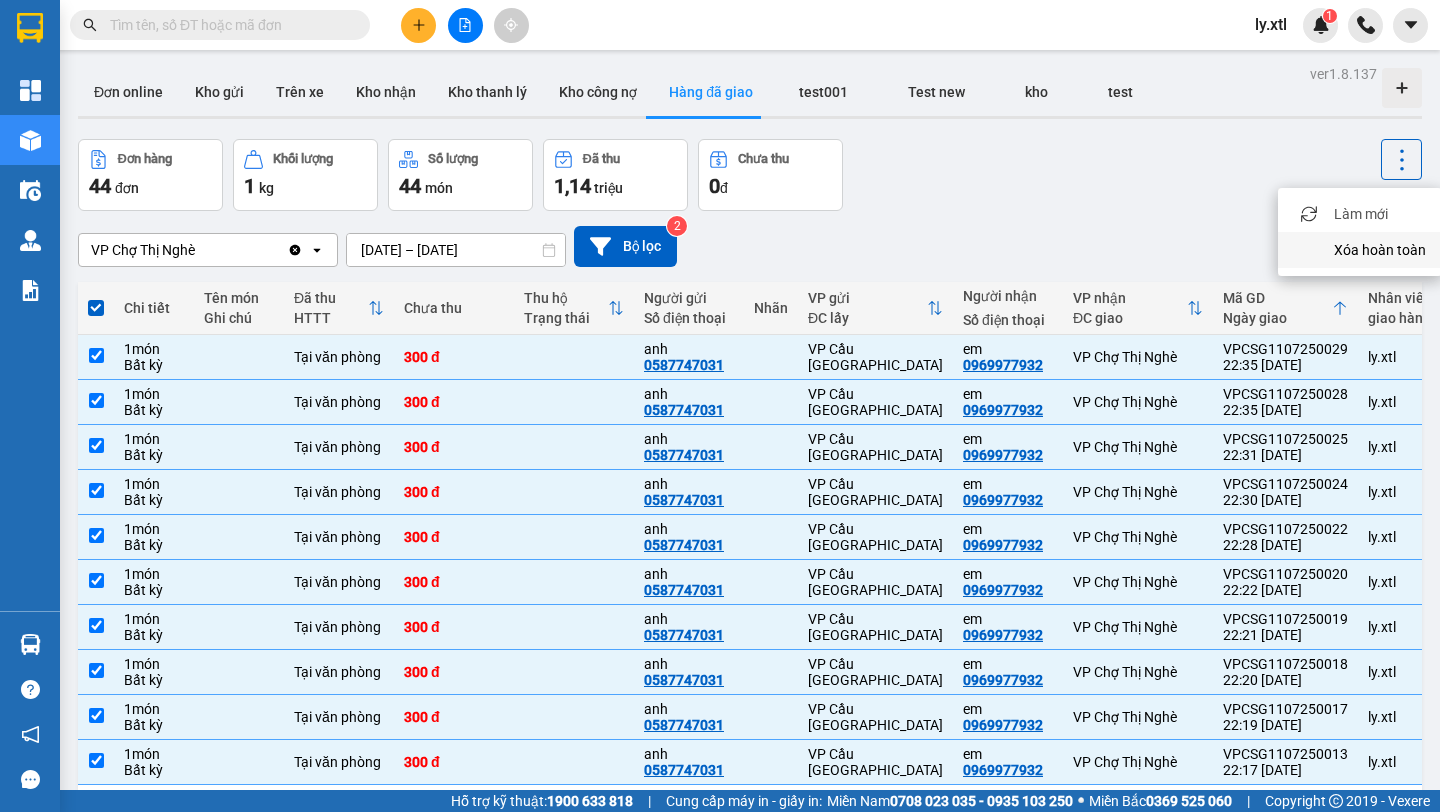 click on "Xóa hoàn toàn" at bounding box center (1380, 250) 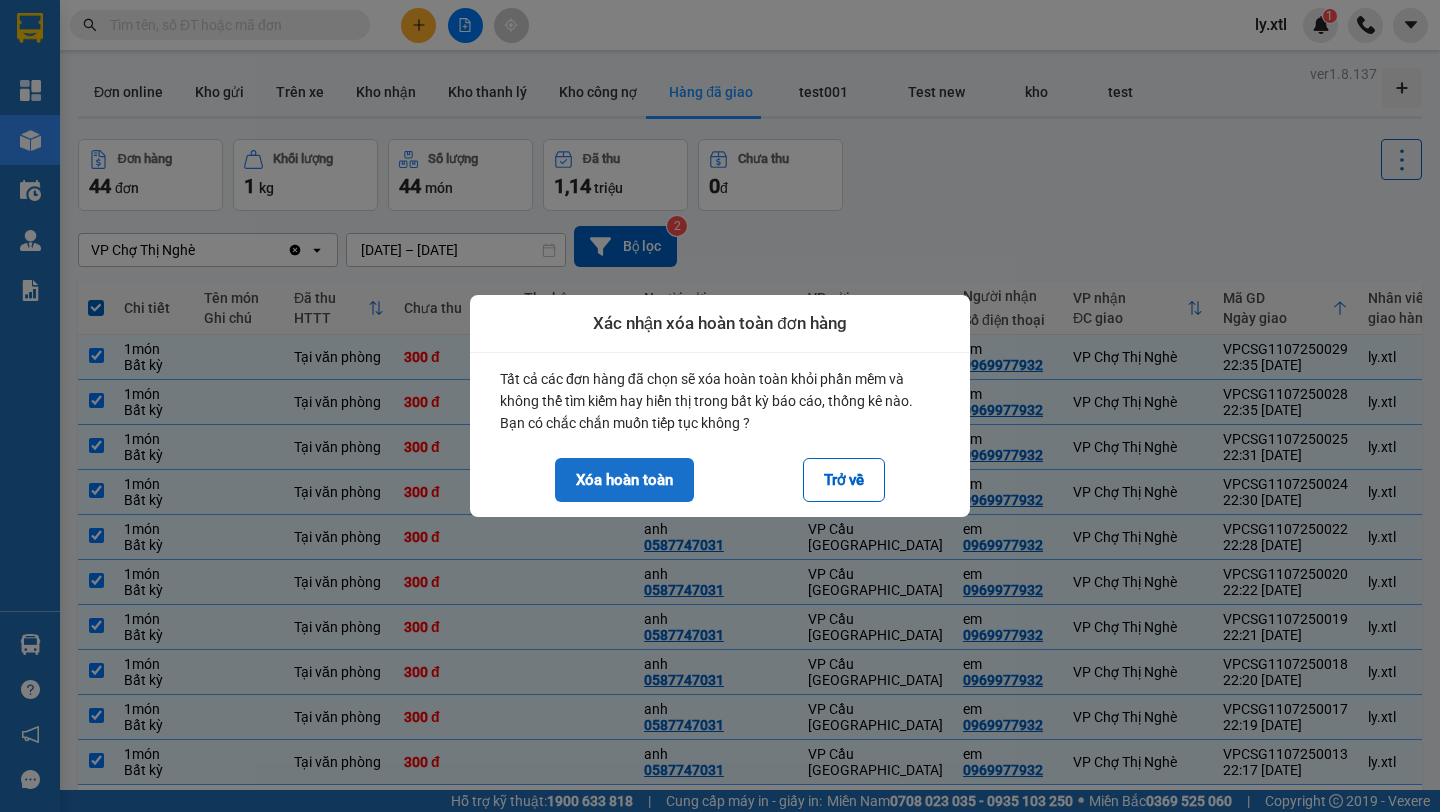 click on "Xóa hoàn toàn" at bounding box center (624, 480) 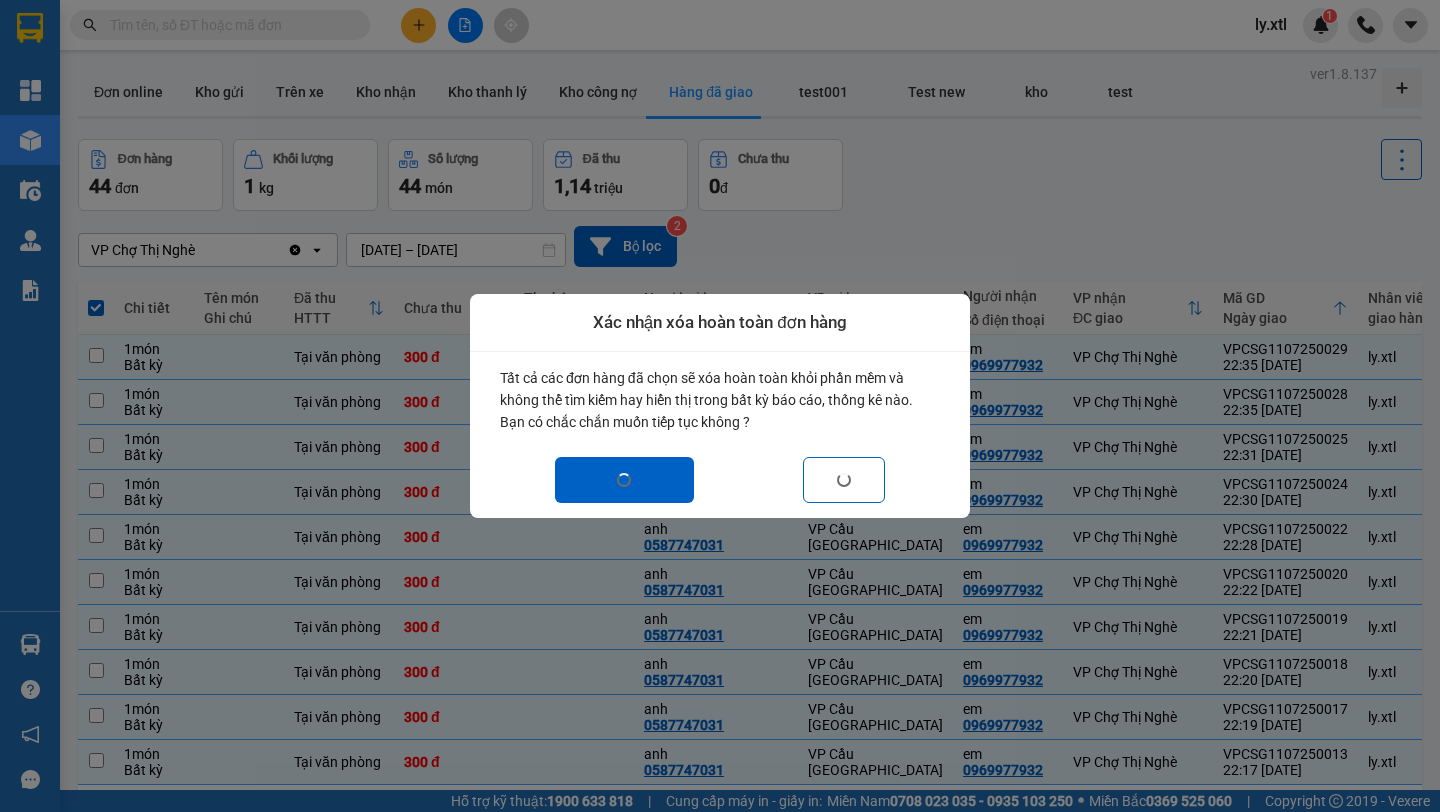 checkbox on "false" 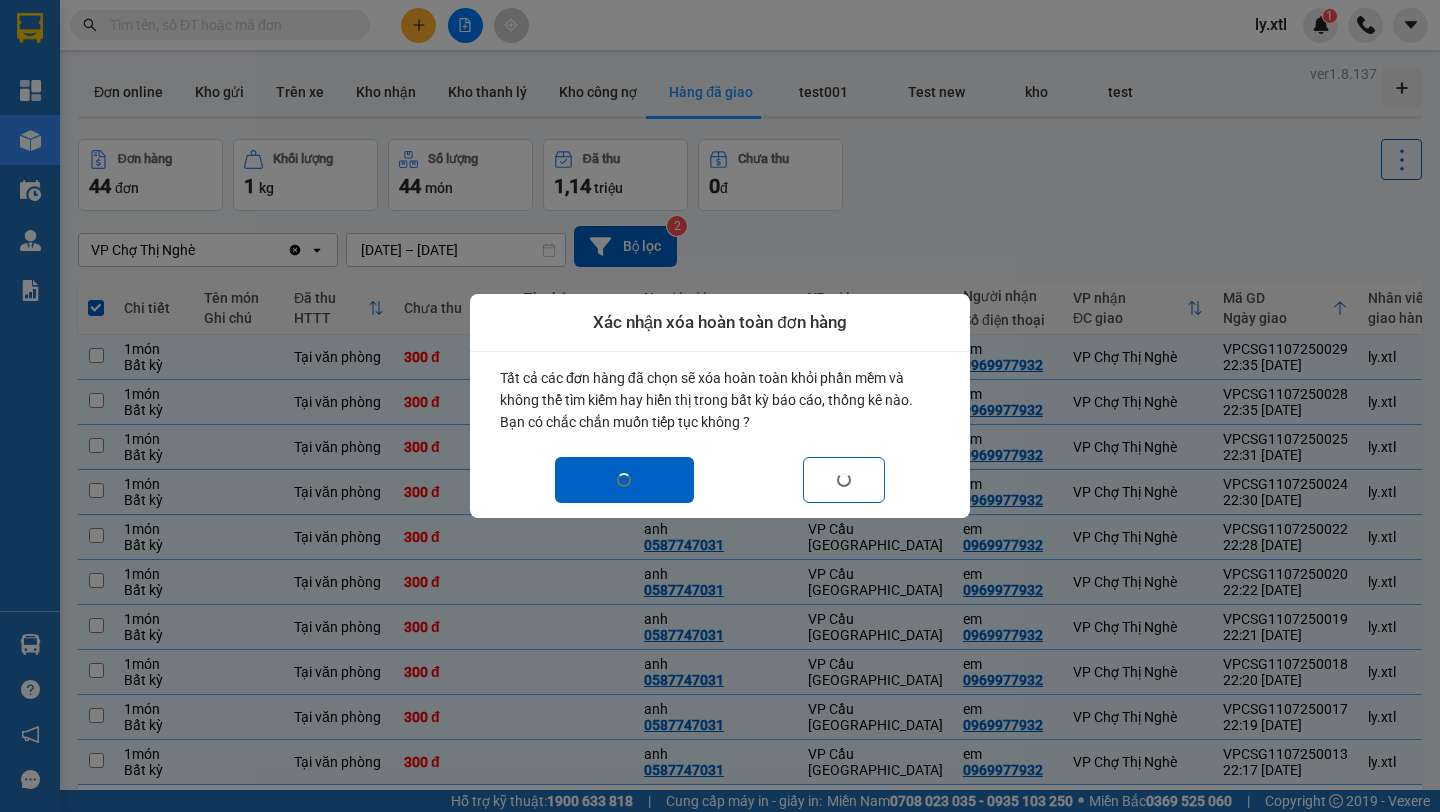 checkbox on "false" 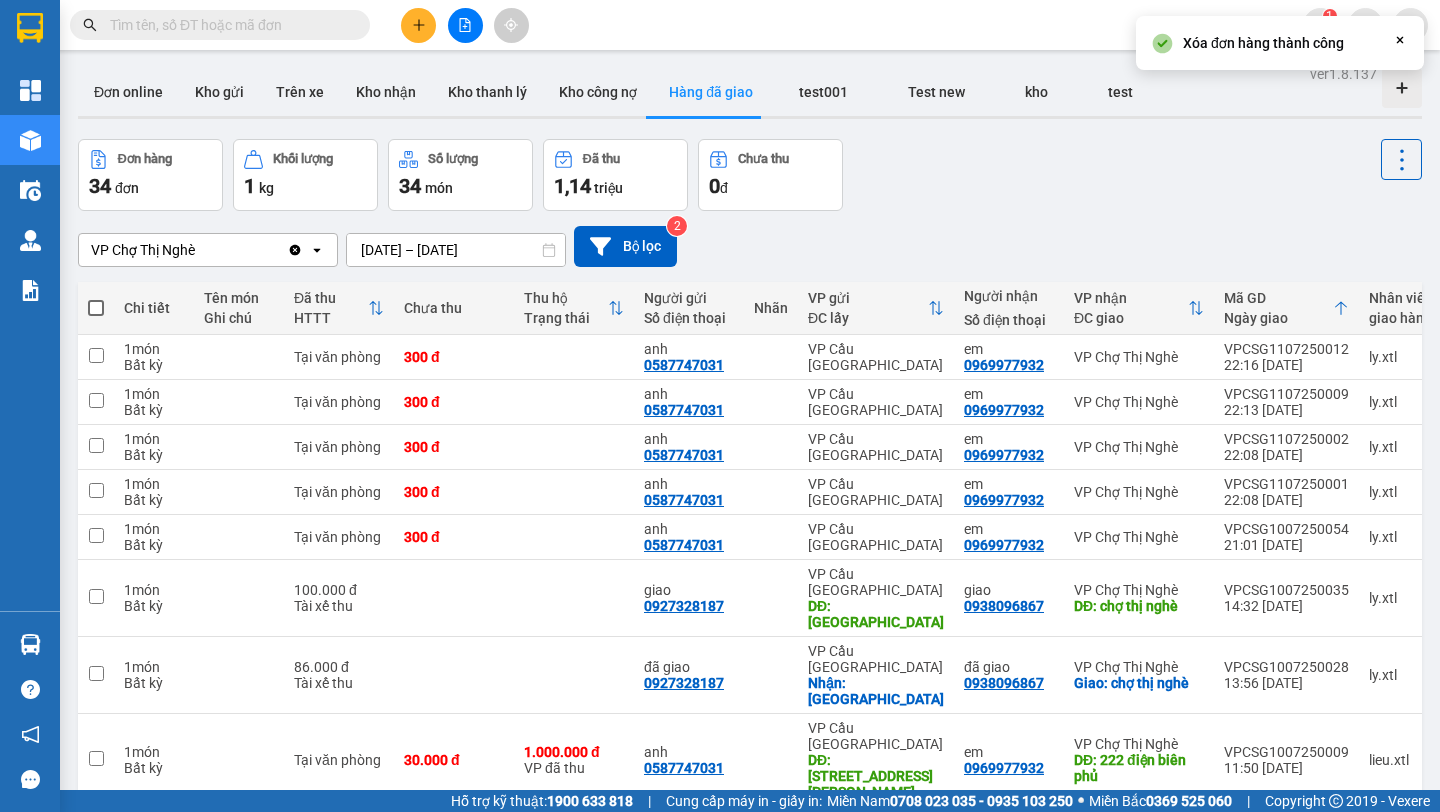 click on "Close" 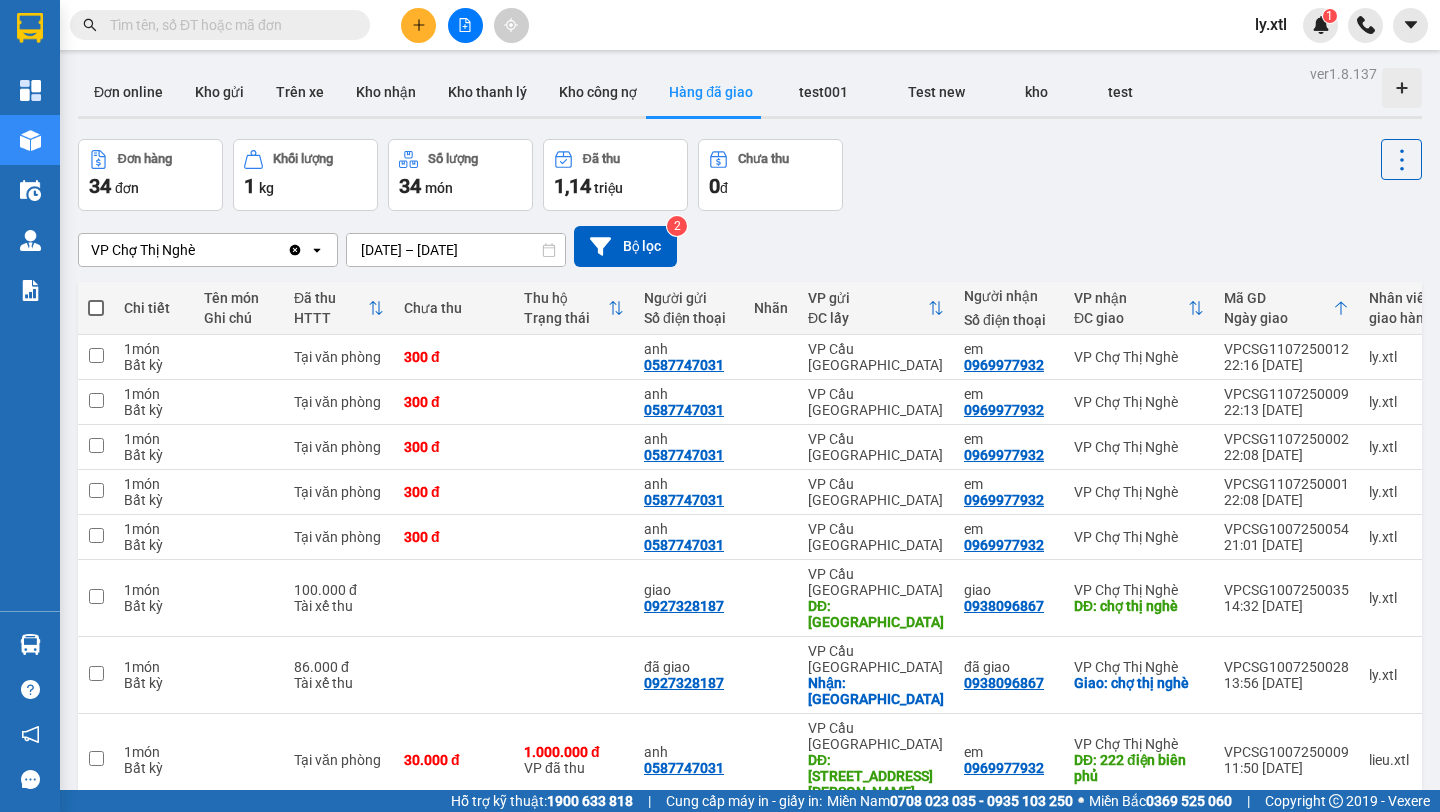 click on "Xóa đơn hàng thành công Close" at bounding box center (1280, 43) 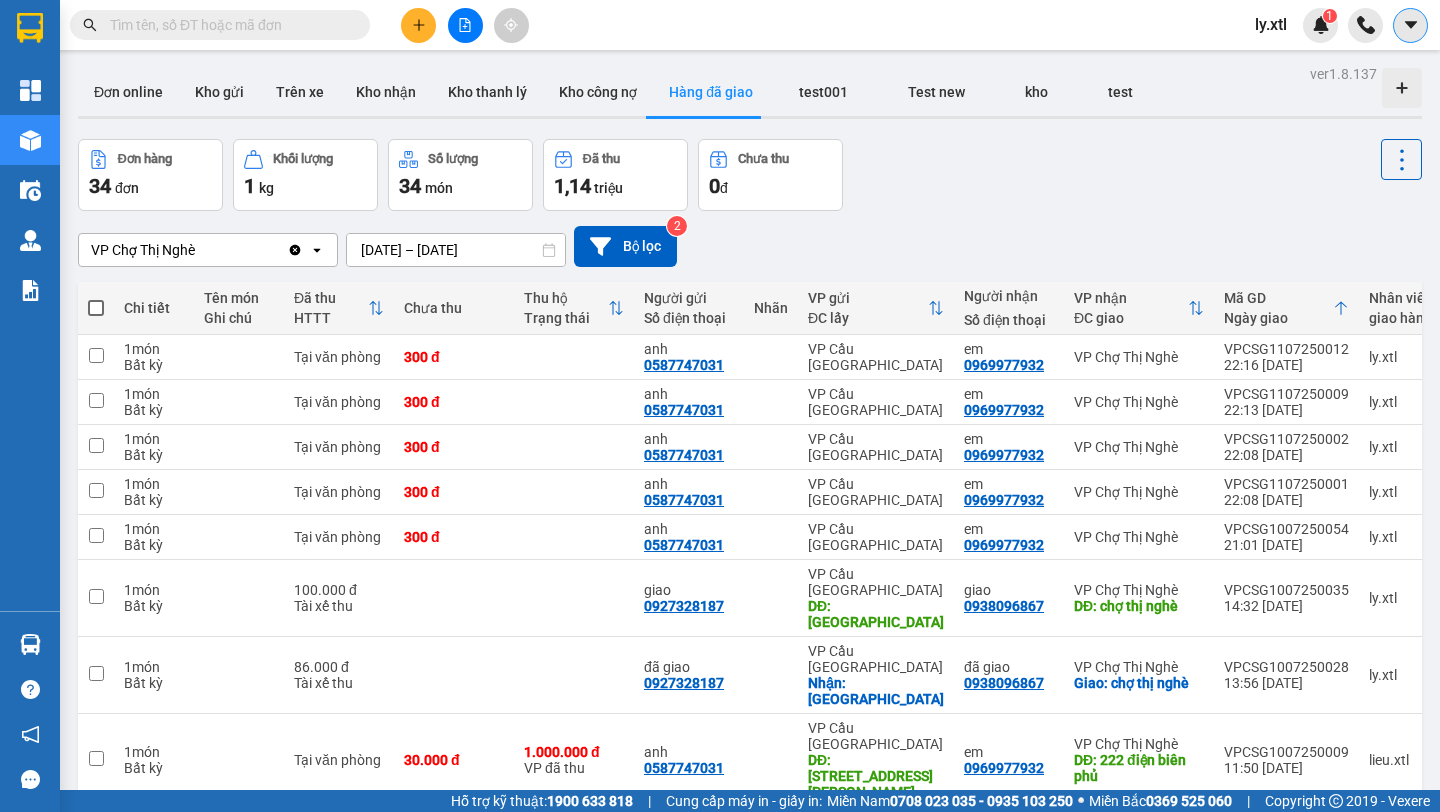 click 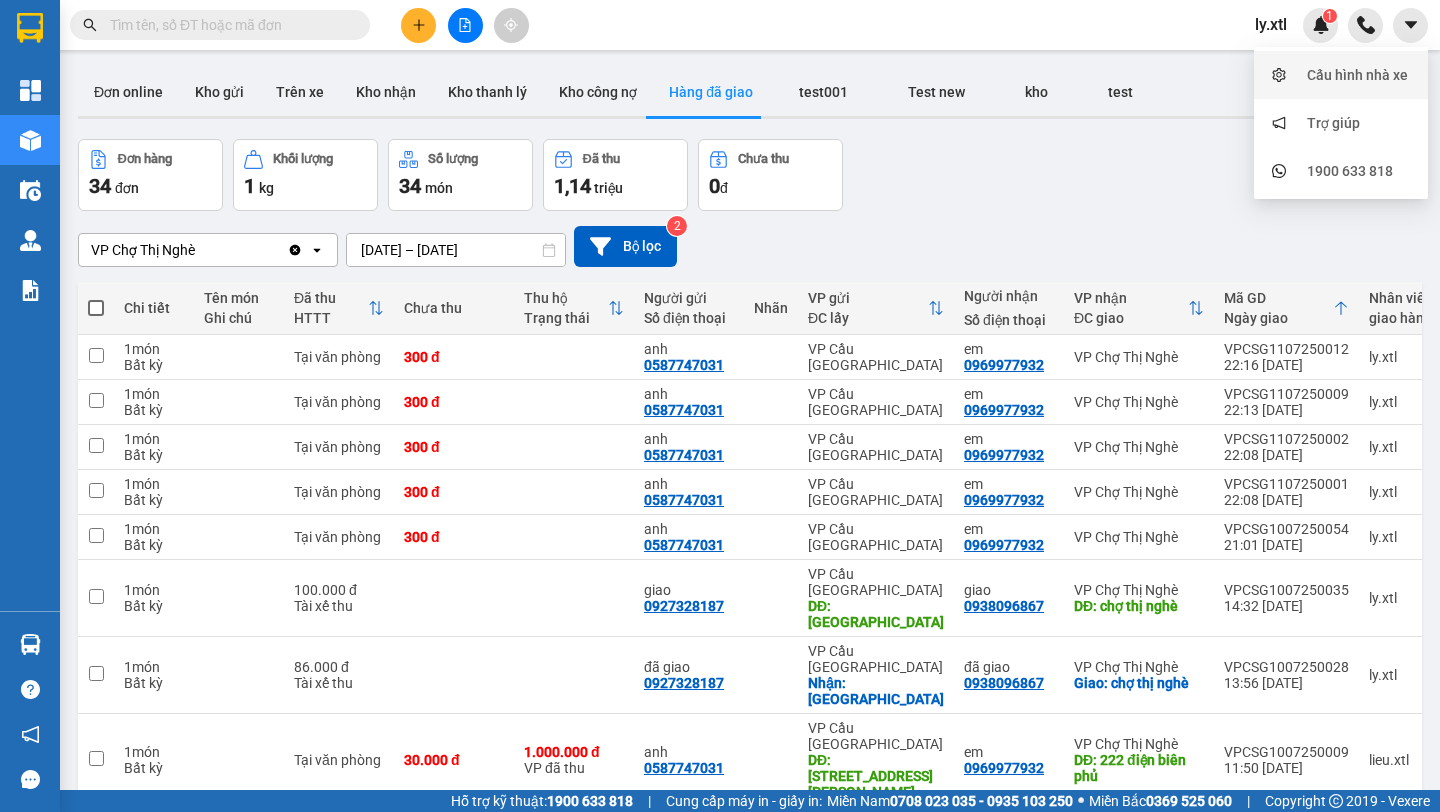 click on "Cấu hình nhà xe" at bounding box center (1357, 75) 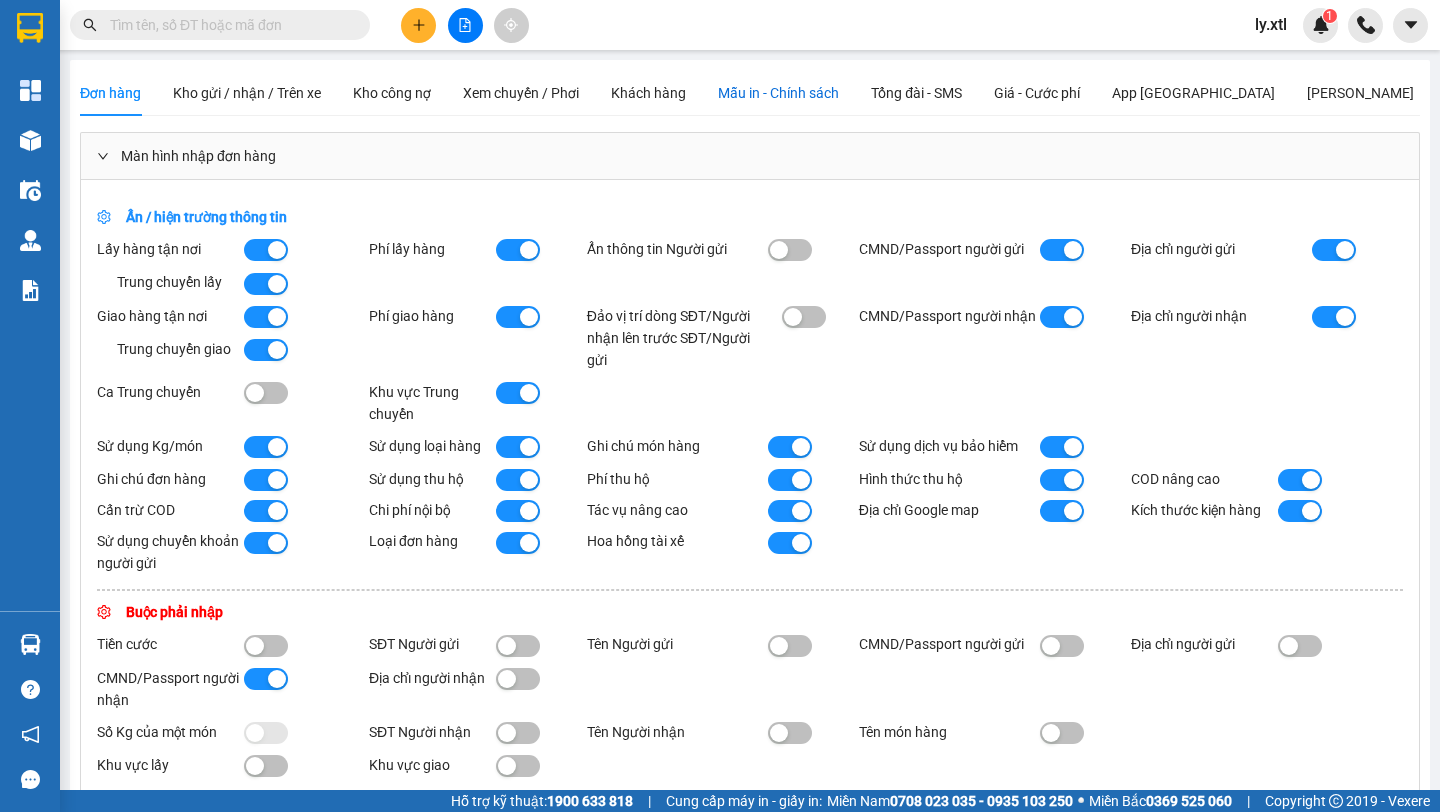 click on "Mẫu in - Chính sách" at bounding box center (778, 93) 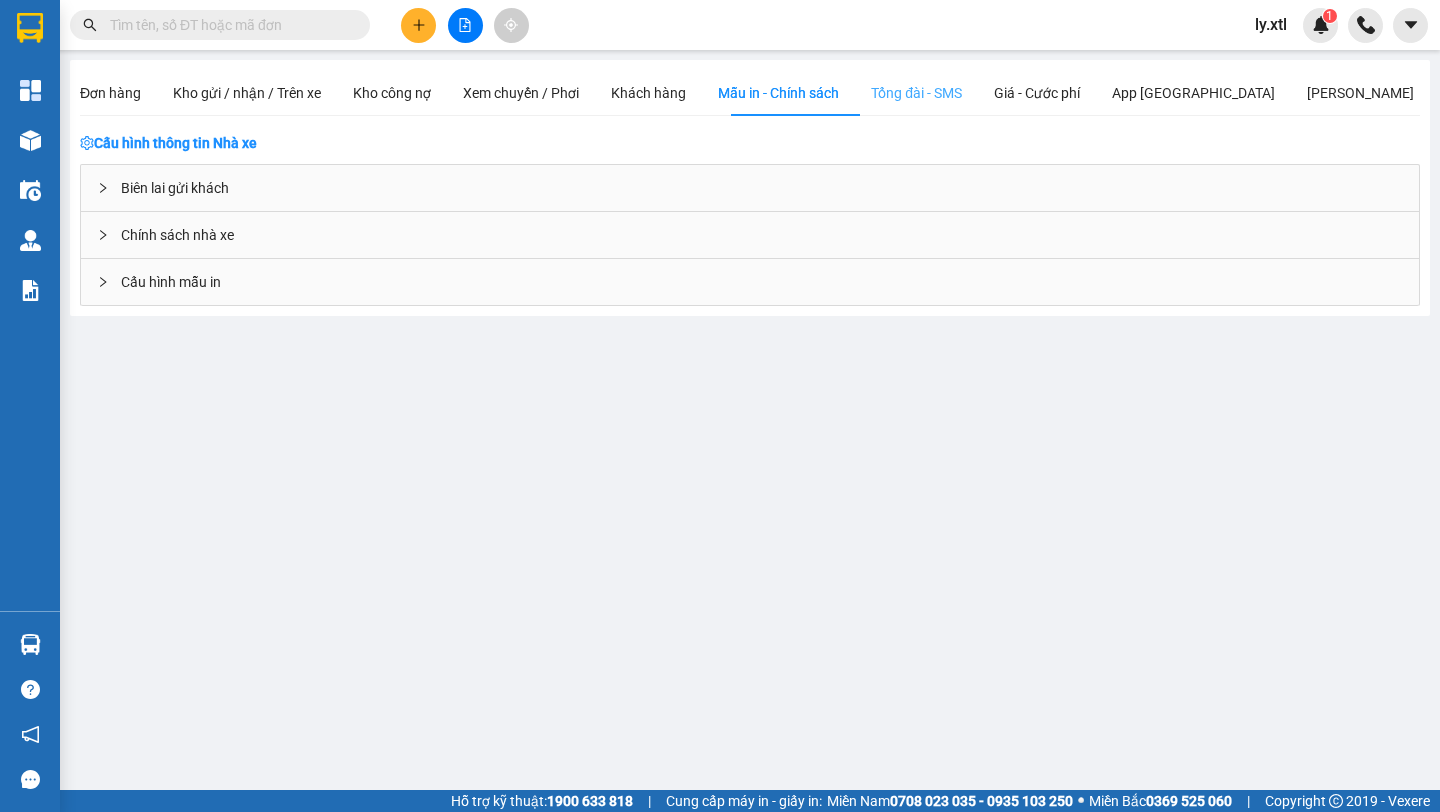 click on "Tổng đài - SMS" at bounding box center [916, 93] 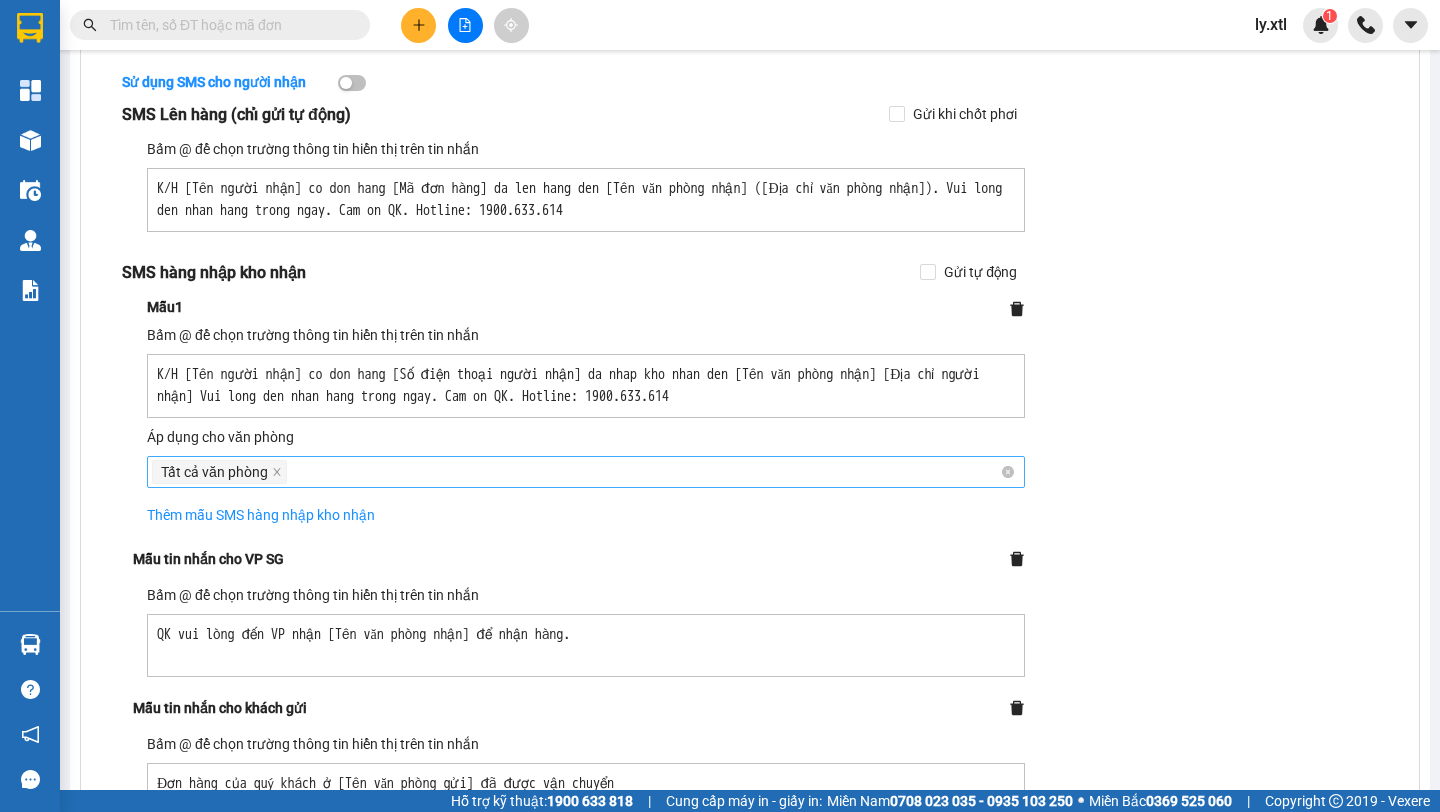scroll, scrollTop: 229, scrollLeft: 0, axis: vertical 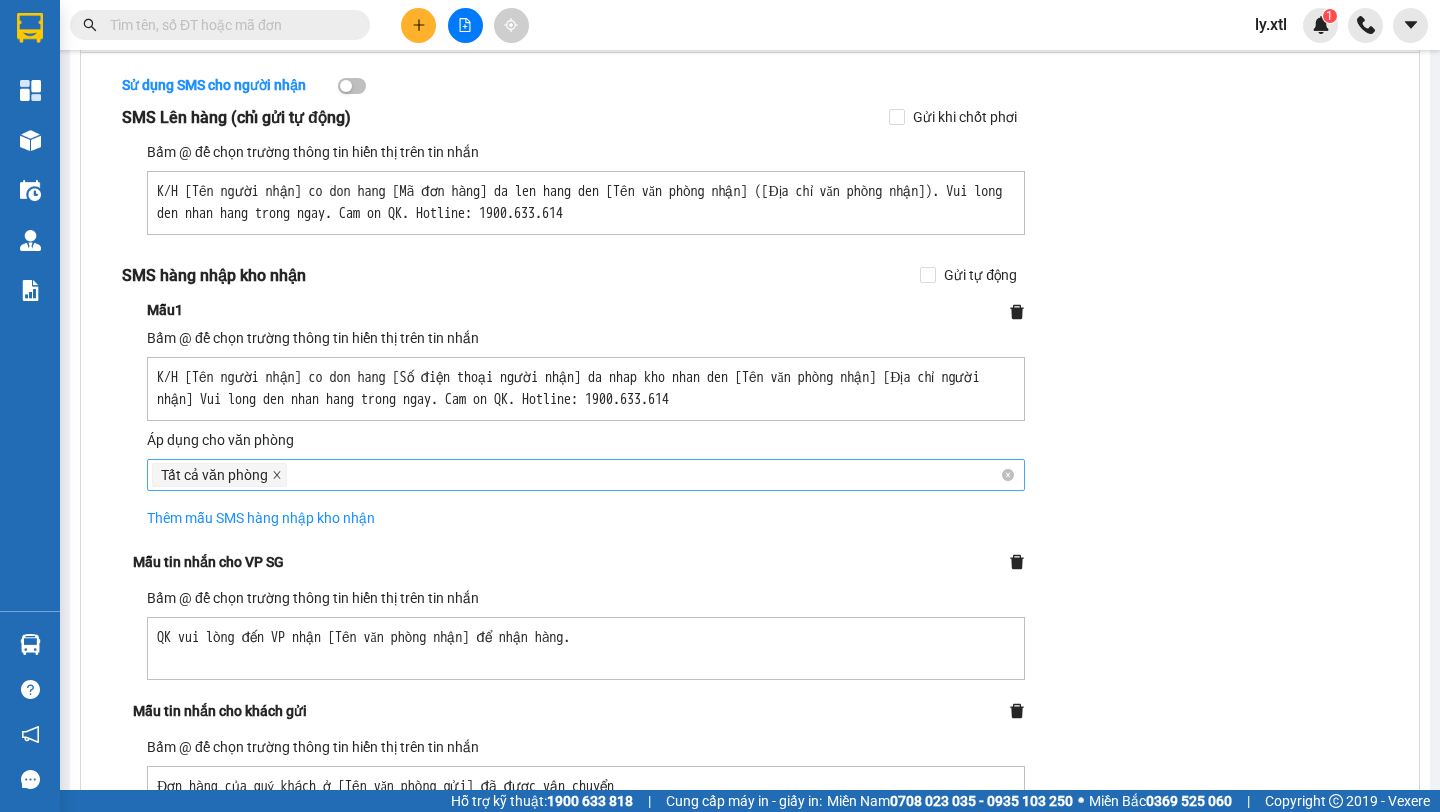 click 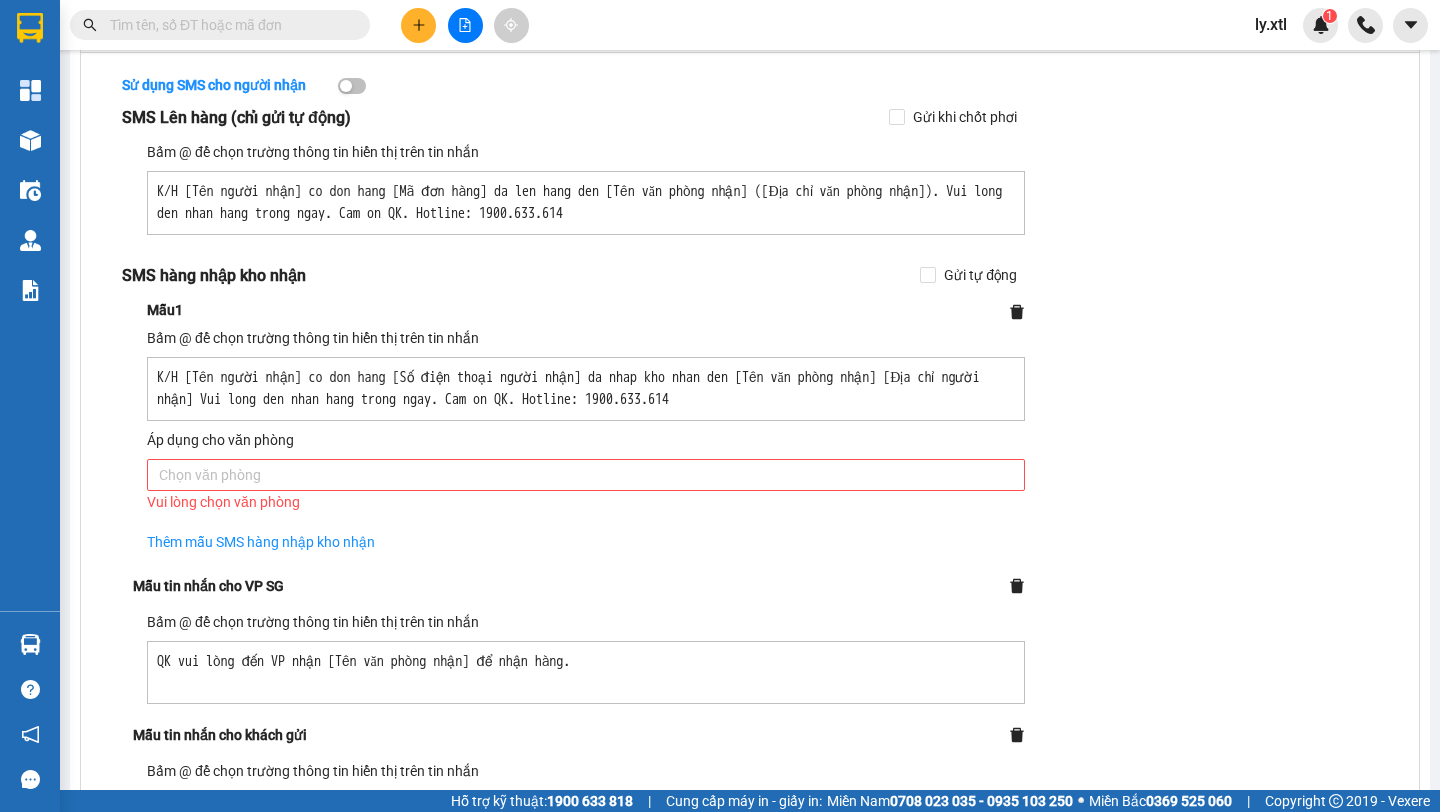 click at bounding box center (576, 475) 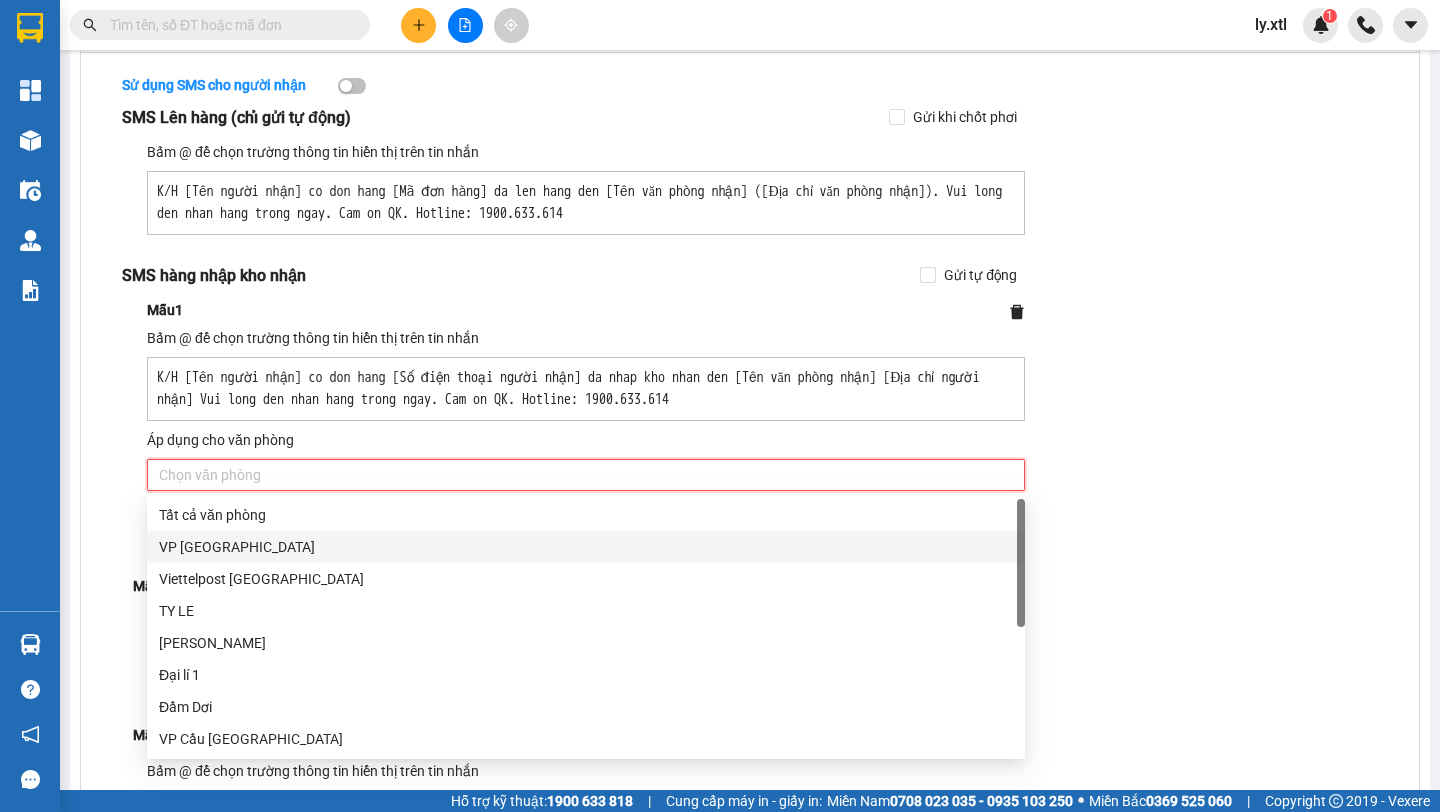 click on "VP [GEOGRAPHIC_DATA]" at bounding box center [586, 547] 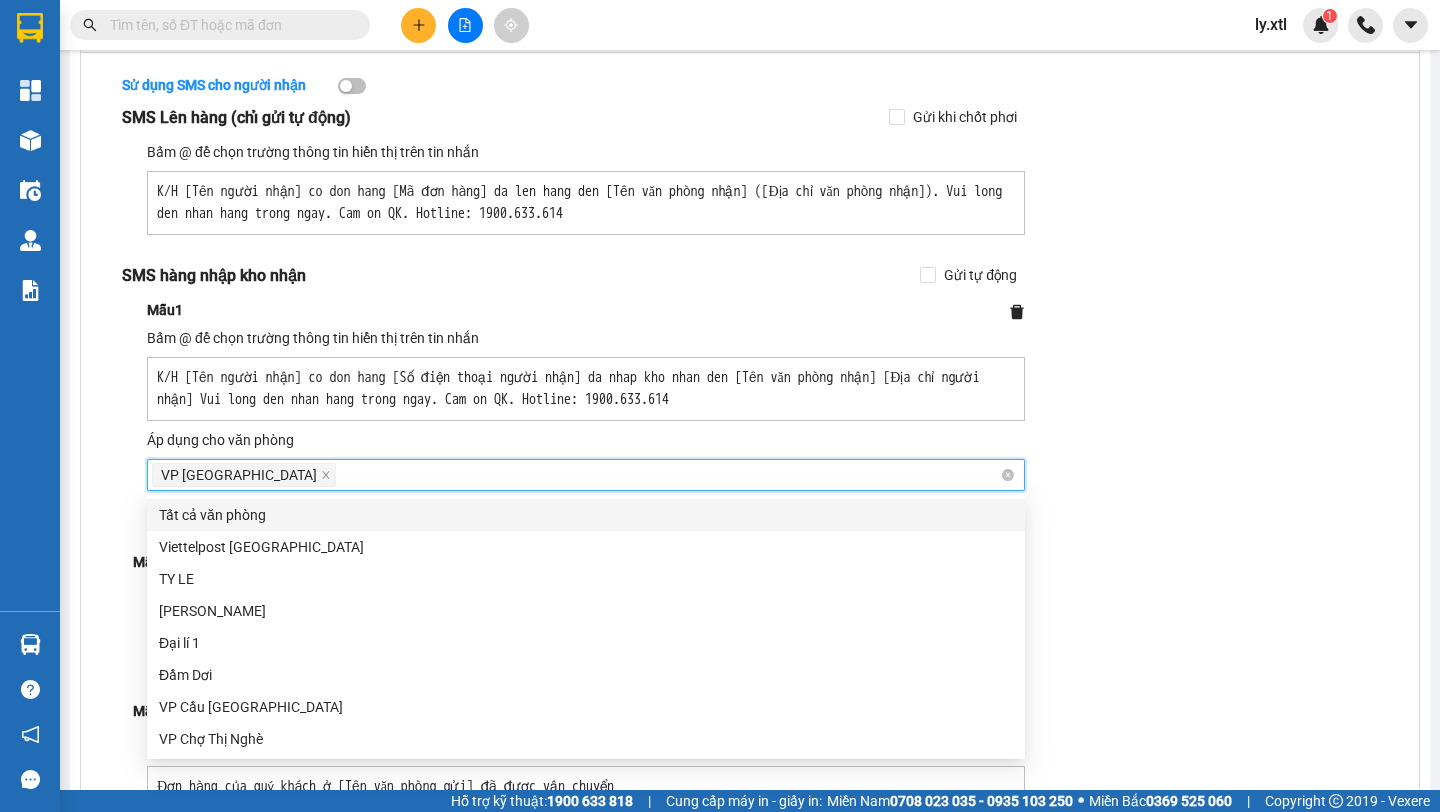 click on "Sử dụng SMS cho người nhận SMS Lên hàng (chỉ gửi tự động) Gửi khi chốt phơi Bấm @ để chọn trường thông tin hiển thị trên tin nhắn K/H  [Tên người nhận]  co don hang  [Mã đơn hàng]  da len hang den  [Tên văn phòng nhận]  ( [Địa chỉ văn phòng nhận] ). Vui long den nhan hang trong ngay. Cam on QK. Hotline: 1900.633.614   K/H [Tên người nhận] co don hang [Mã đơn hàng] da len hang den [Tên văn phòng nhận] ([Địa chỉ văn phòng nhận]). Vui long den nhan hang trong ngay. Cam on QK. Hotline: 1900.633.614 SMS hàng nhập kho nhận Gửi tự động Mẫu  1 Bấm @ để chọn trường thông tin hiển thị trên tin nhắn K/H  [Tên người nhận]  co don hang  [Số điện thoại người nhận]  da nhap kho nhan den  [Tên văn phòng nhận]   [Địa chỉ người nhận]  Vui long den nhan hang trong ngay. Cam on QK. Hotline: 1900.633.614   Áp dụng cho văn phòng VP Hải Phòng   [Tên văn phòng nhận]" at bounding box center (750, 741) 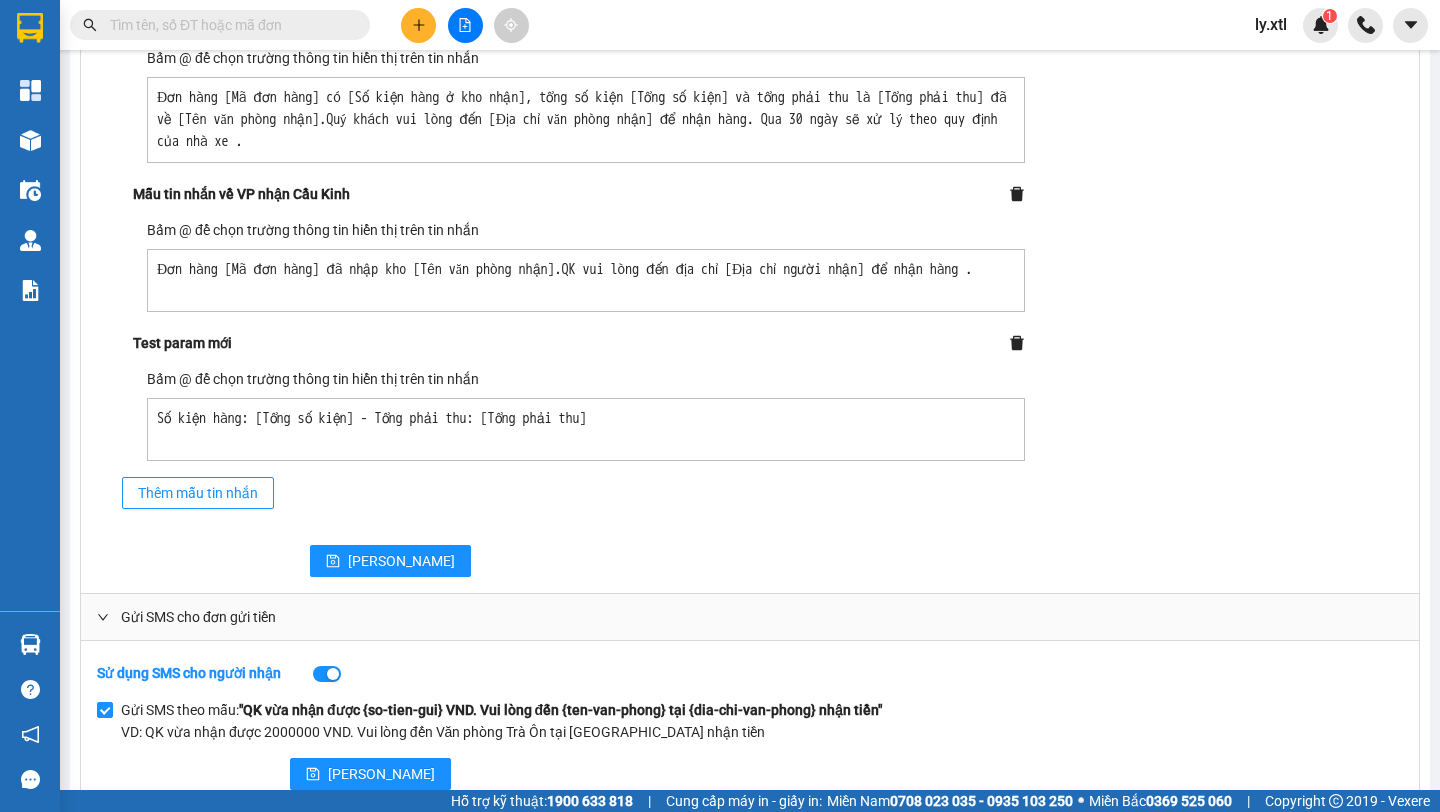 scroll, scrollTop: 1105, scrollLeft: 0, axis: vertical 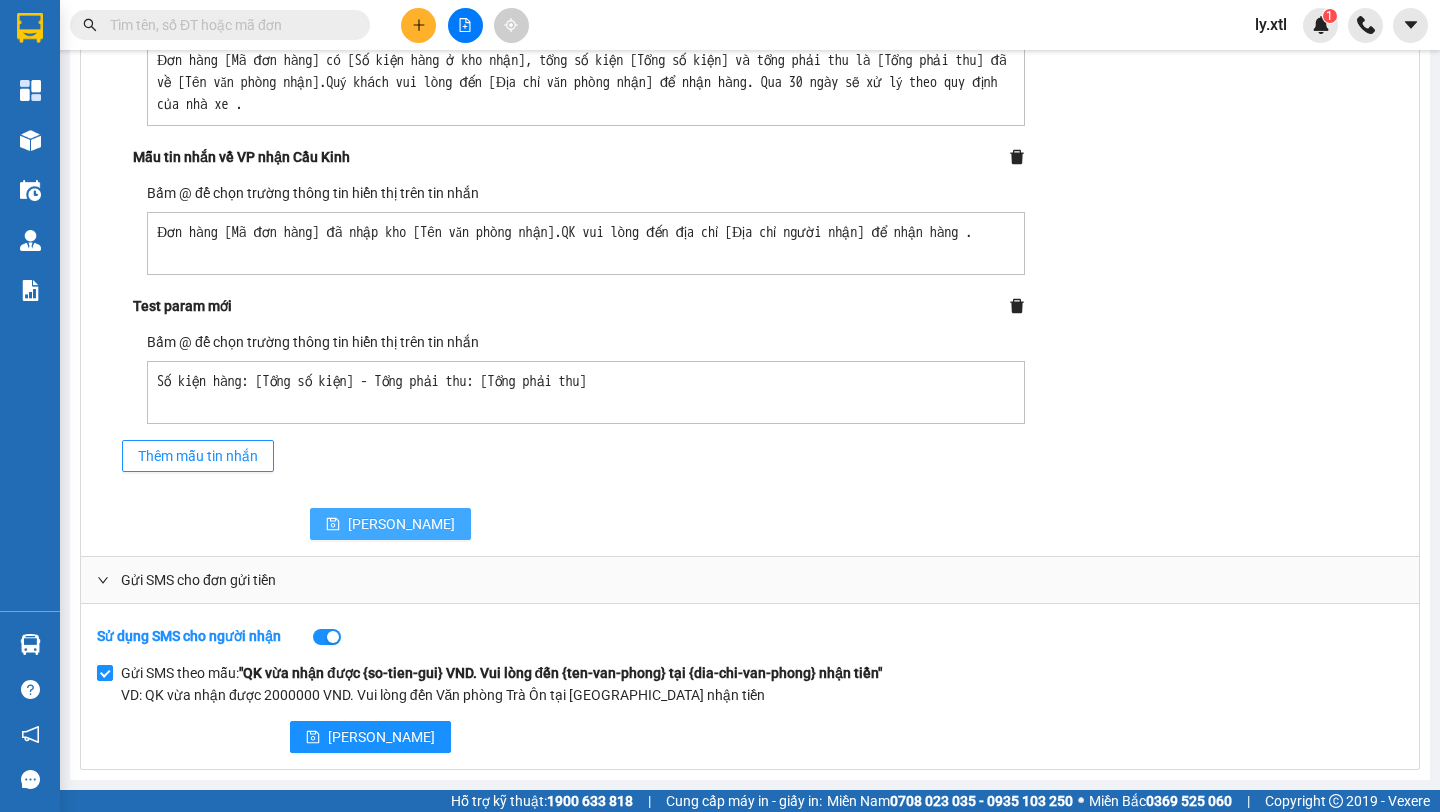 click on "Lưu" at bounding box center (390, 524) 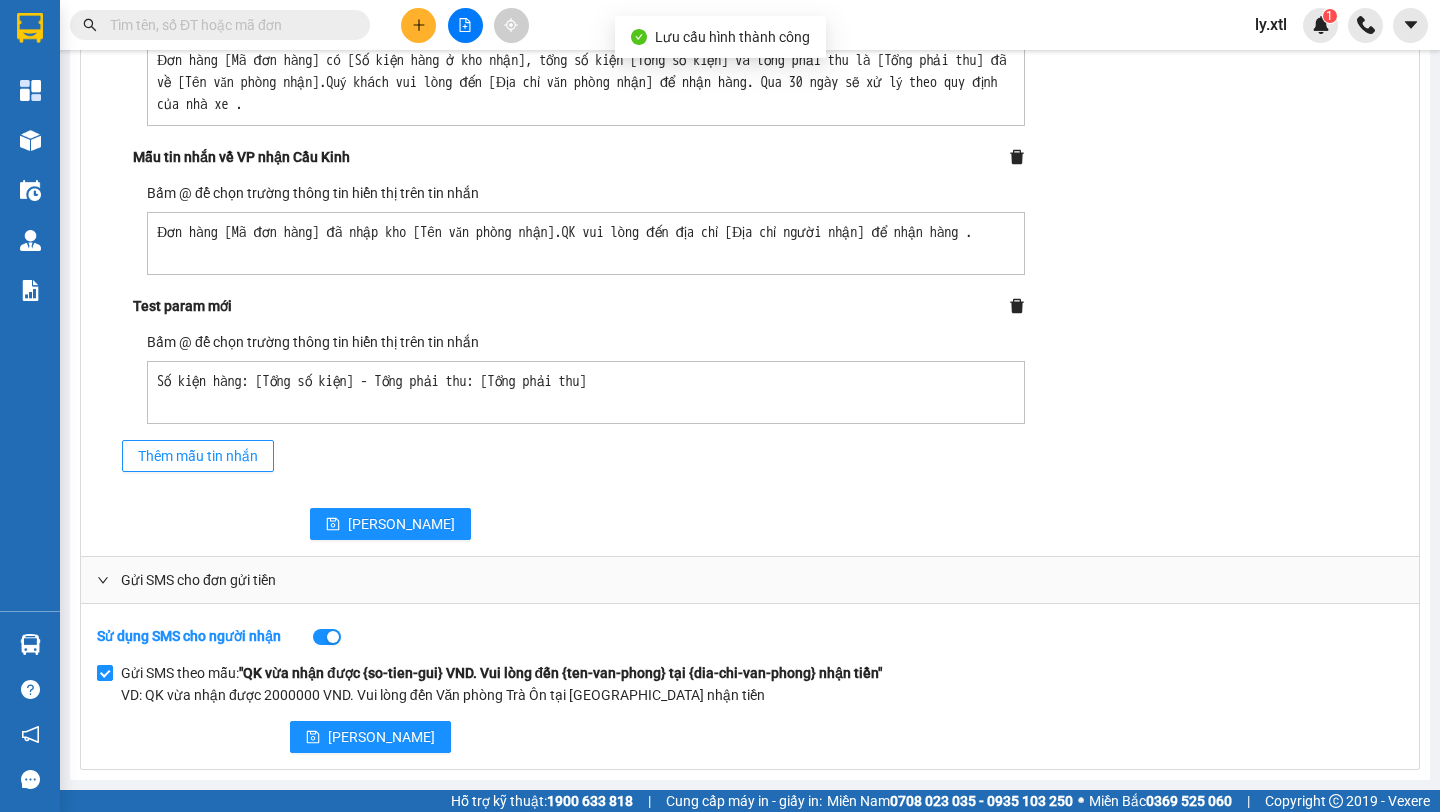 scroll, scrollTop: 0, scrollLeft: 0, axis: both 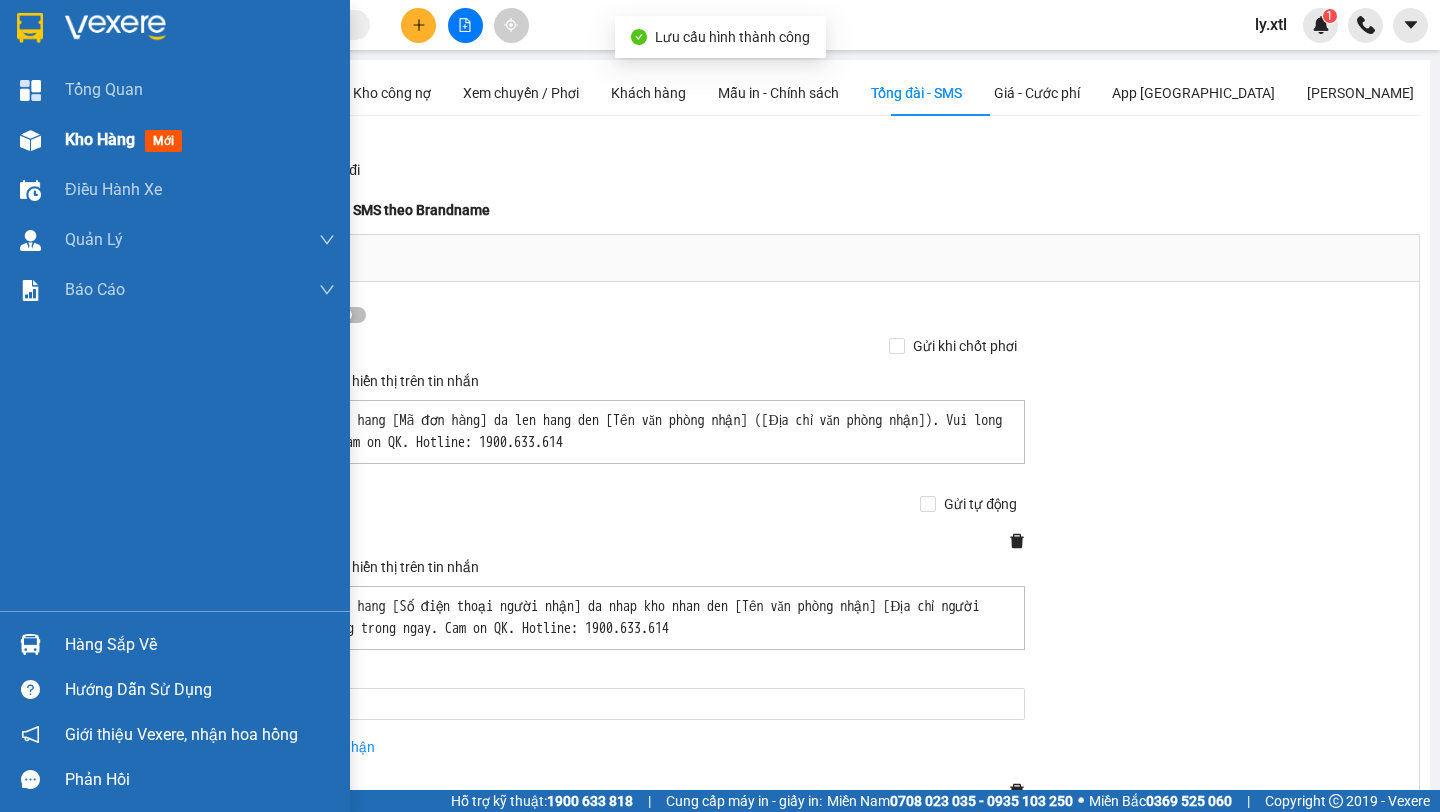 click on "Kho hàng mới" at bounding box center (175, 140) 